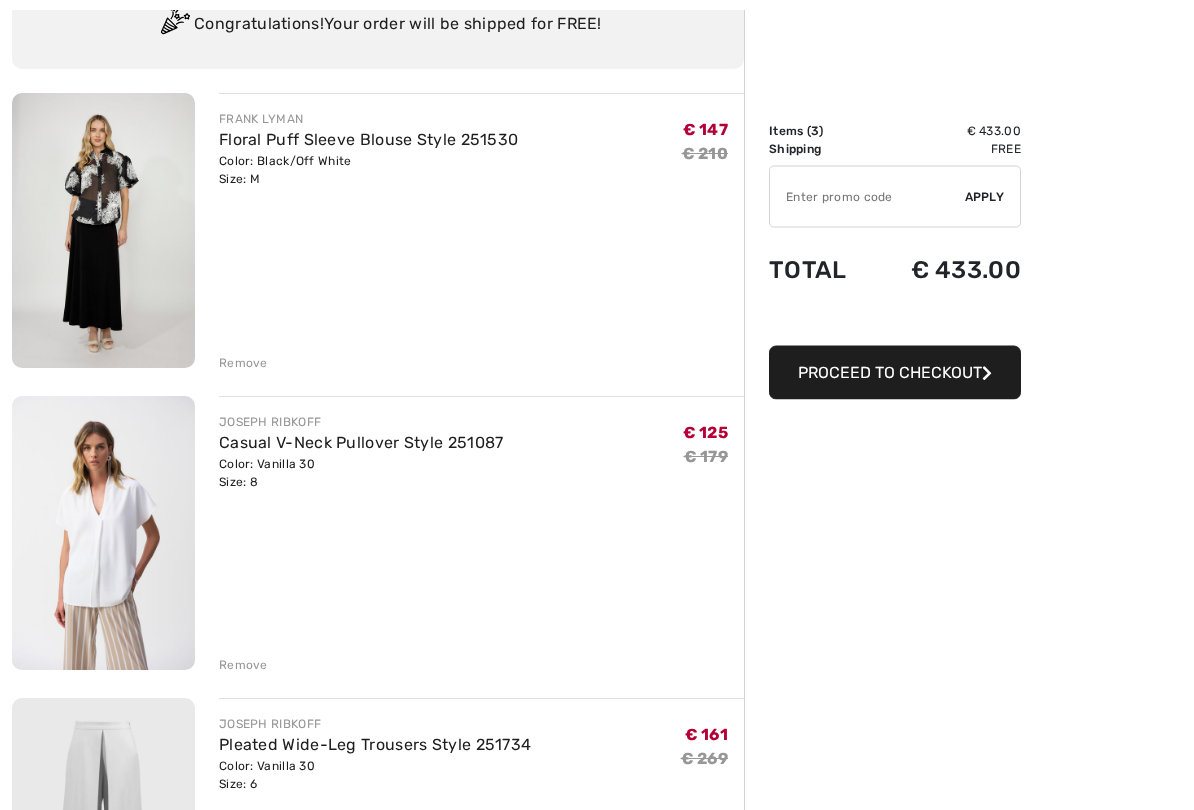 scroll, scrollTop: 171, scrollLeft: 0, axis: vertical 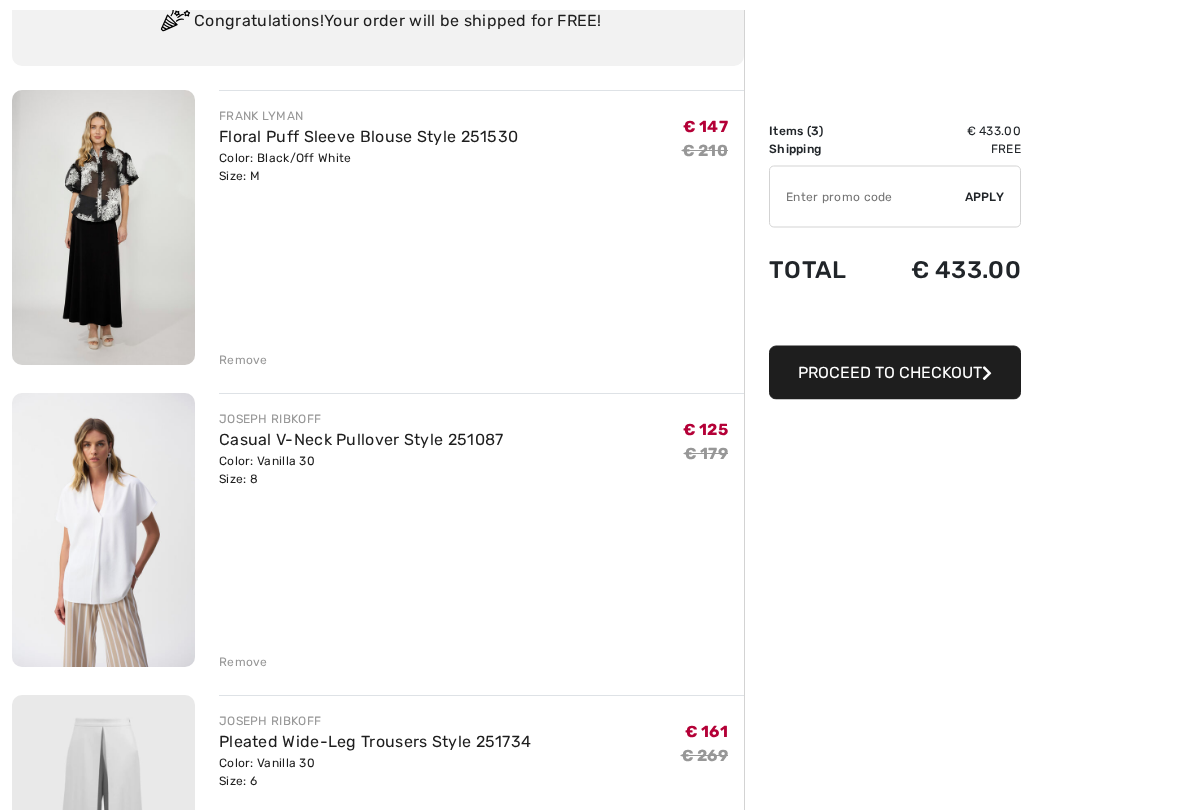 click at bounding box center [103, 531] 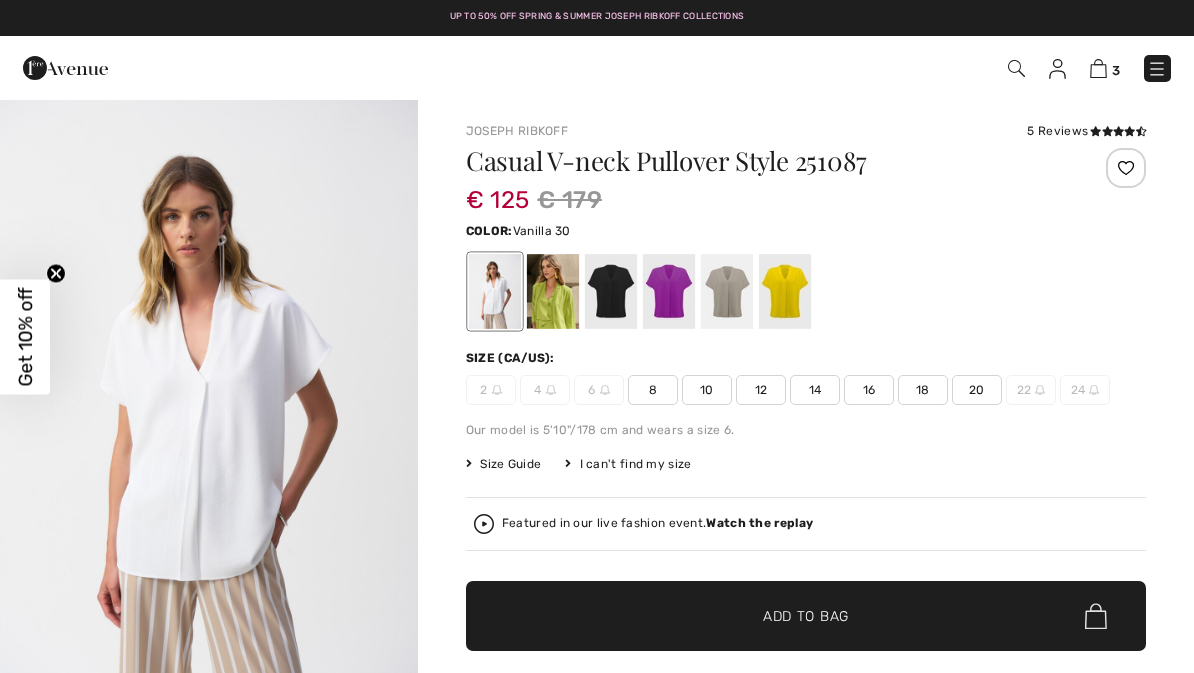 scroll, scrollTop: 0, scrollLeft: 0, axis: both 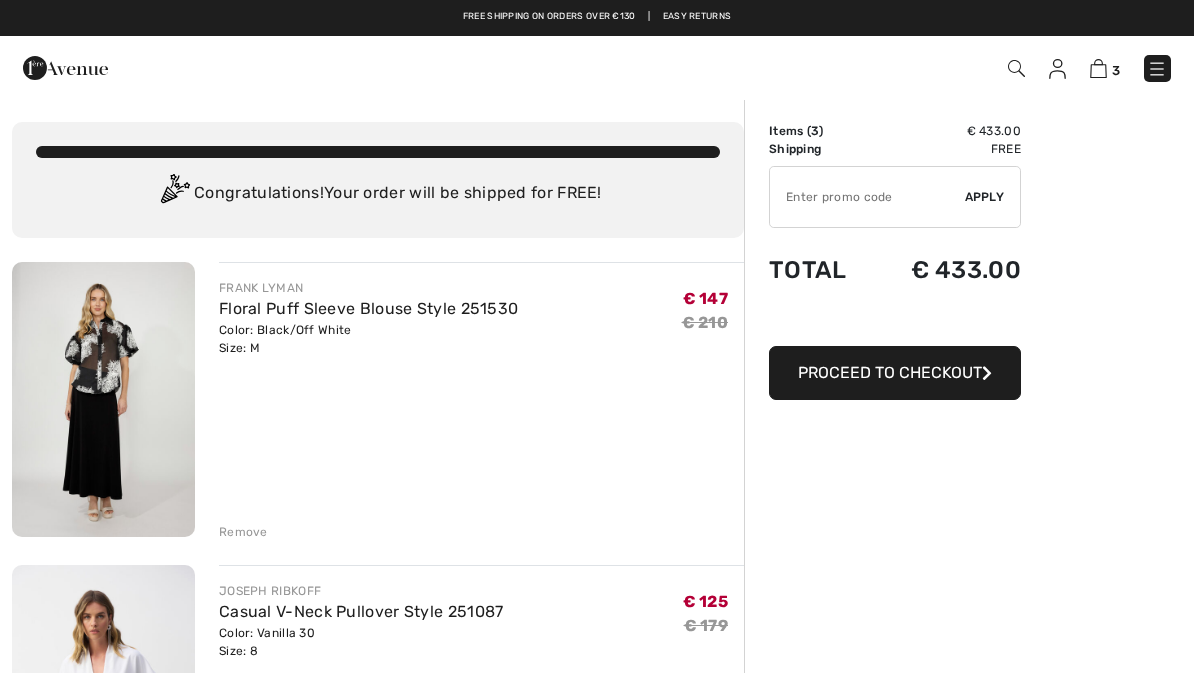 click at bounding box center [103, 399] 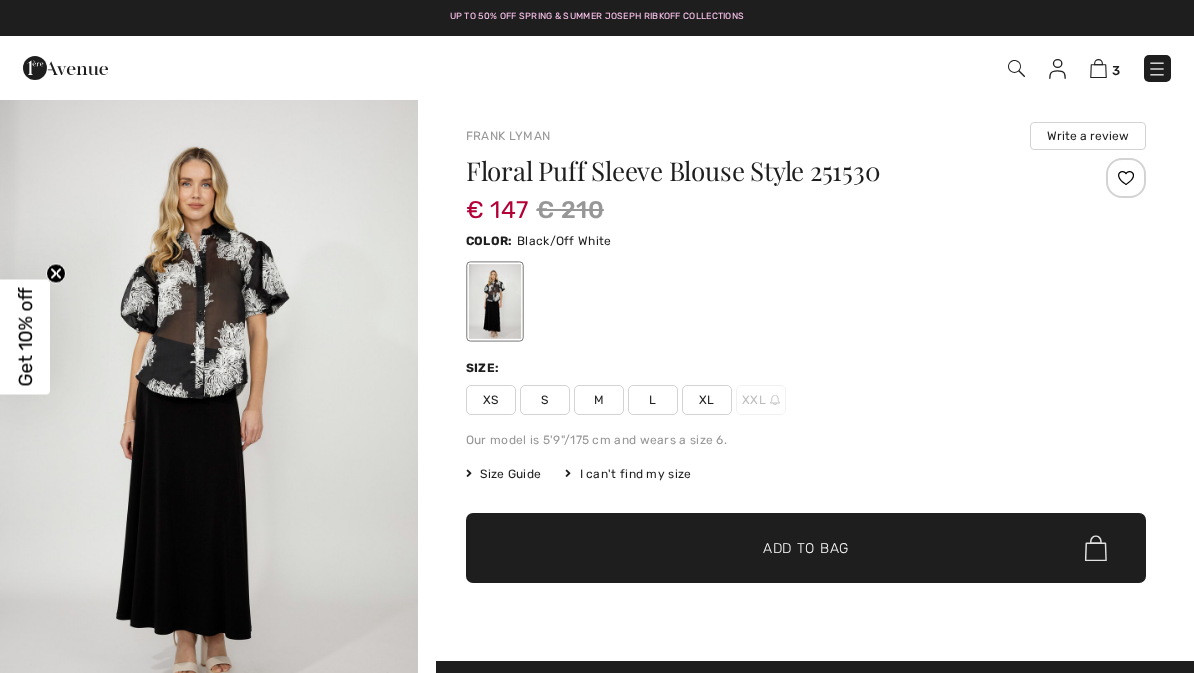 scroll, scrollTop: 0, scrollLeft: 0, axis: both 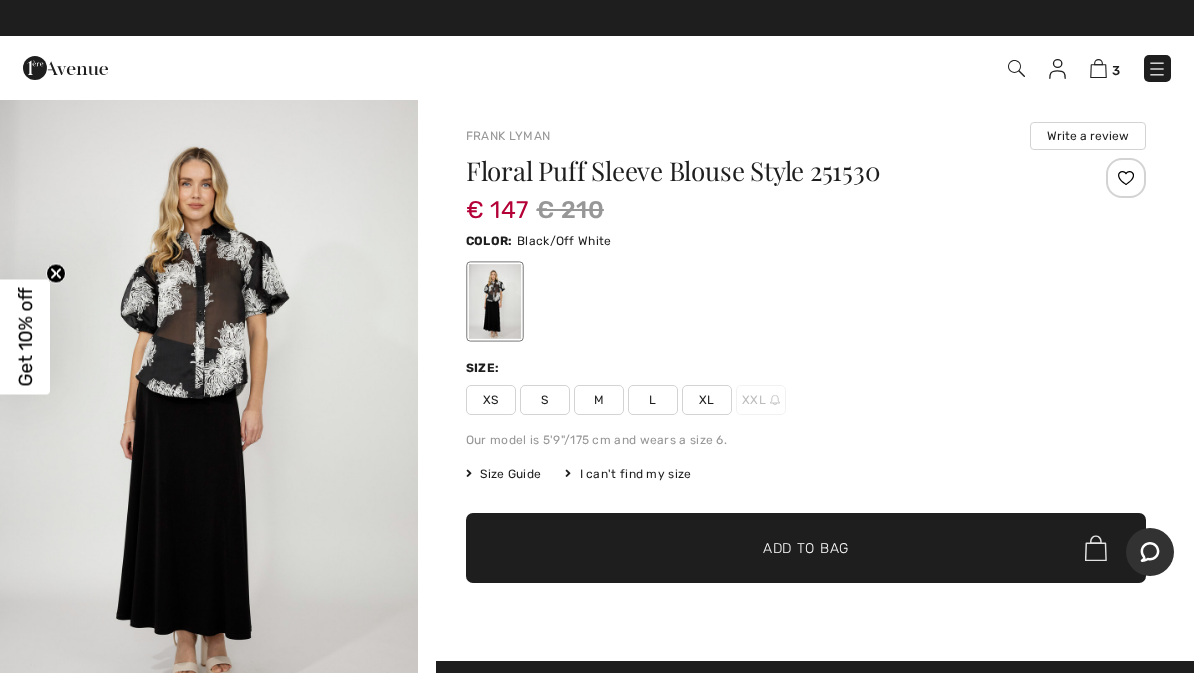 click on "XS S M L XL XXL" at bounding box center [806, 400] 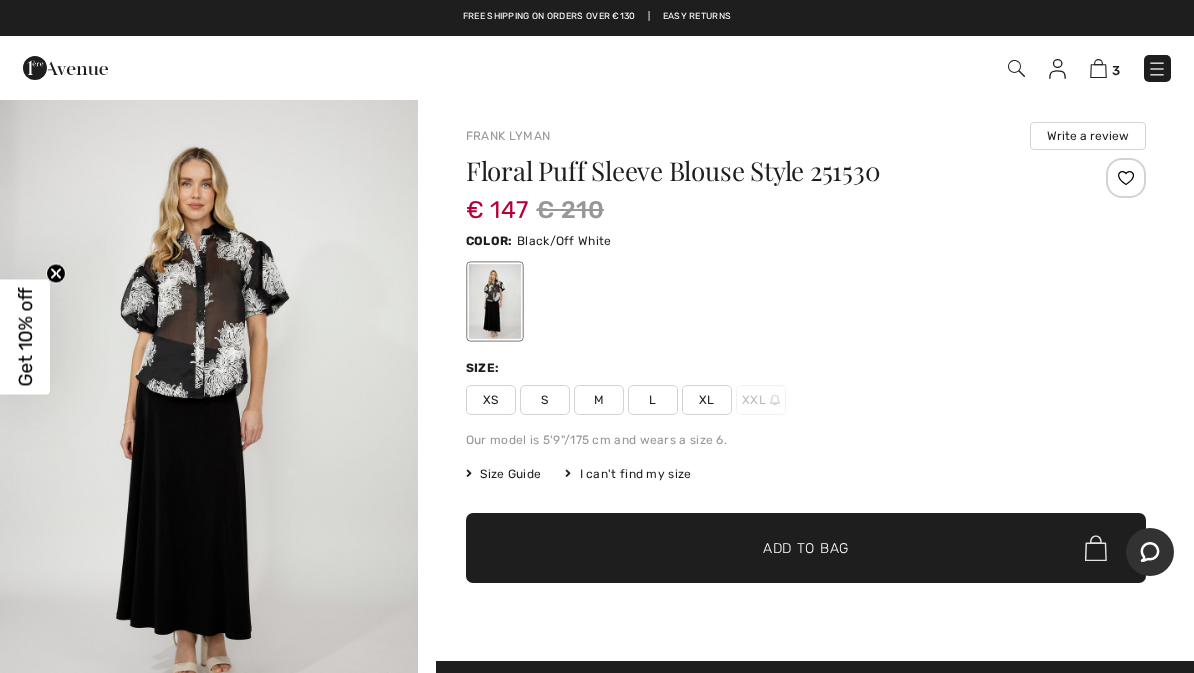 click on "M" at bounding box center (599, 400) 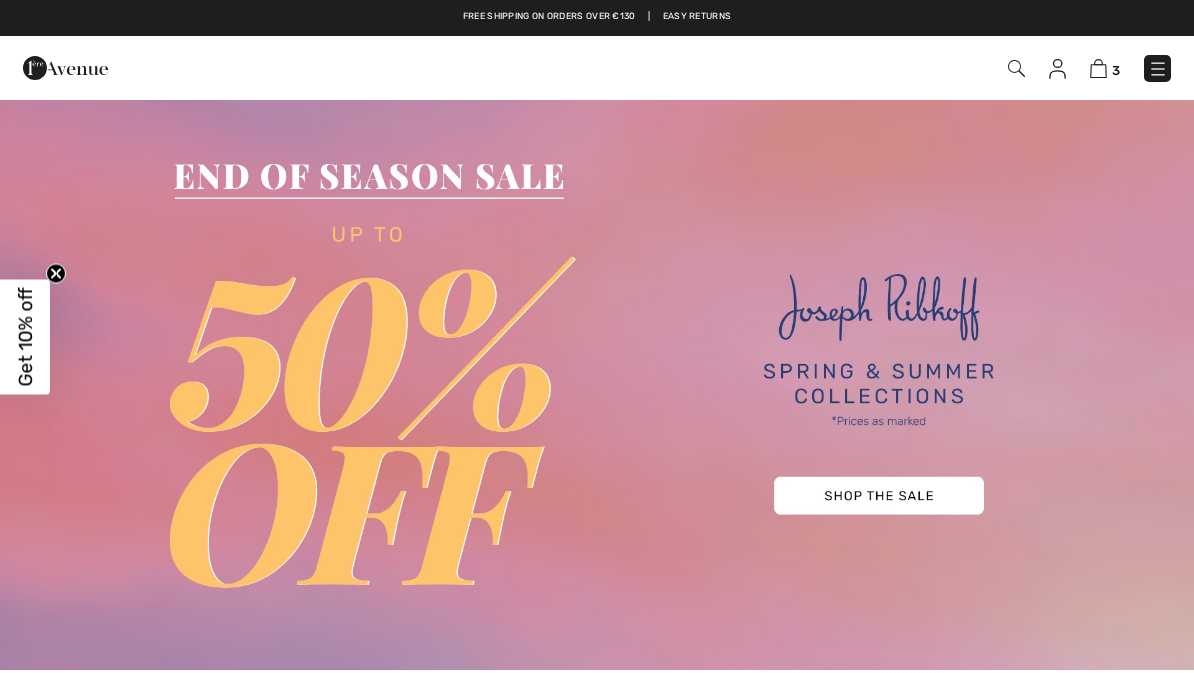 scroll, scrollTop: 0, scrollLeft: 0, axis: both 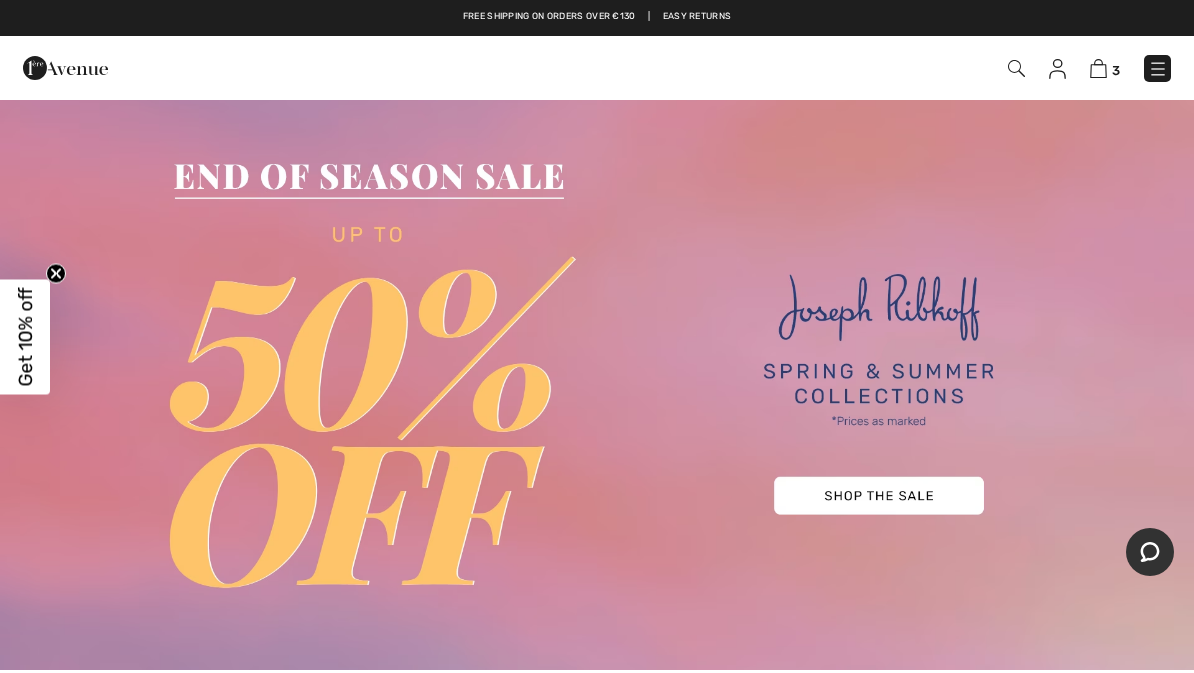 click at bounding box center (597, 384) 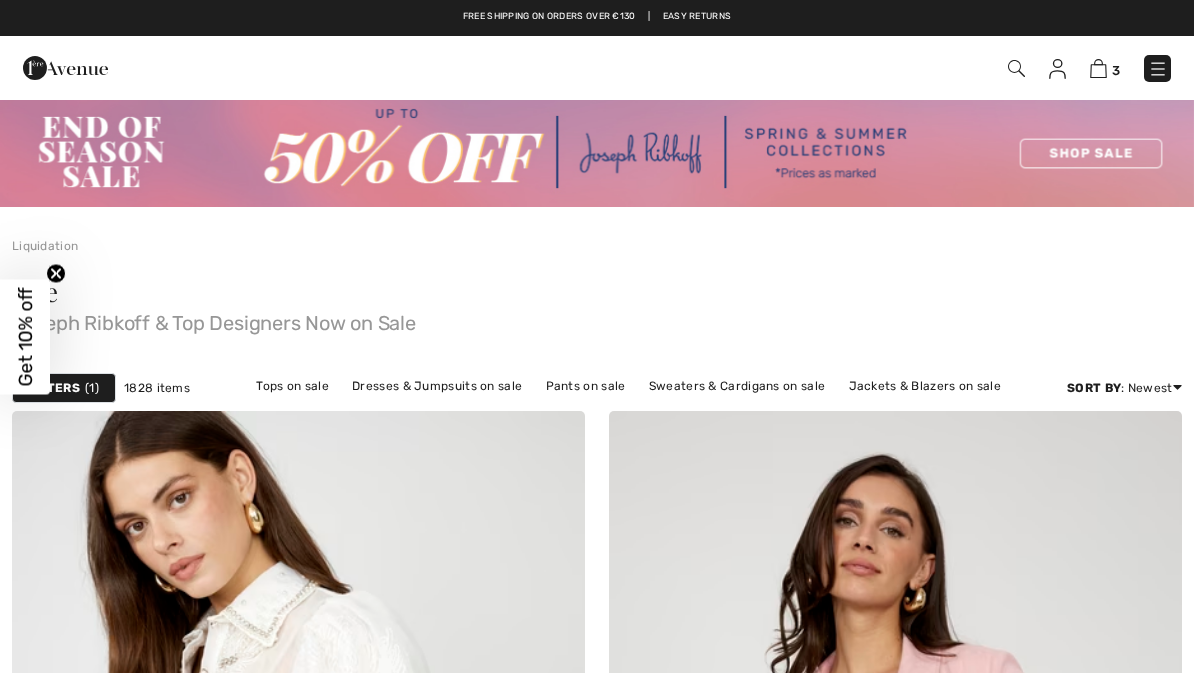 scroll, scrollTop: 0, scrollLeft: 0, axis: both 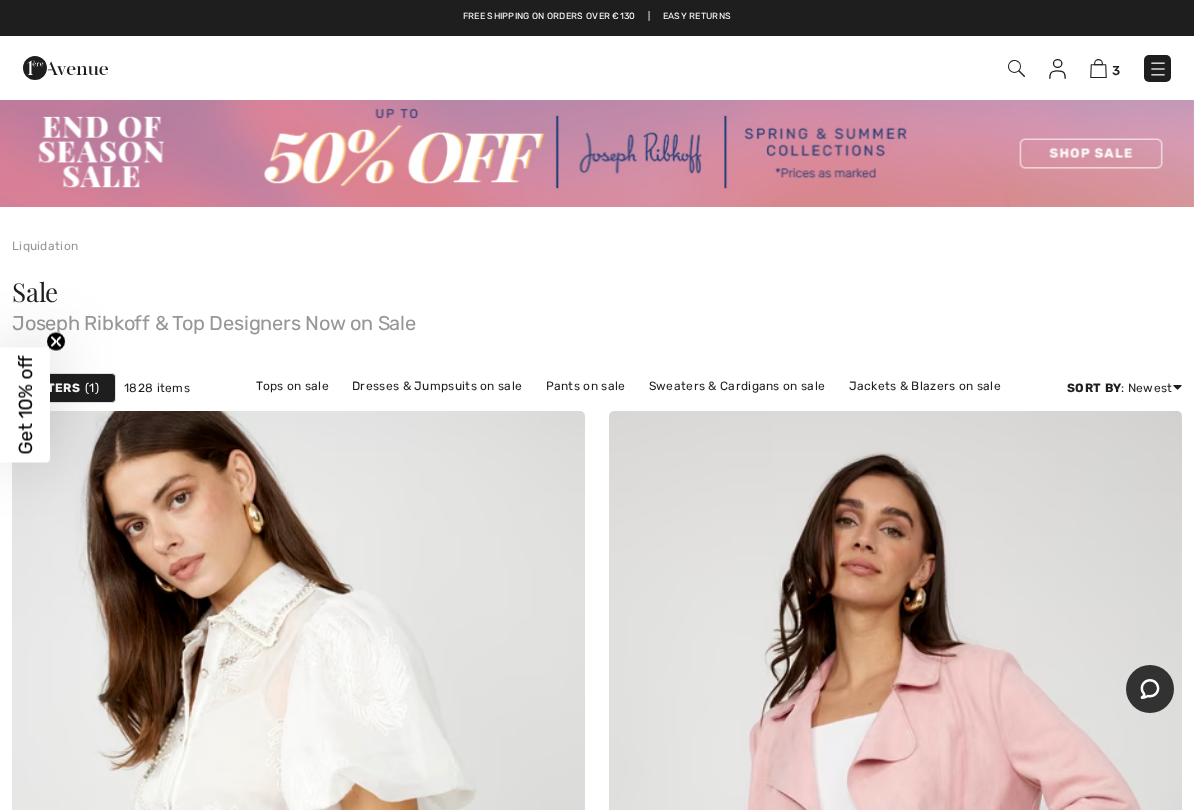 click on "Jackets & Blazers on sale" at bounding box center (925, 386) 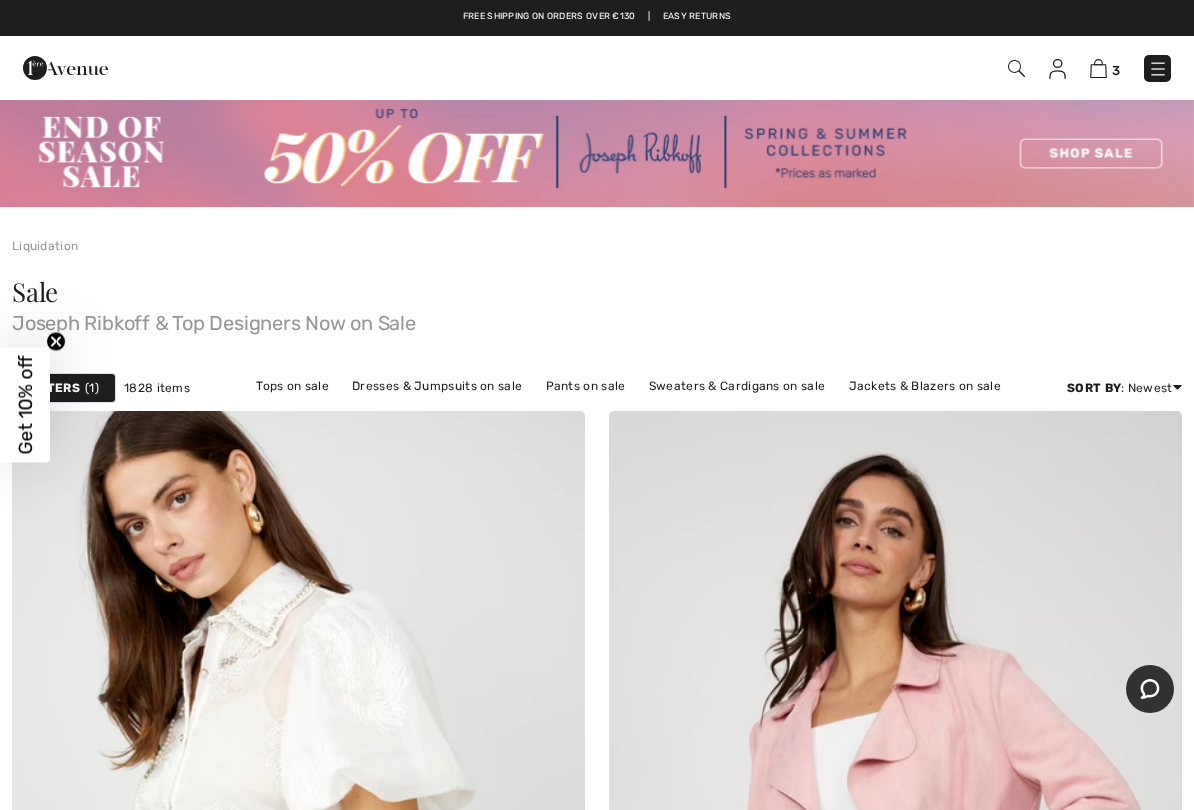 click on "Jackets & Blazers on sale" at bounding box center [925, 386] 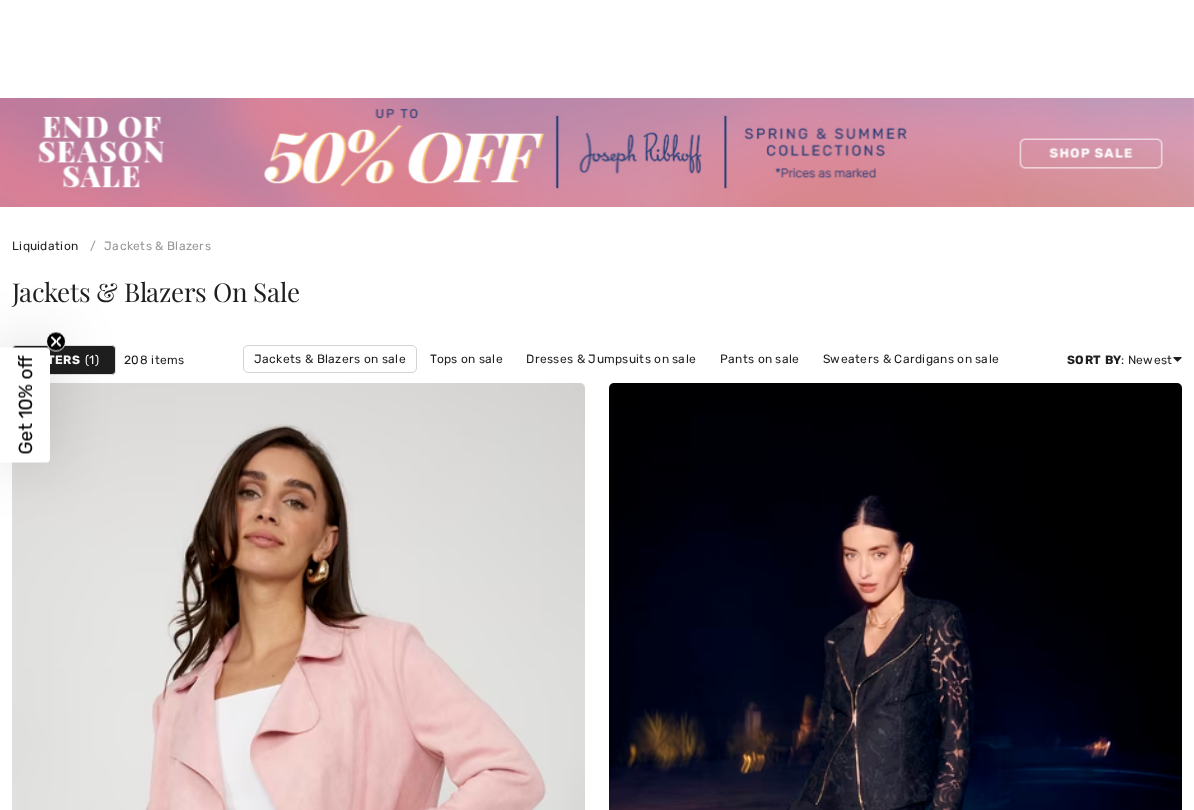 scroll, scrollTop: 621, scrollLeft: 0, axis: vertical 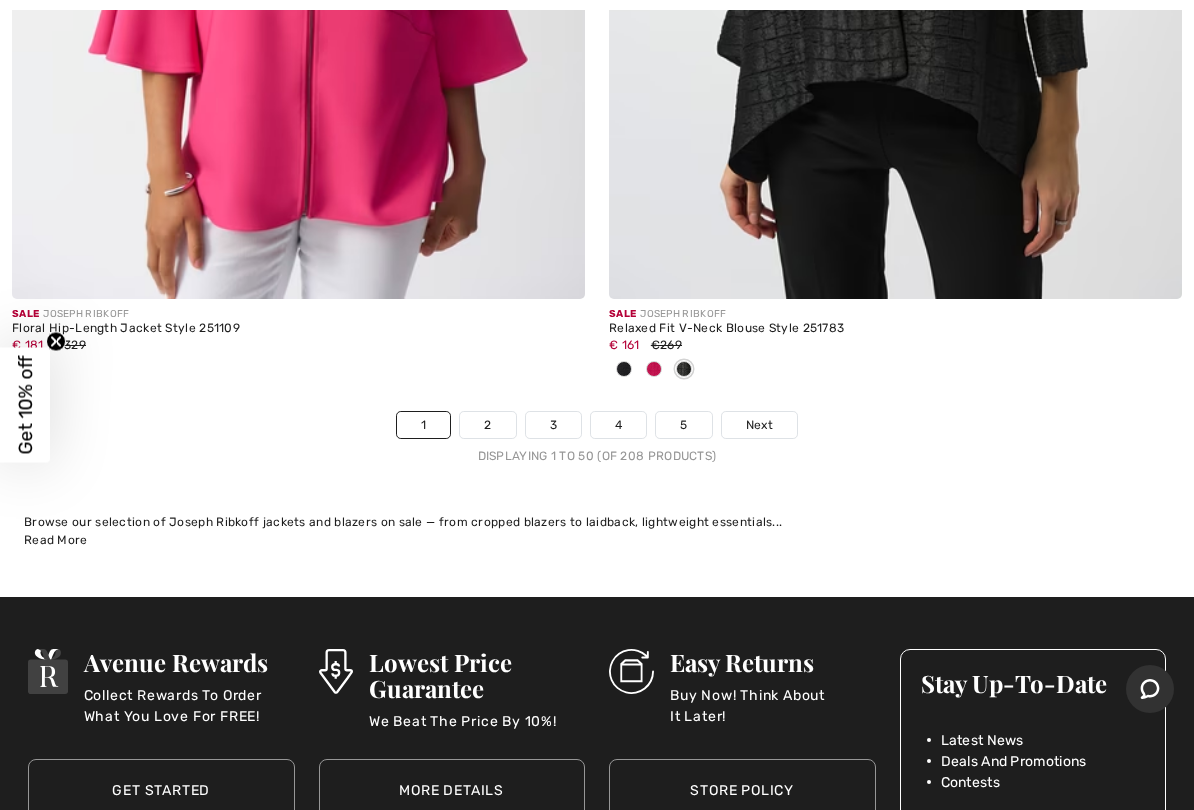 click on "Next" at bounding box center (759, 425) 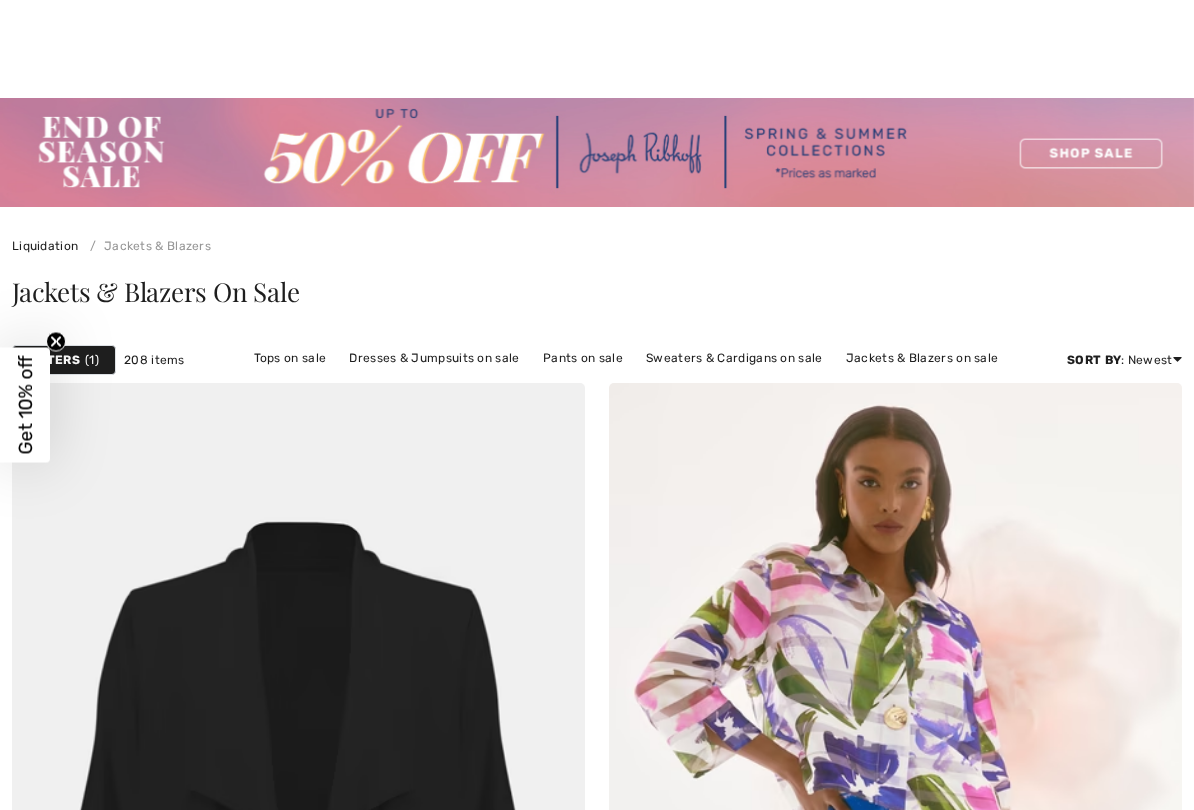 scroll, scrollTop: 3806, scrollLeft: 0, axis: vertical 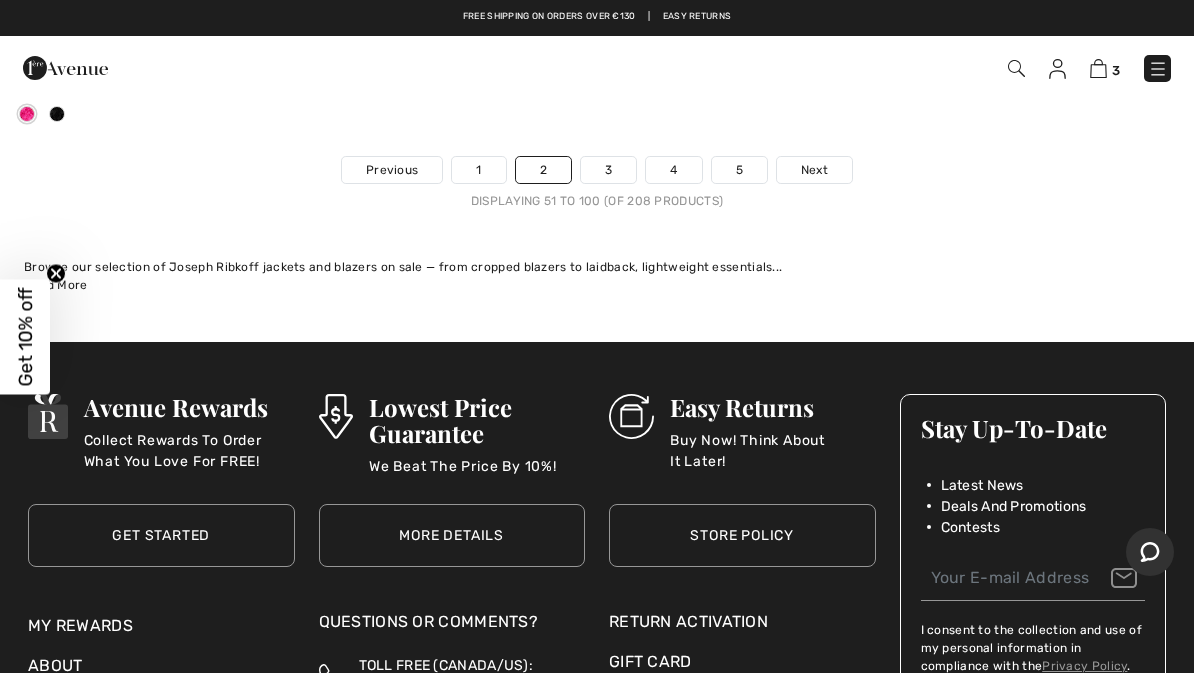 click on "Next" at bounding box center [814, 170] 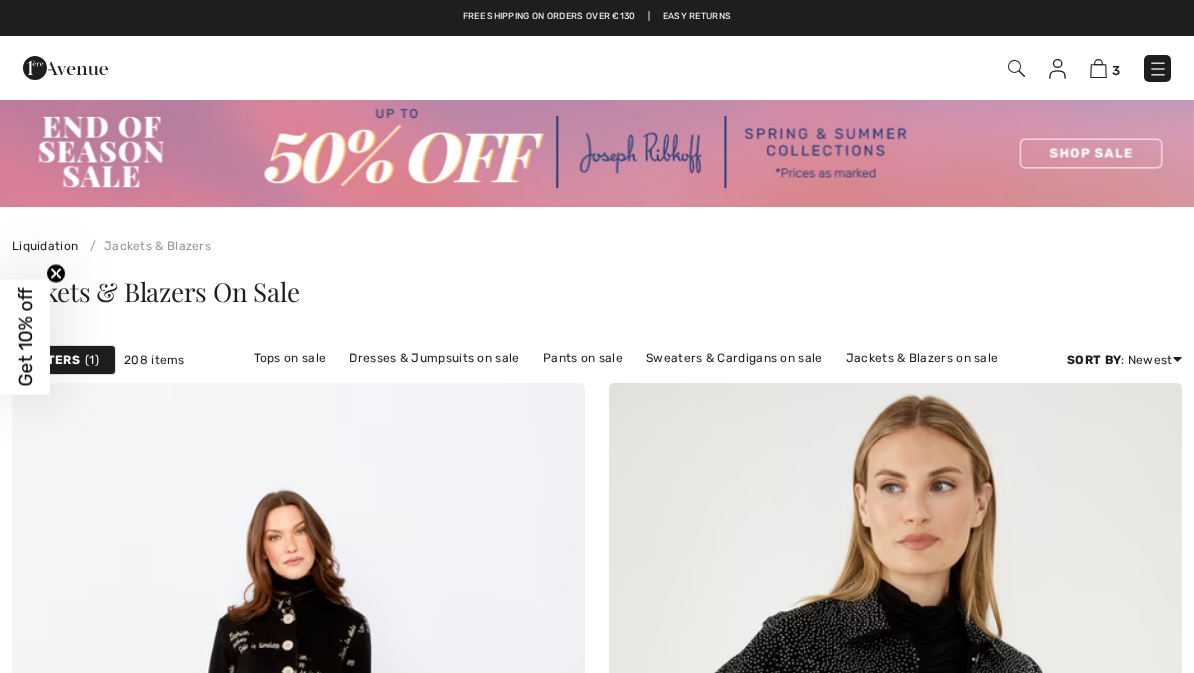 scroll, scrollTop: 0, scrollLeft: 0, axis: both 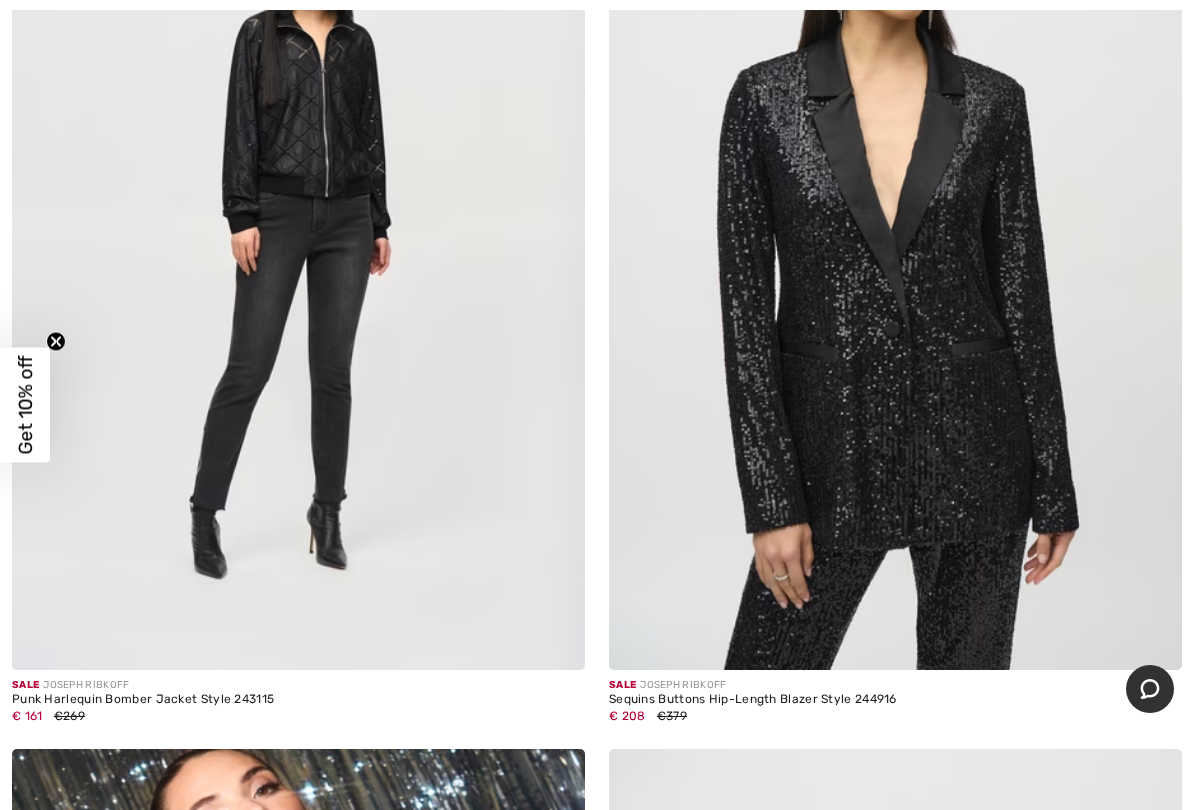 click at bounding box center (895, 240) 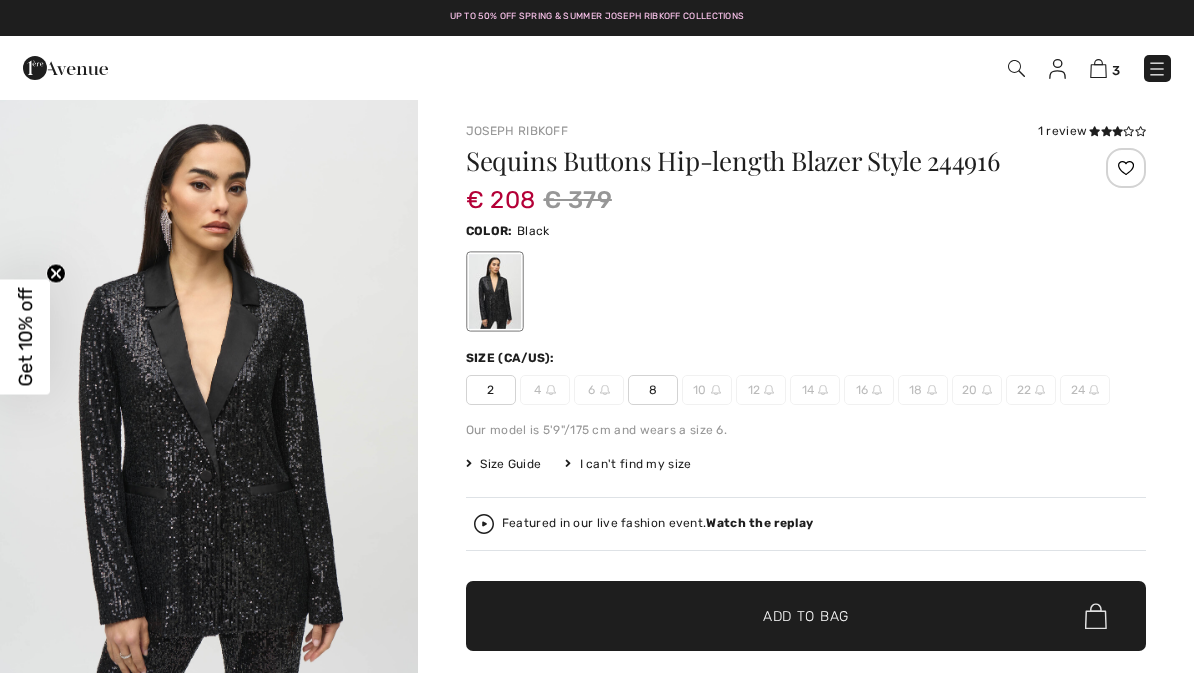 scroll, scrollTop: 0, scrollLeft: 0, axis: both 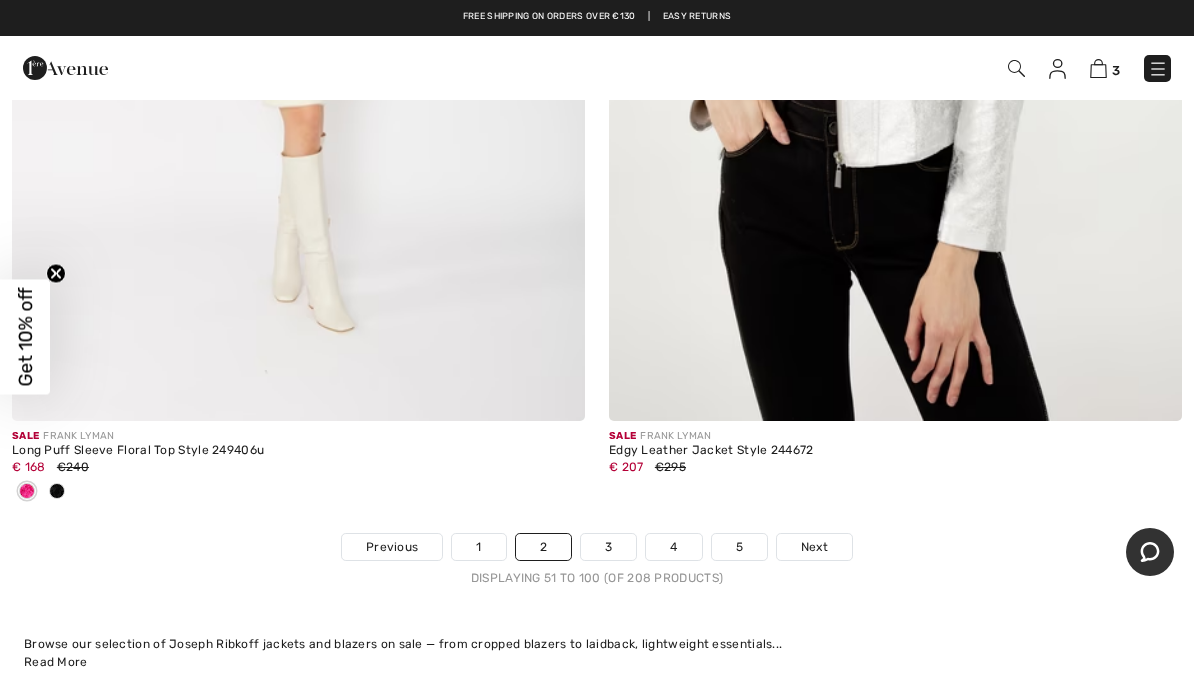 click on "3" at bounding box center (608, 547) 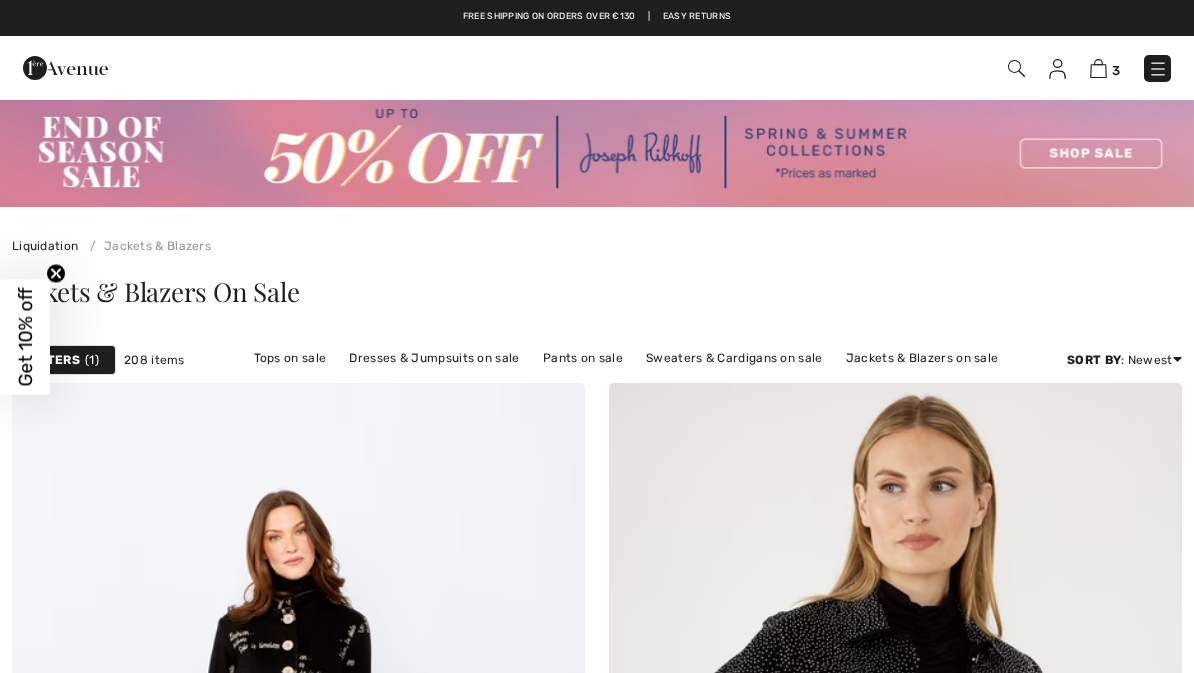 scroll, scrollTop: 0, scrollLeft: 0, axis: both 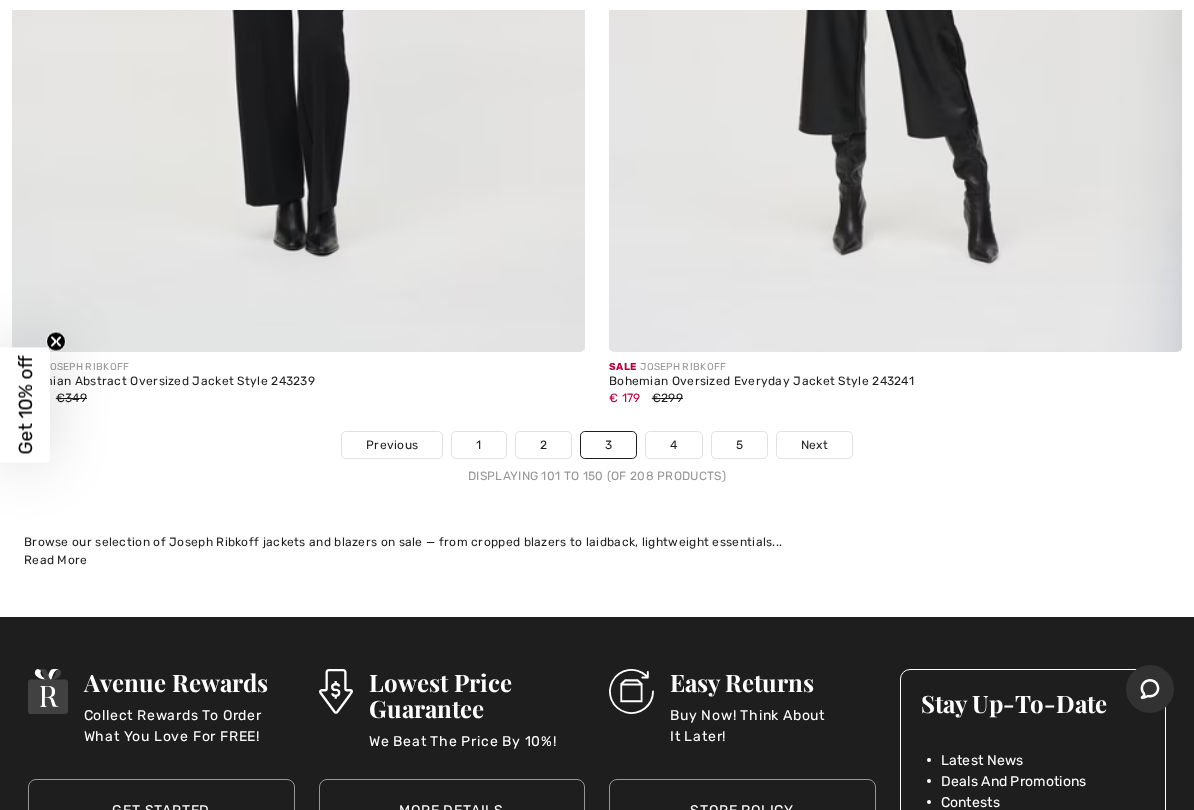 click on "Next" at bounding box center (814, 445) 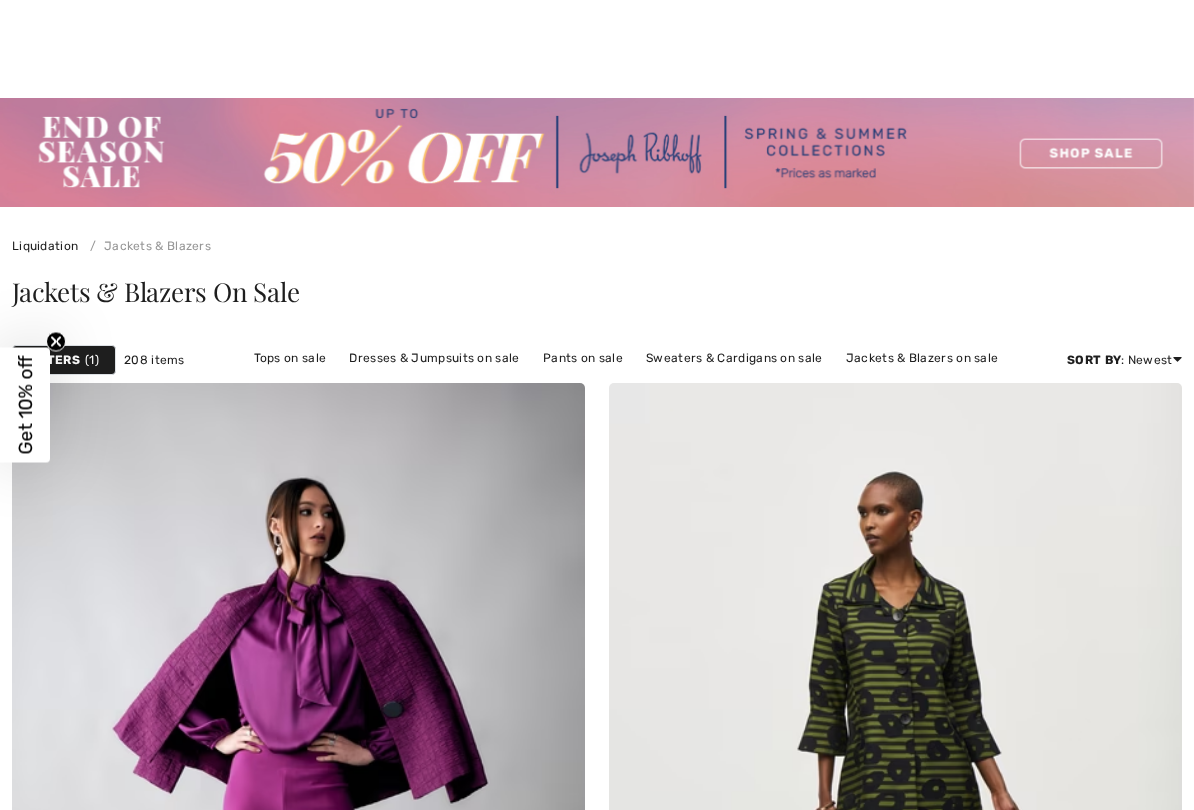scroll, scrollTop: 486, scrollLeft: 0, axis: vertical 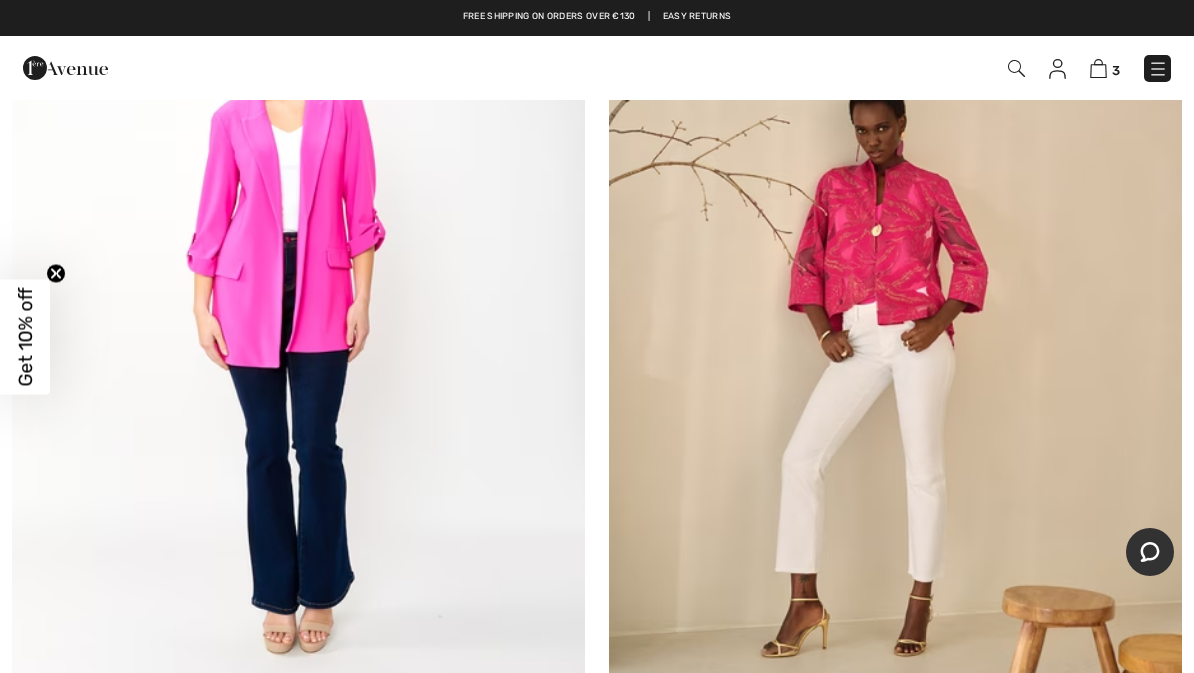 click at bounding box center [895, 316] 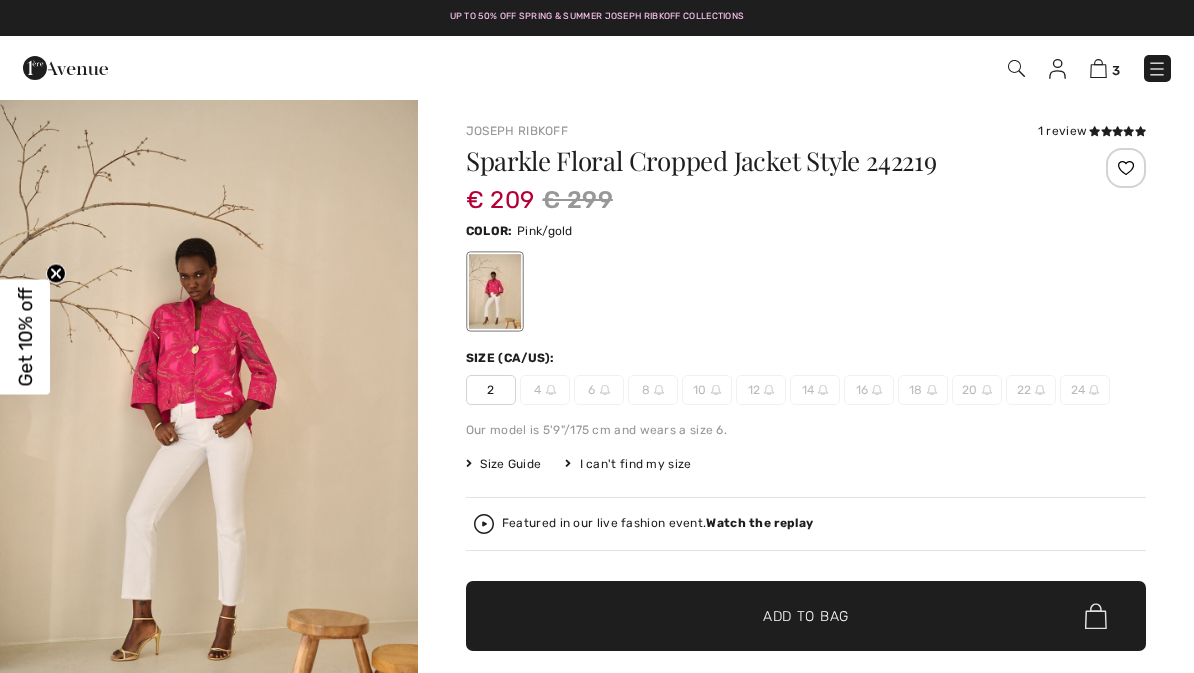 scroll, scrollTop: 0, scrollLeft: 0, axis: both 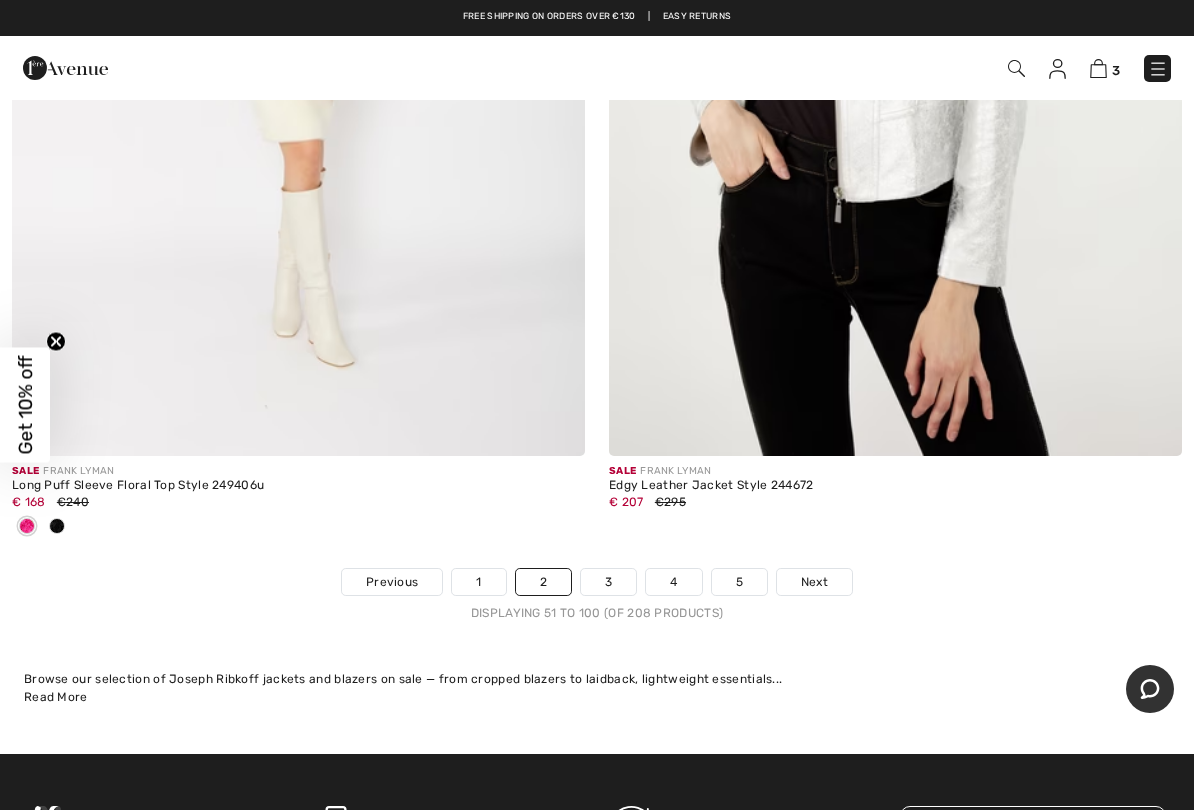 click on "3" at bounding box center [608, 582] 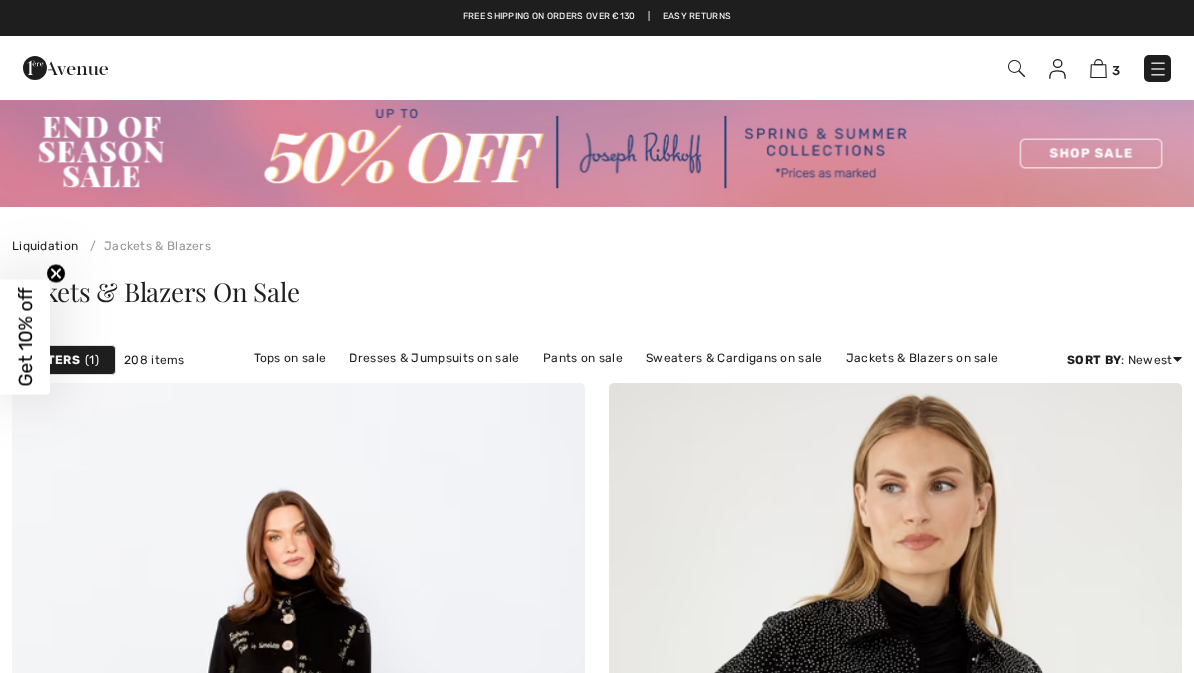 scroll, scrollTop: 0, scrollLeft: 0, axis: both 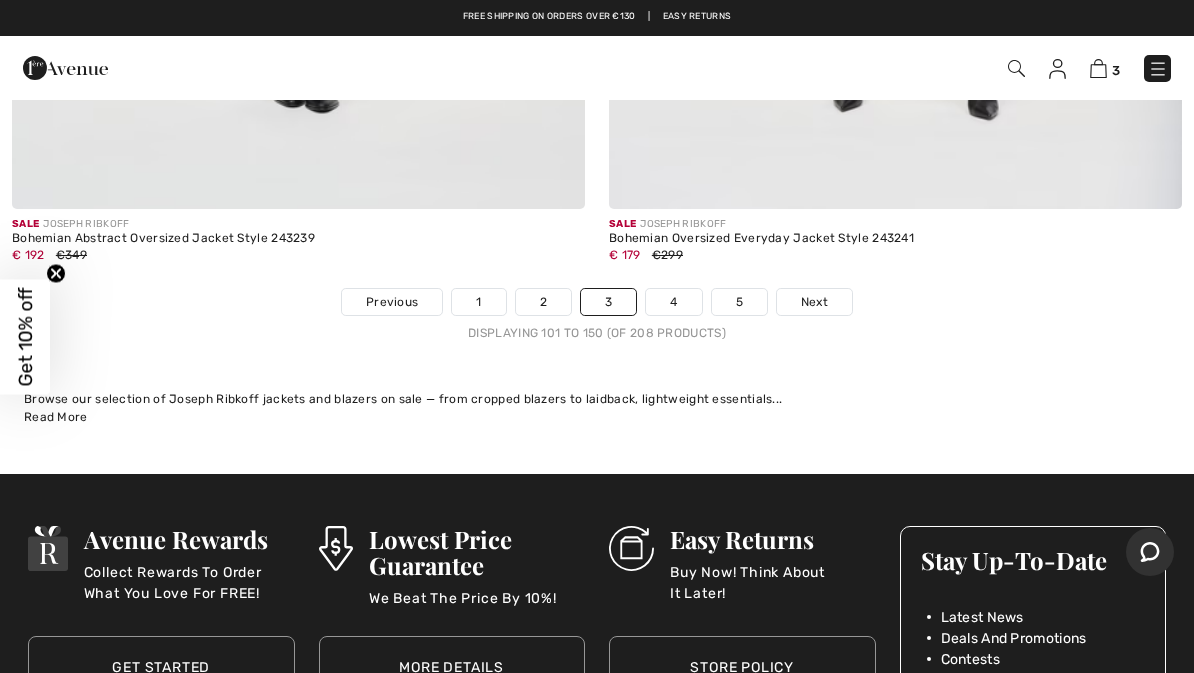 click on "4" at bounding box center [673, 302] 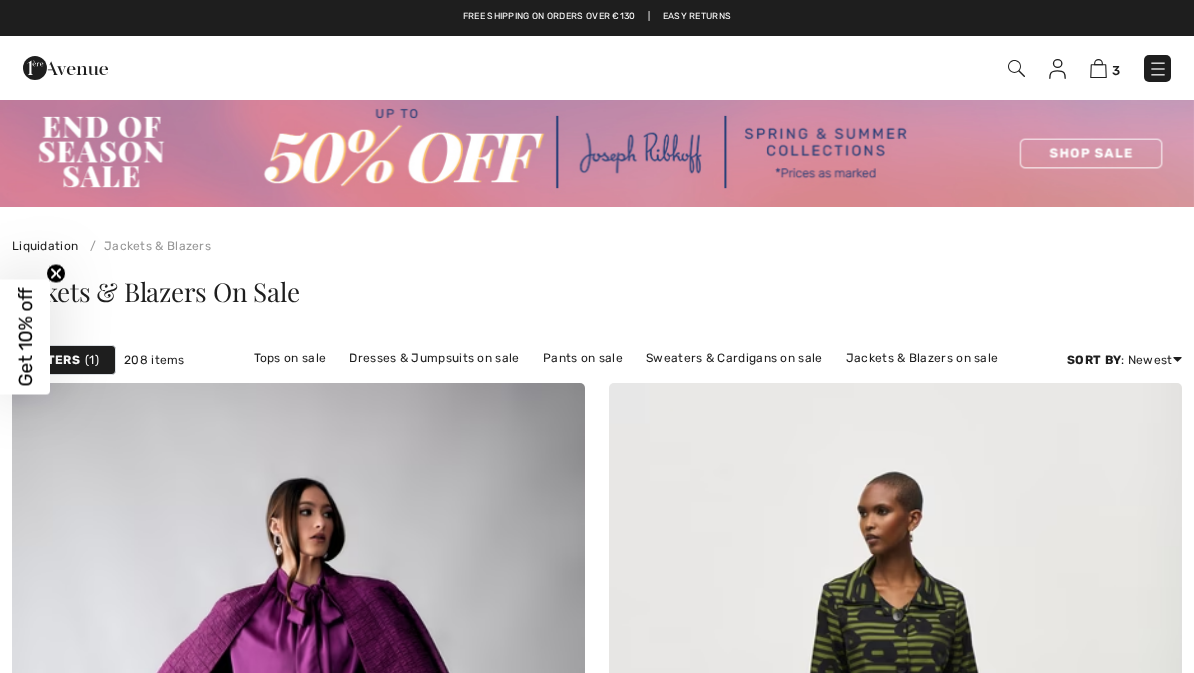 scroll, scrollTop: 0, scrollLeft: 0, axis: both 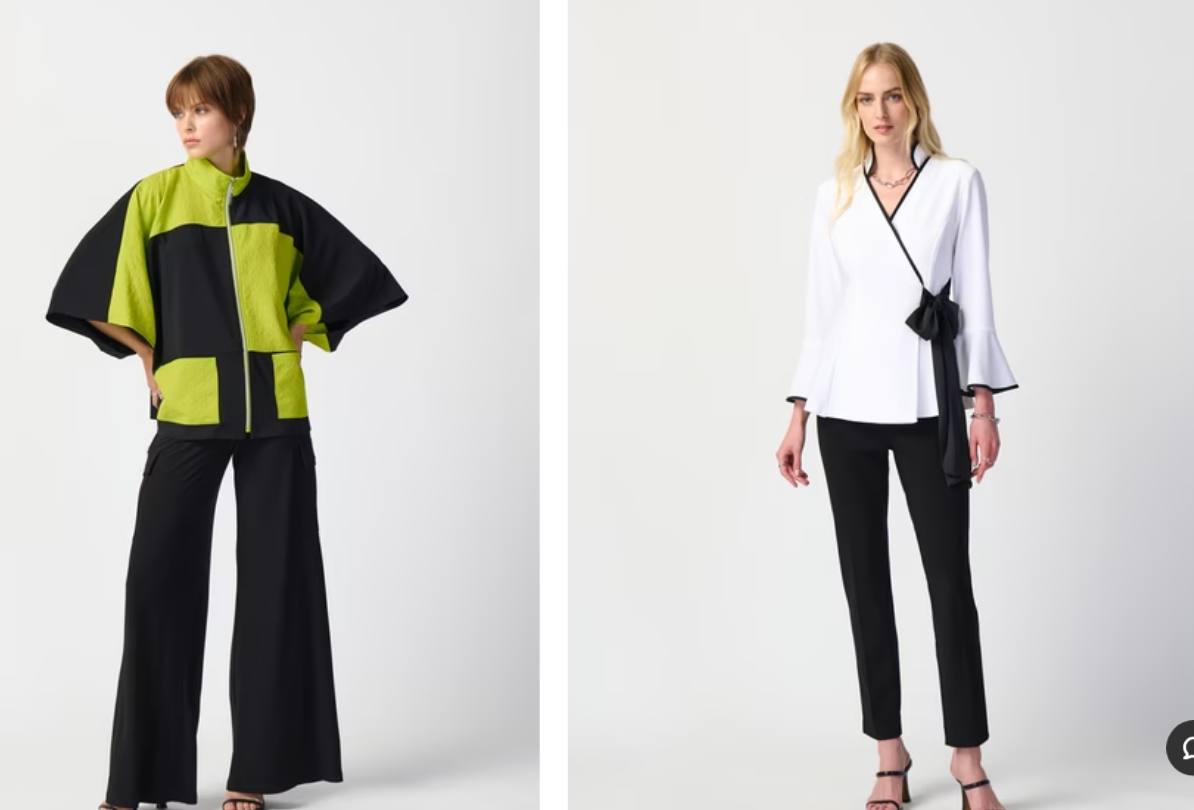 click at bounding box center (895, 418) 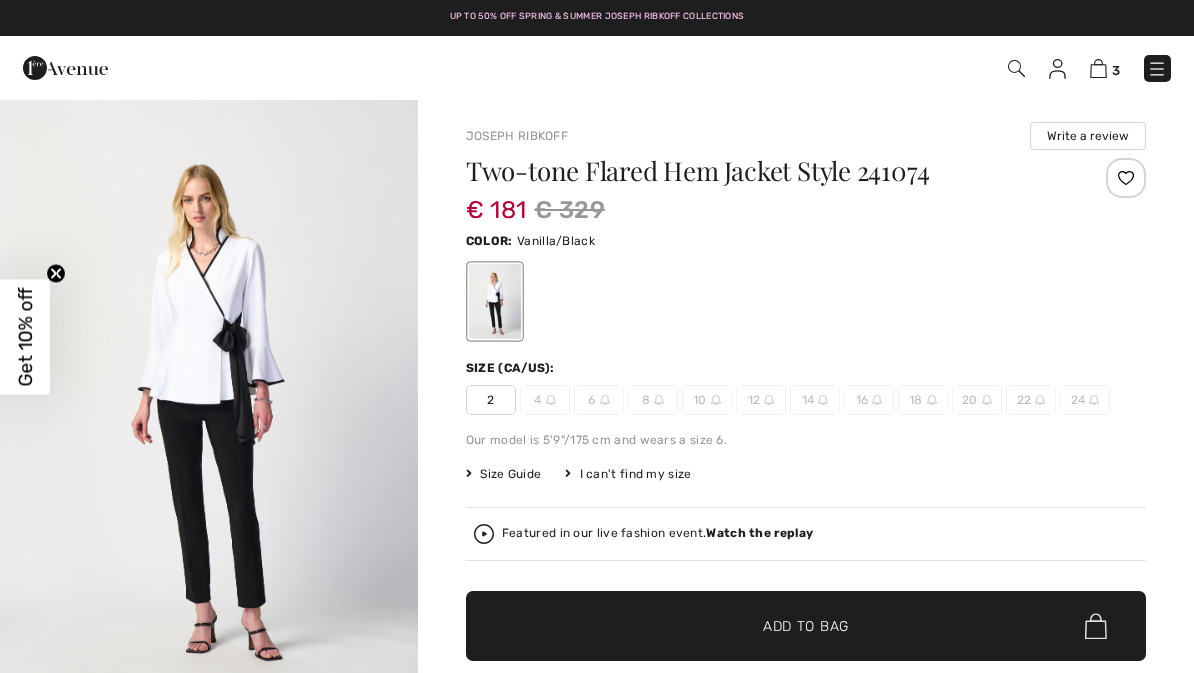 scroll, scrollTop: 0, scrollLeft: 0, axis: both 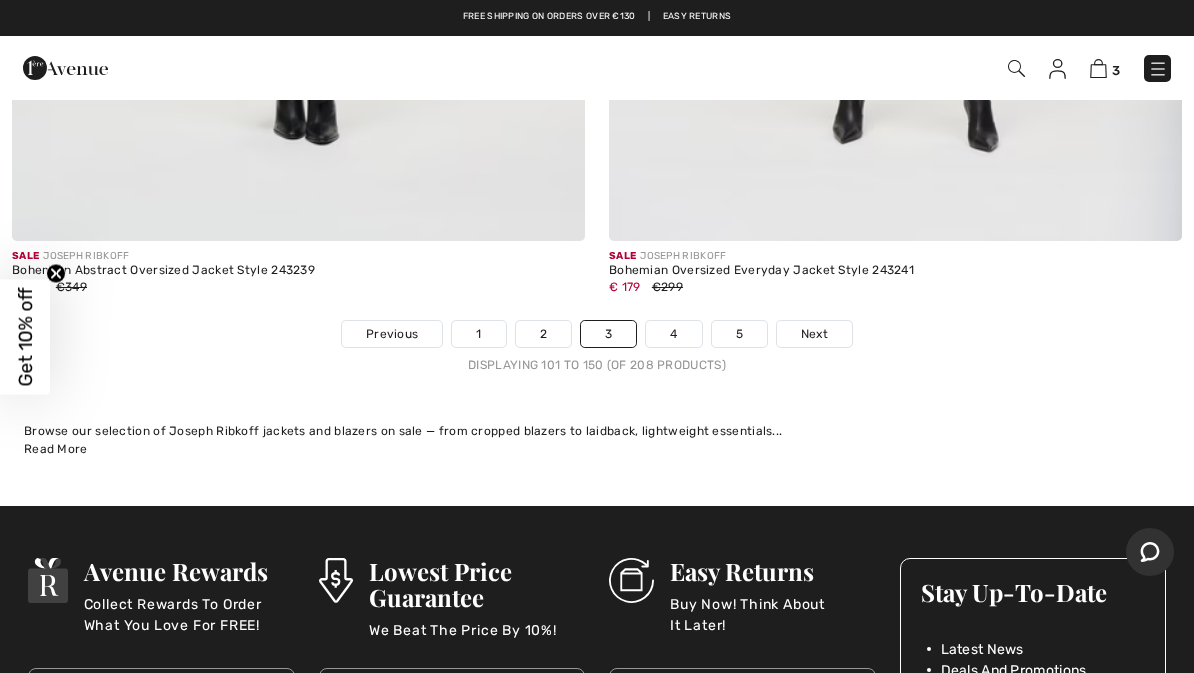 click on "4" at bounding box center [673, 334] 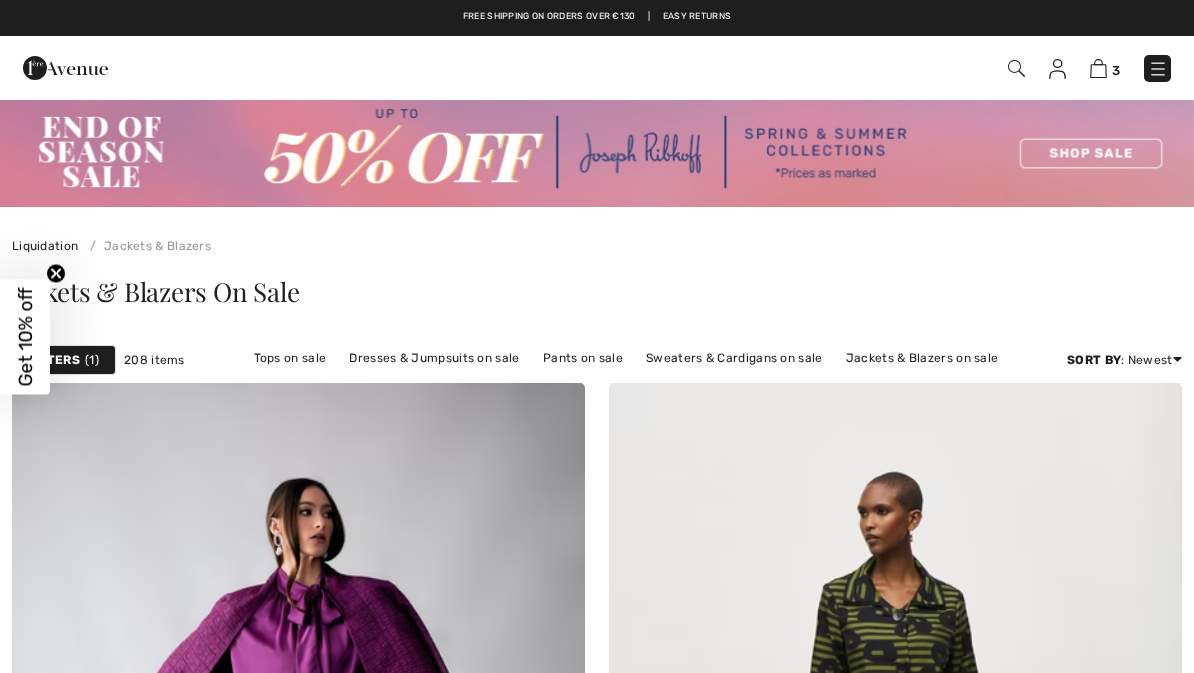 scroll, scrollTop: 0, scrollLeft: 0, axis: both 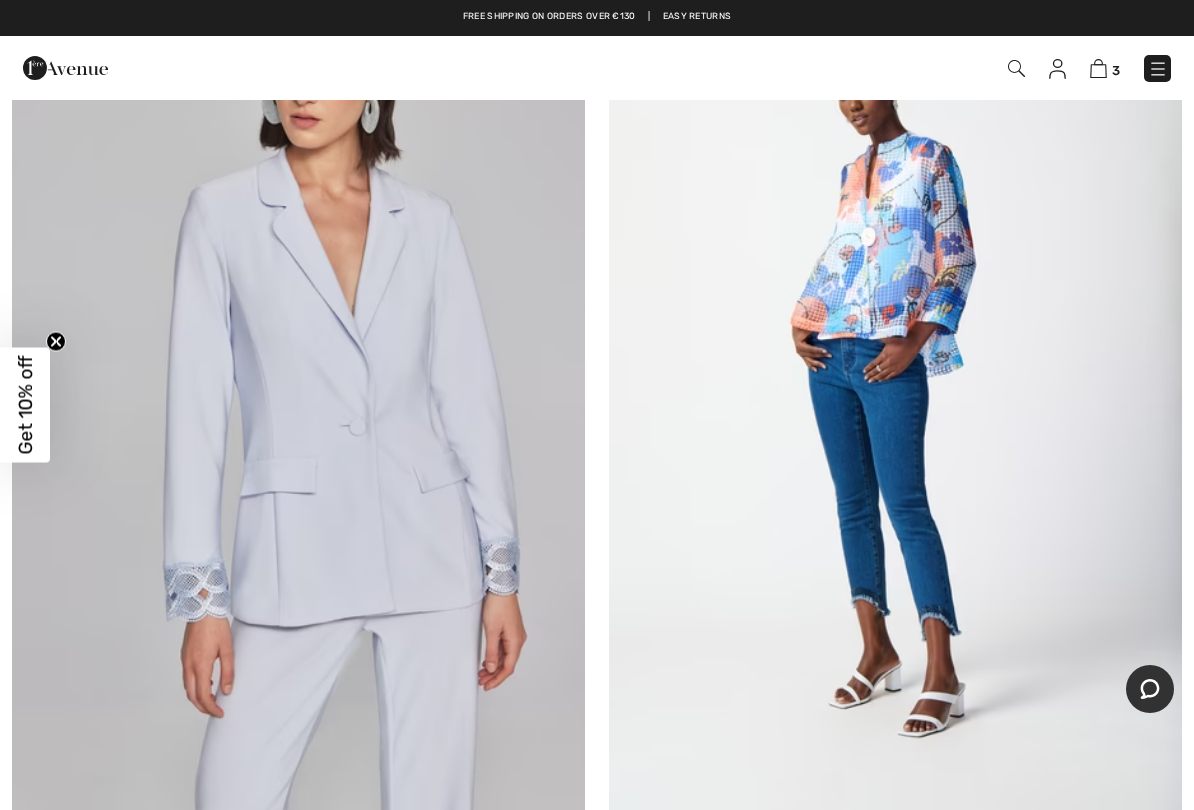 click at bounding box center [298, 385] 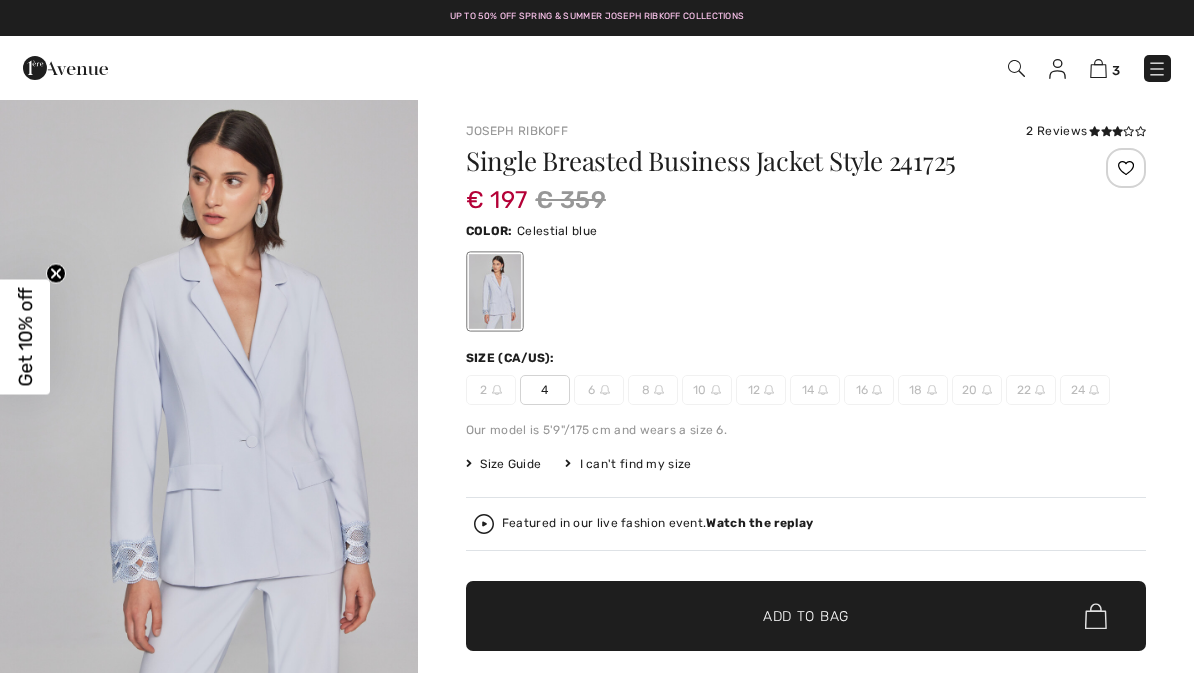 scroll, scrollTop: 0, scrollLeft: 0, axis: both 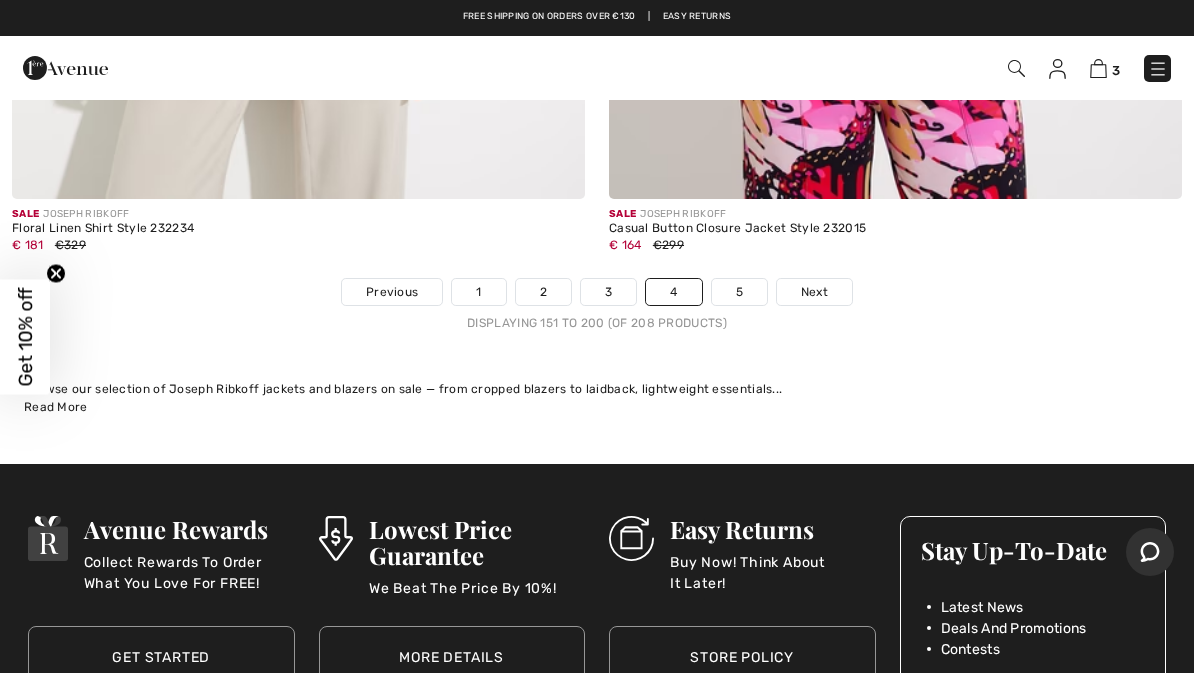 click on "5" at bounding box center (739, 292) 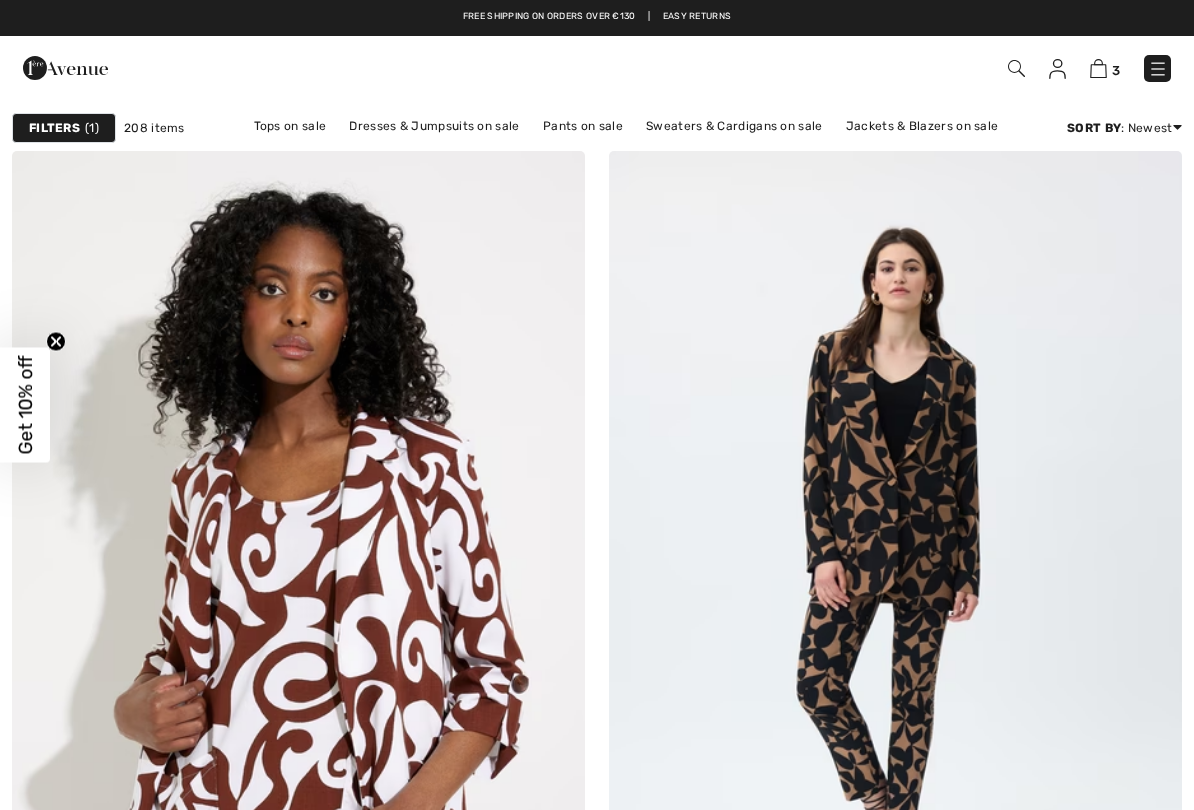 scroll, scrollTop: 0, scrollLeft: 0, axis: both 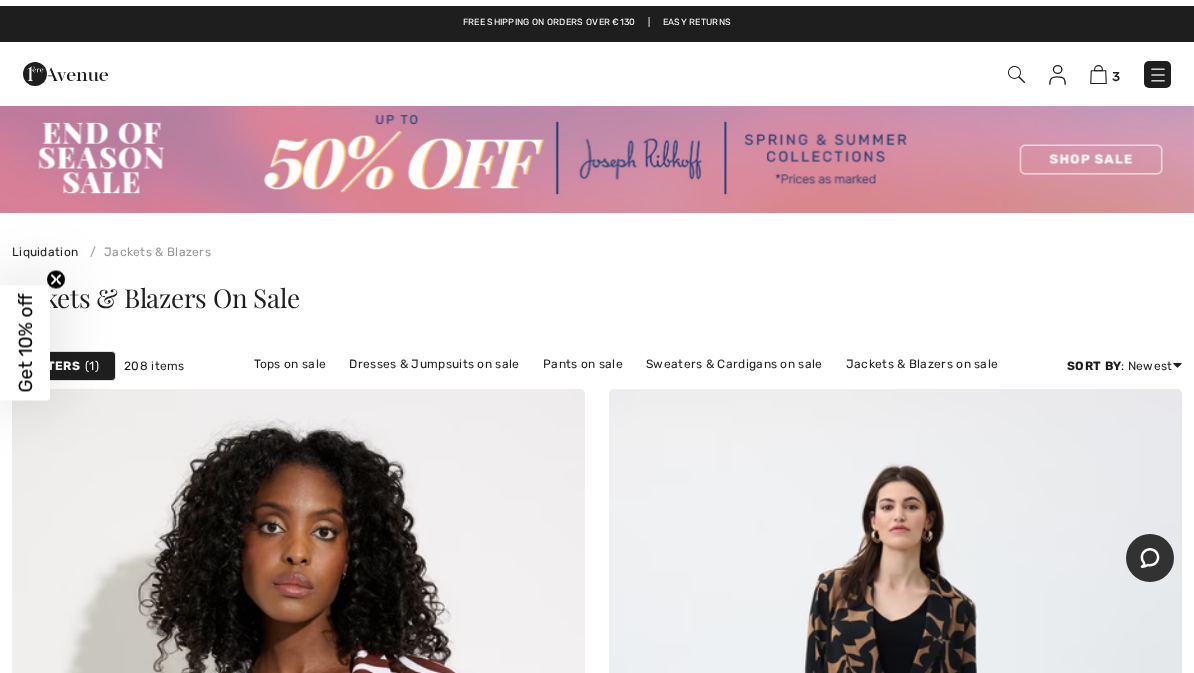 click on "Pants on sale" at bounding box center (583, 358) 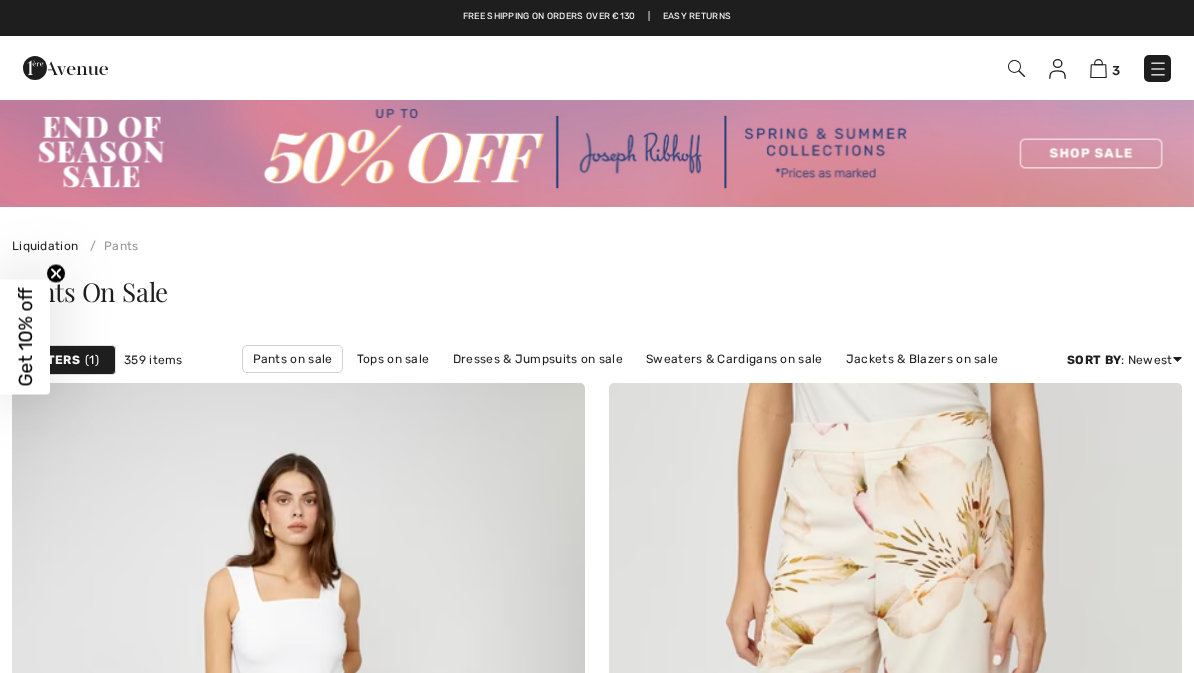 scroll, scrollTop: 0, scrollLeft: 0, axis: both 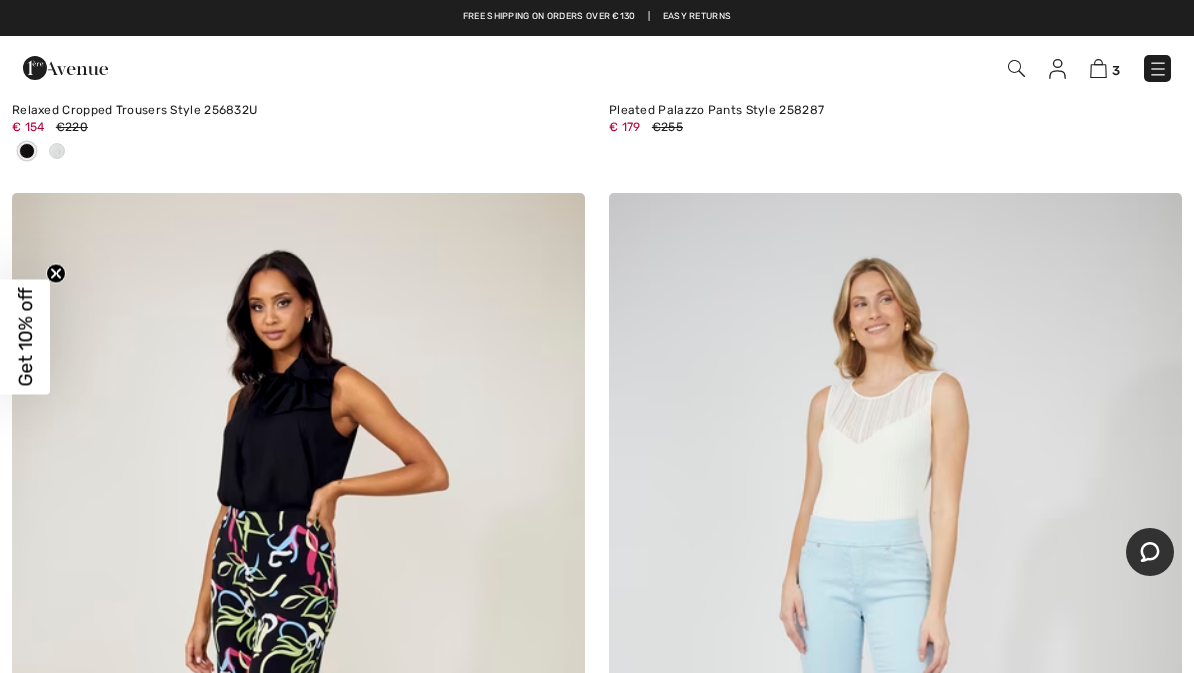 click at bounding box center (1098, 68) 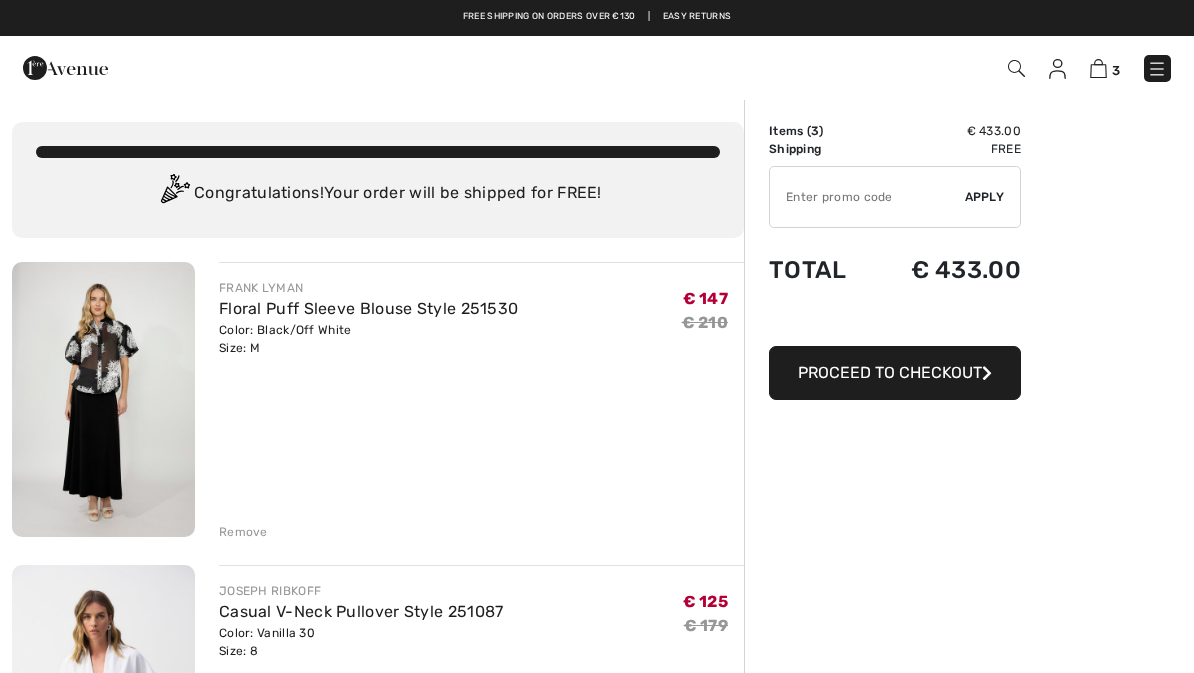 scroll, scrollTop: 0, scrollLeft: 0, axis: both 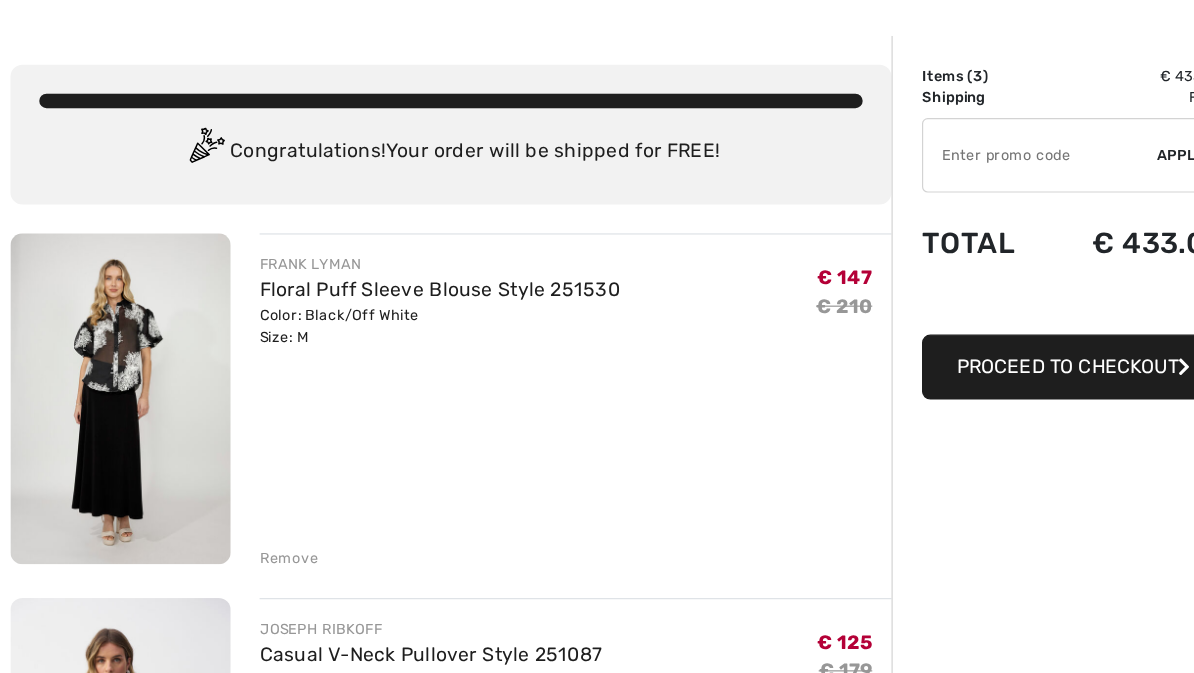 click at bounding box center (103, 399) 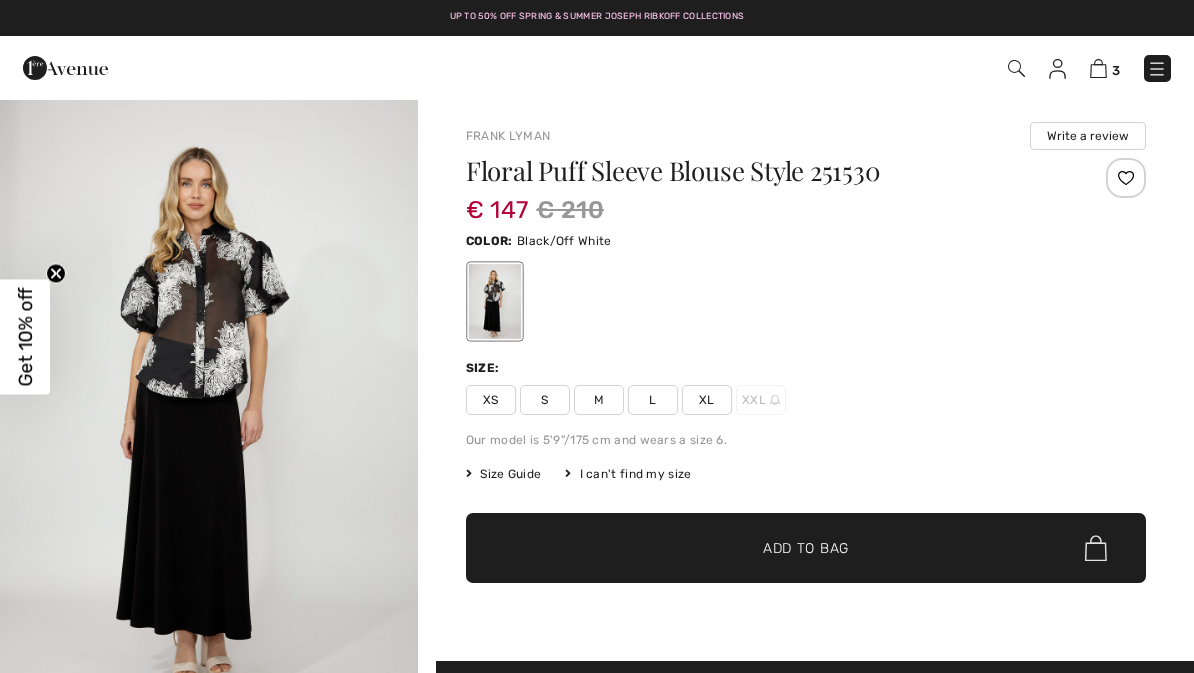scroll, scrollTop: 0, scrollLeft: 0, axis: both 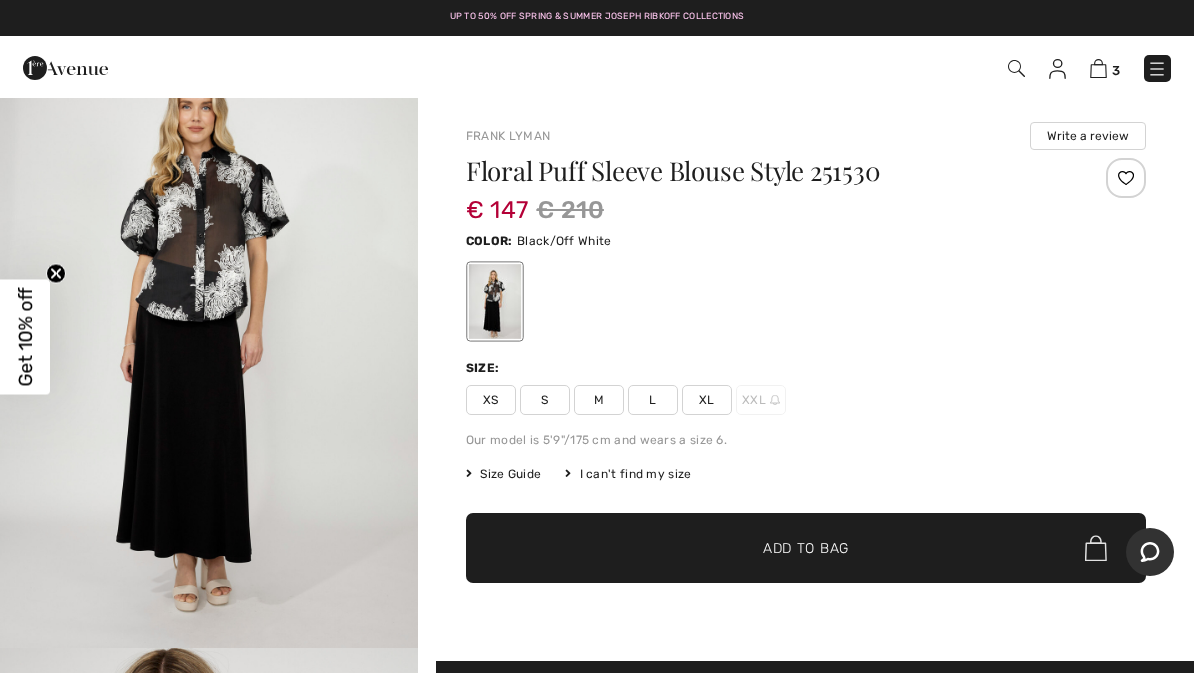 click at bounding box center (209, 334) 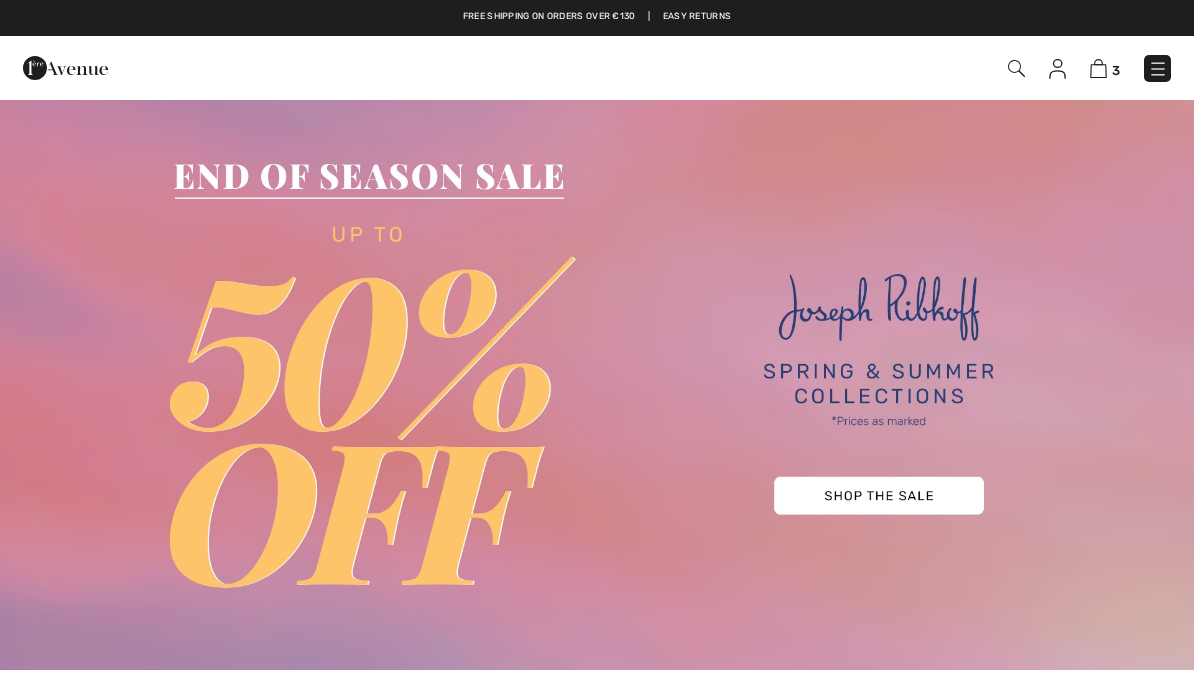 scroll, scrollTop: 0, scrollLeft: 0, axis: both 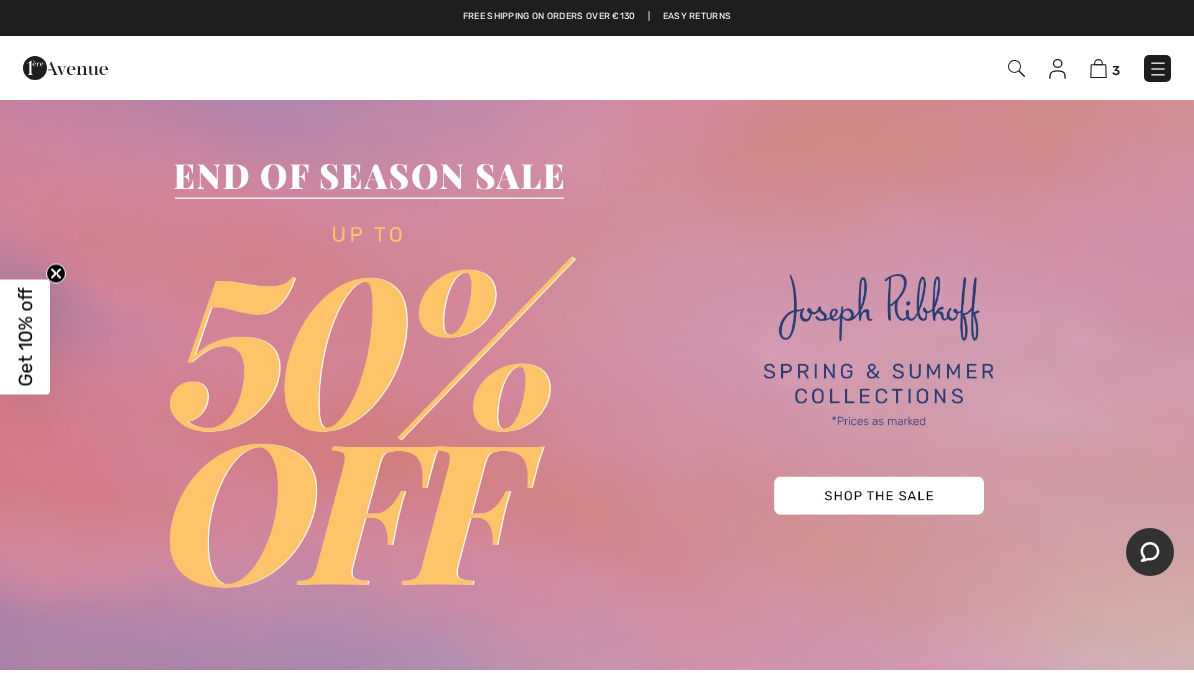 click at bounding box center (597, 384) 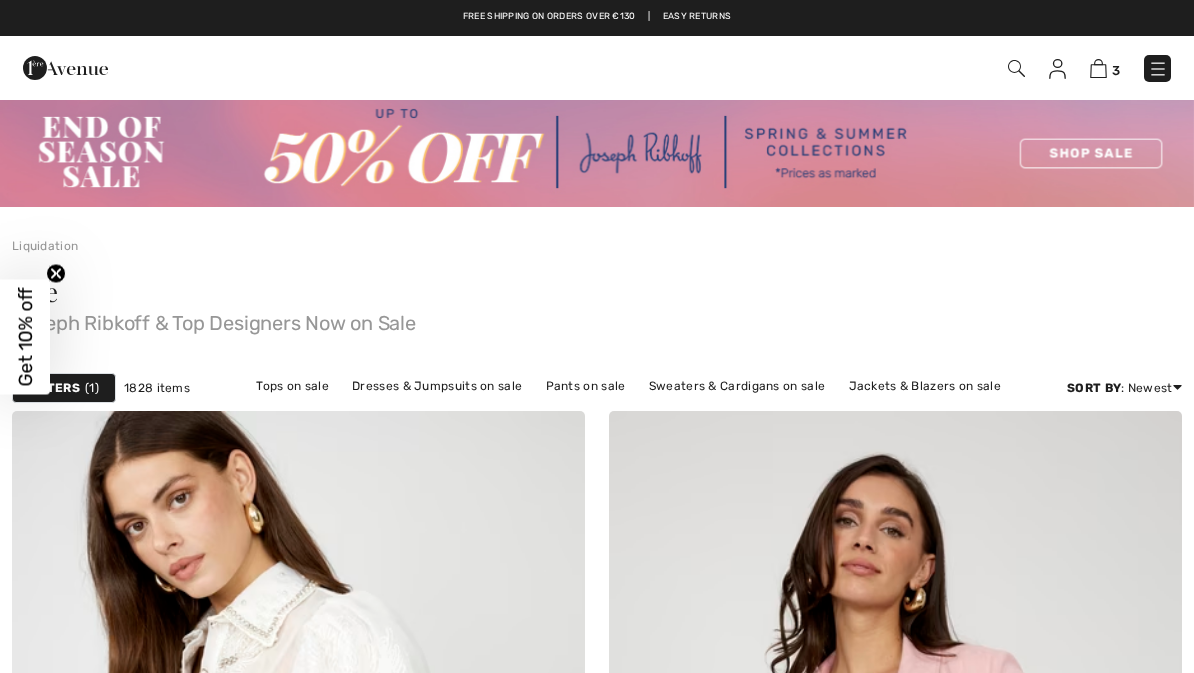 scroll, scrollTop: 0, scrollLeft: 0, axis: both 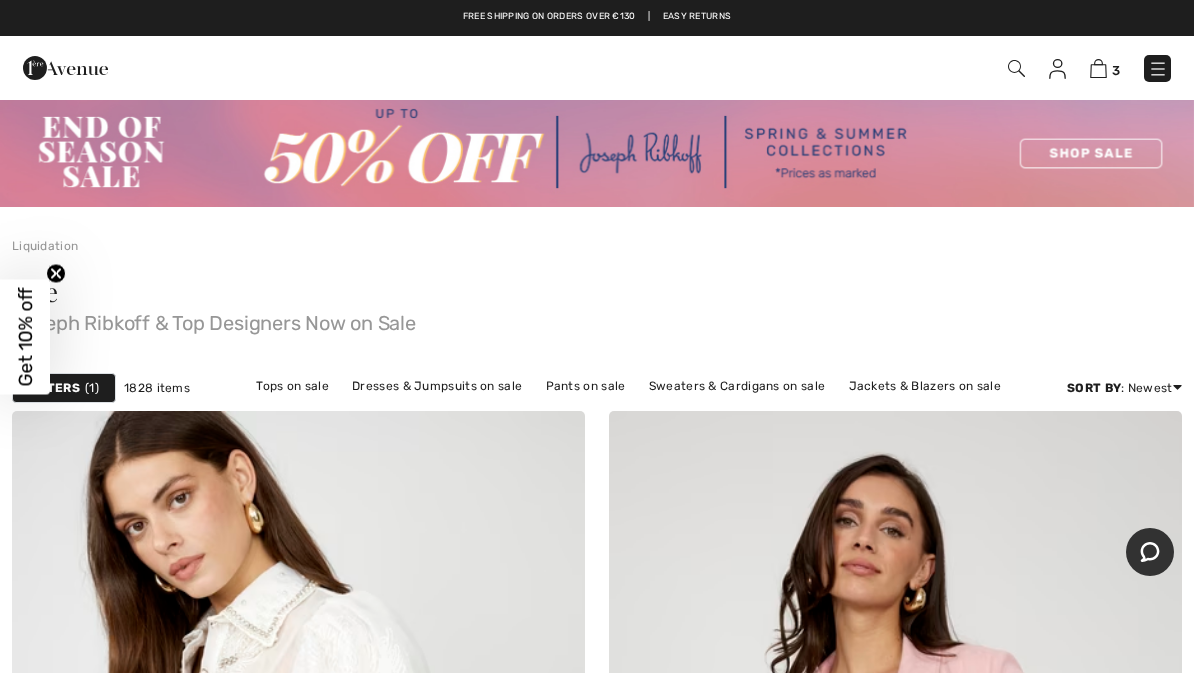 click at bounding box center (597, 152) 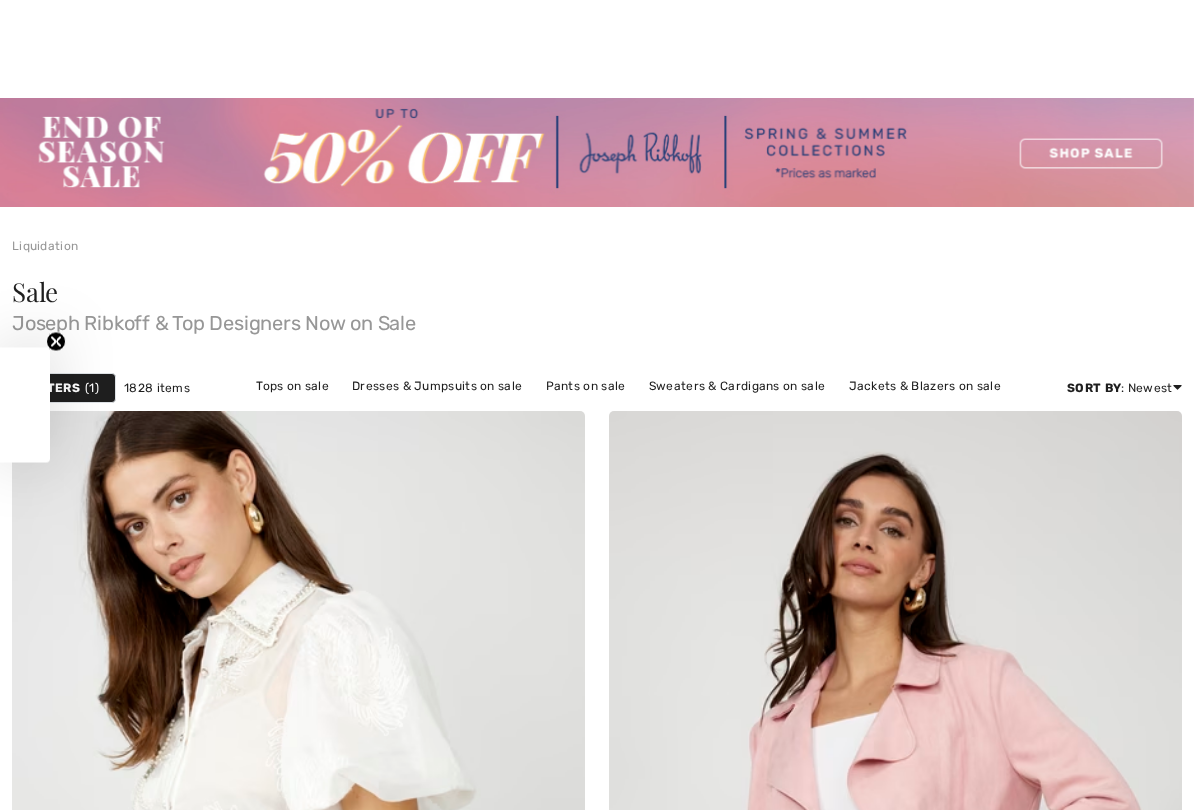 scroll, scrollTop: 321, scrollLeft: 0, axis: vertical 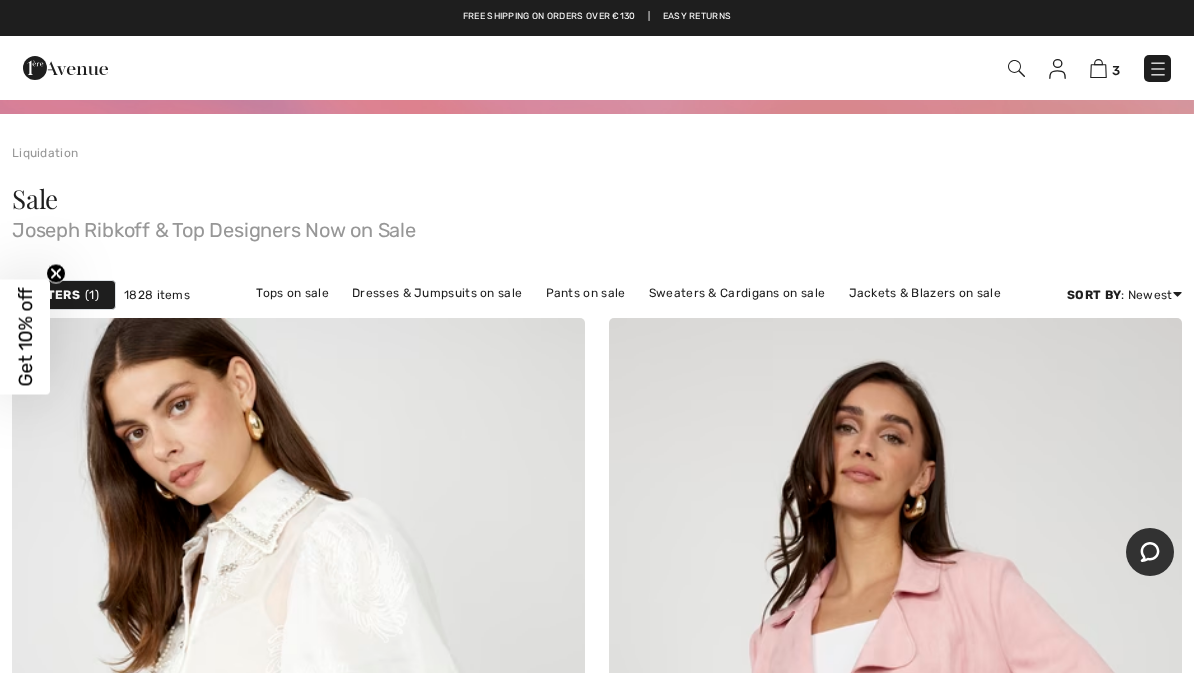 click on "Best Sellers" at bounding box center [1101, 469] 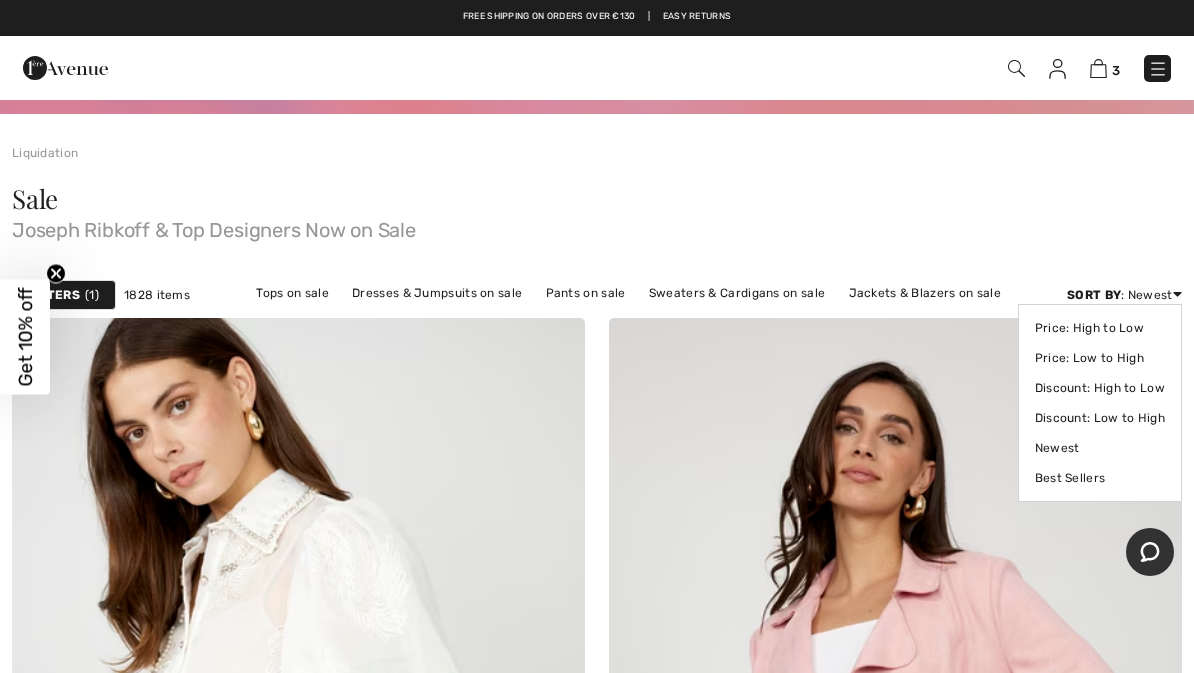 click on "Best Sellers" at bounding box center [1100, 478] 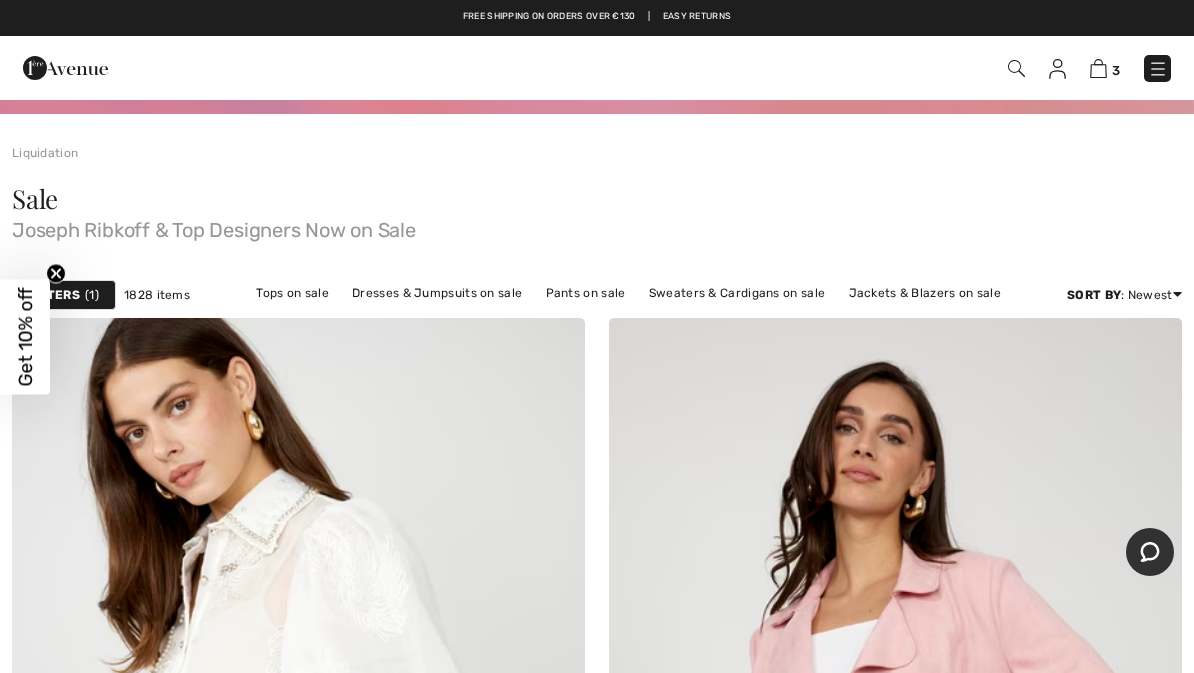 click on "Best Sellers" at bounding box center (1101, 469) 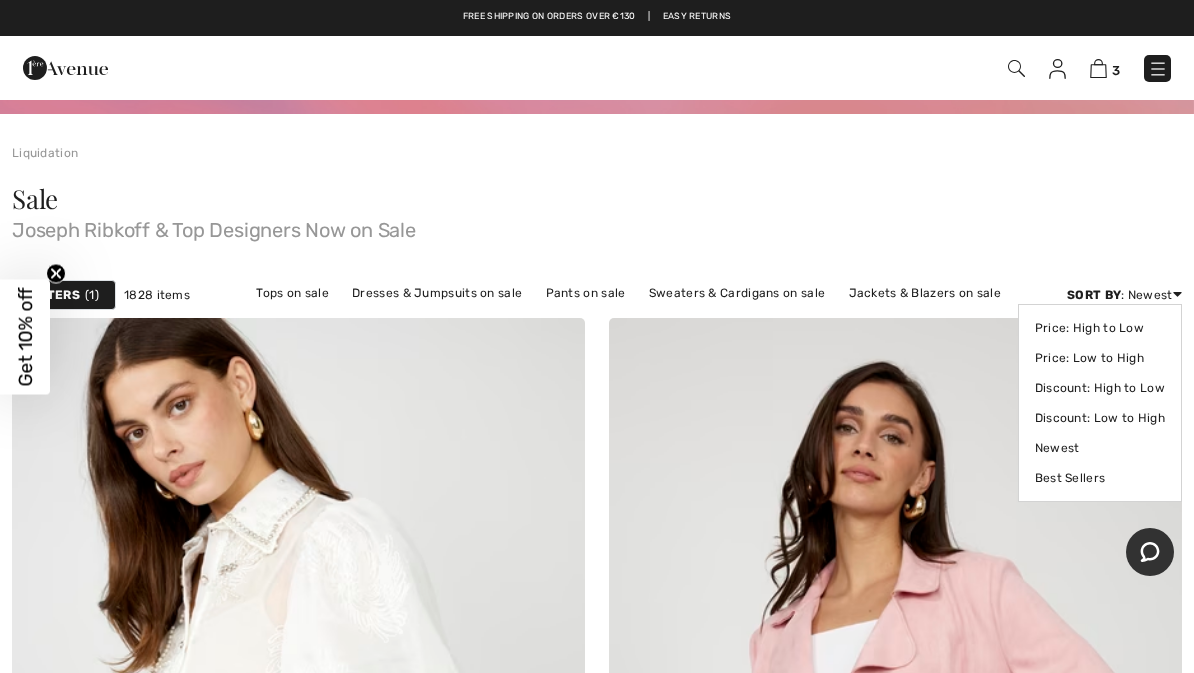 click on "Best Sellers" at bounding box center [1100, 478] 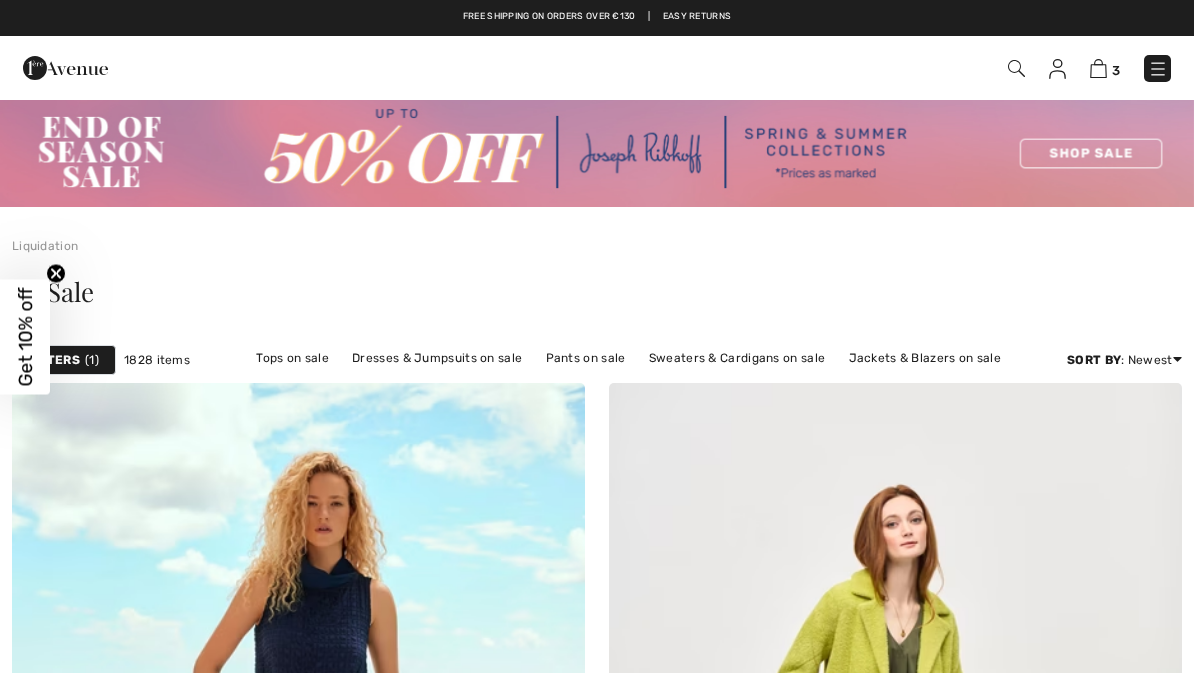 scroll, scrollTop: 0, scrollLeft: 0, axis: both 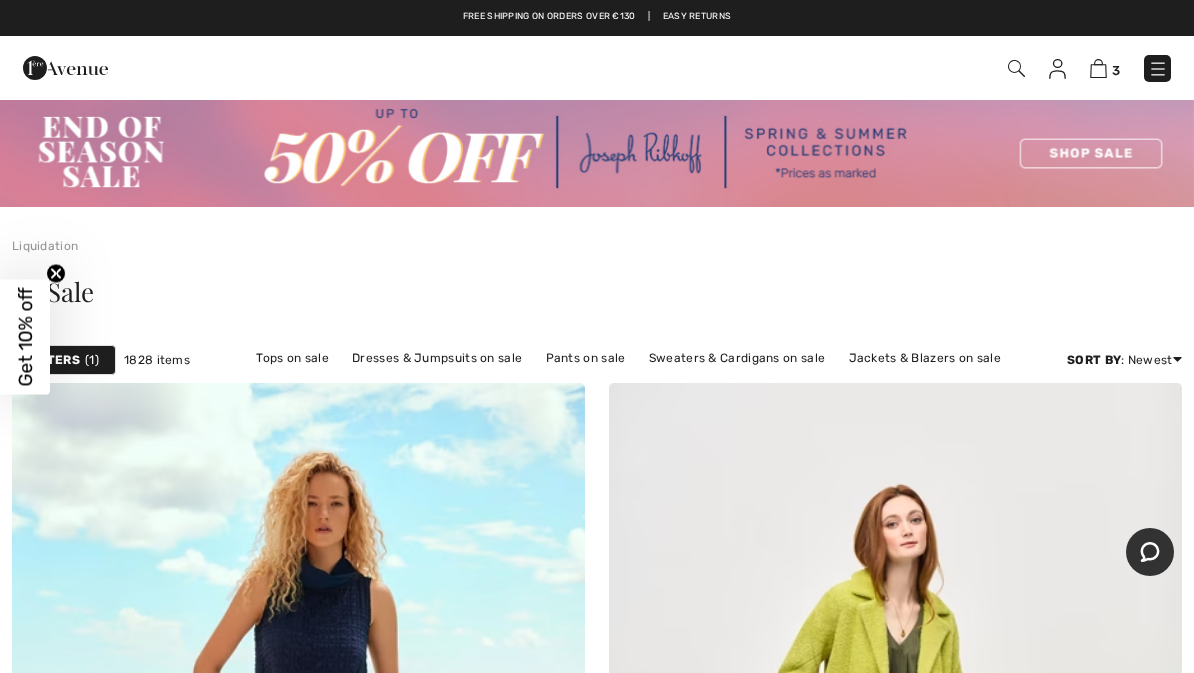 click on "Best Sellers" at bounding box center (1101, 534) 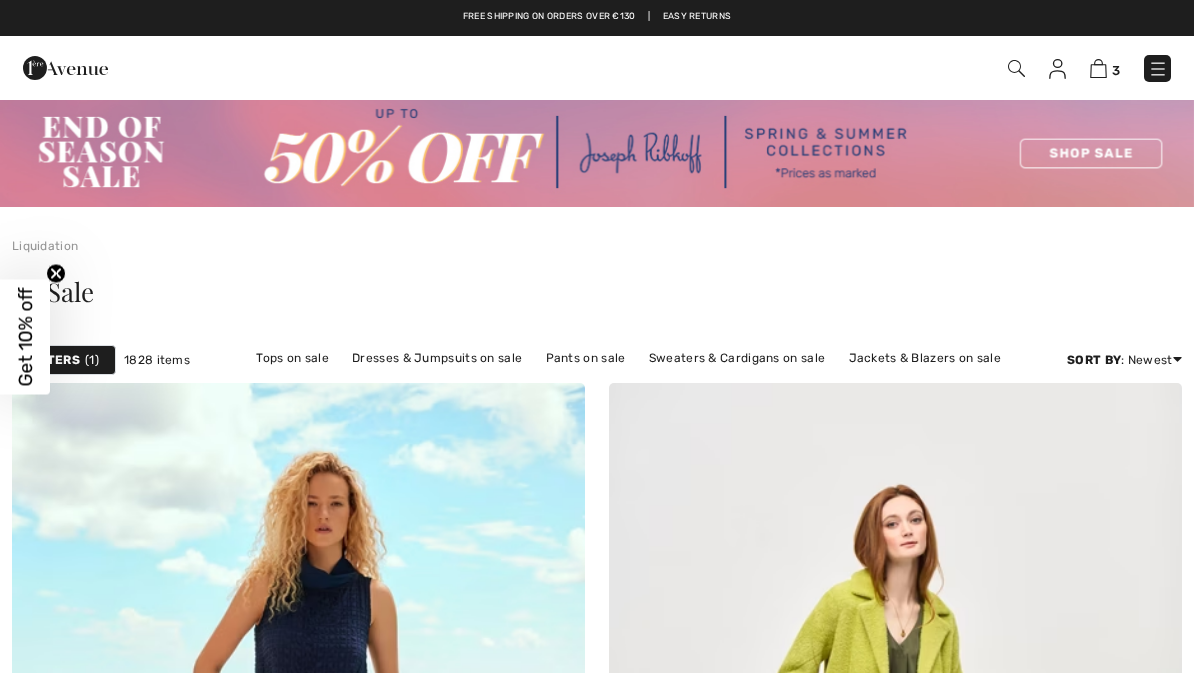 scroll, scrollTop: 0, scrollLeft: 0, axis: both 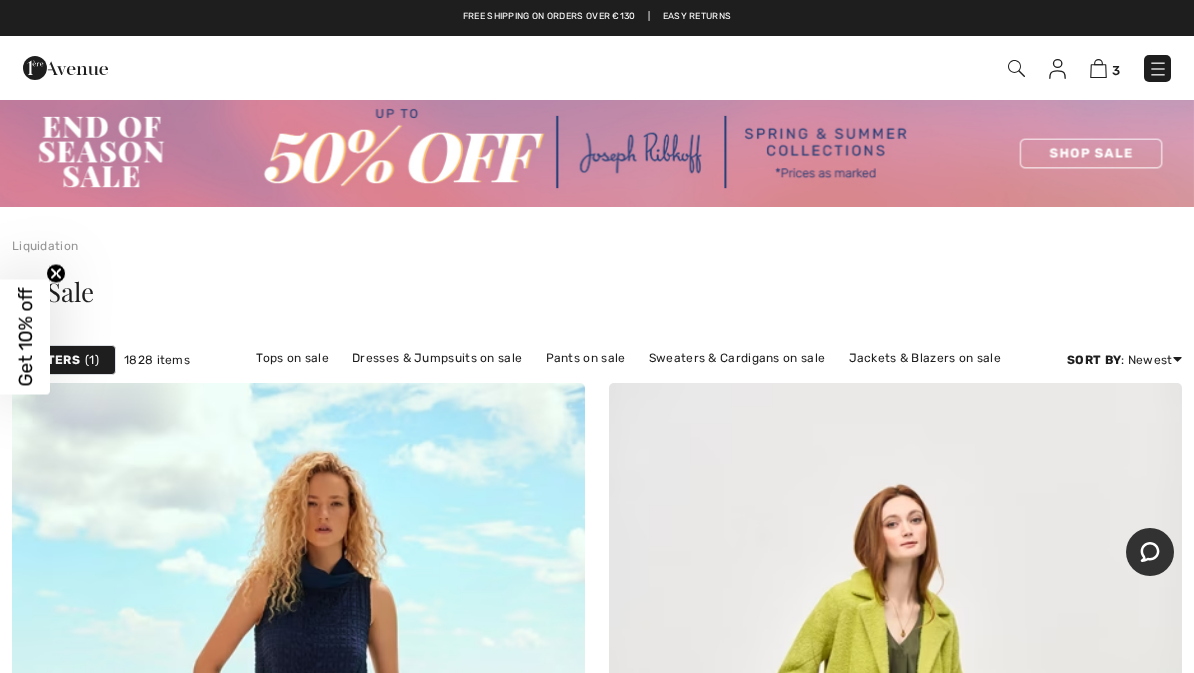 checkbox on "true" 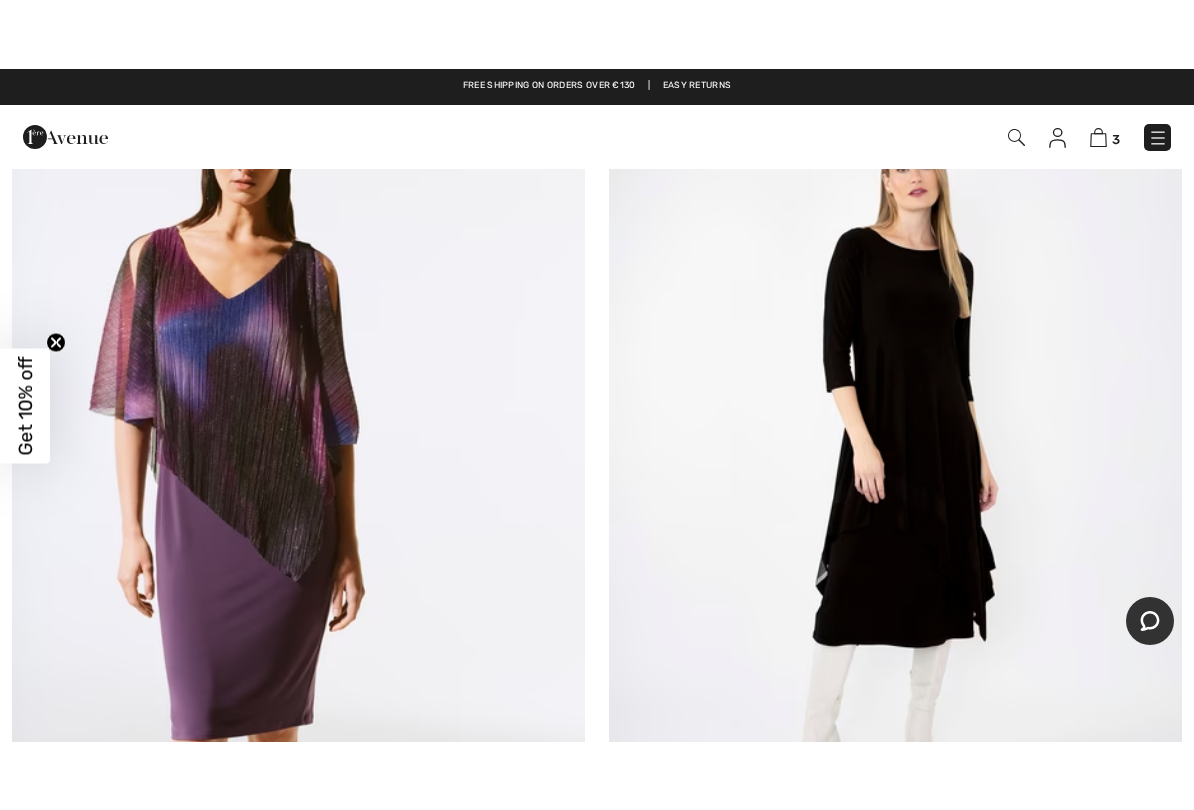 scroll, scrollTop: 21291, scrollLeft: 0, axis: vertical 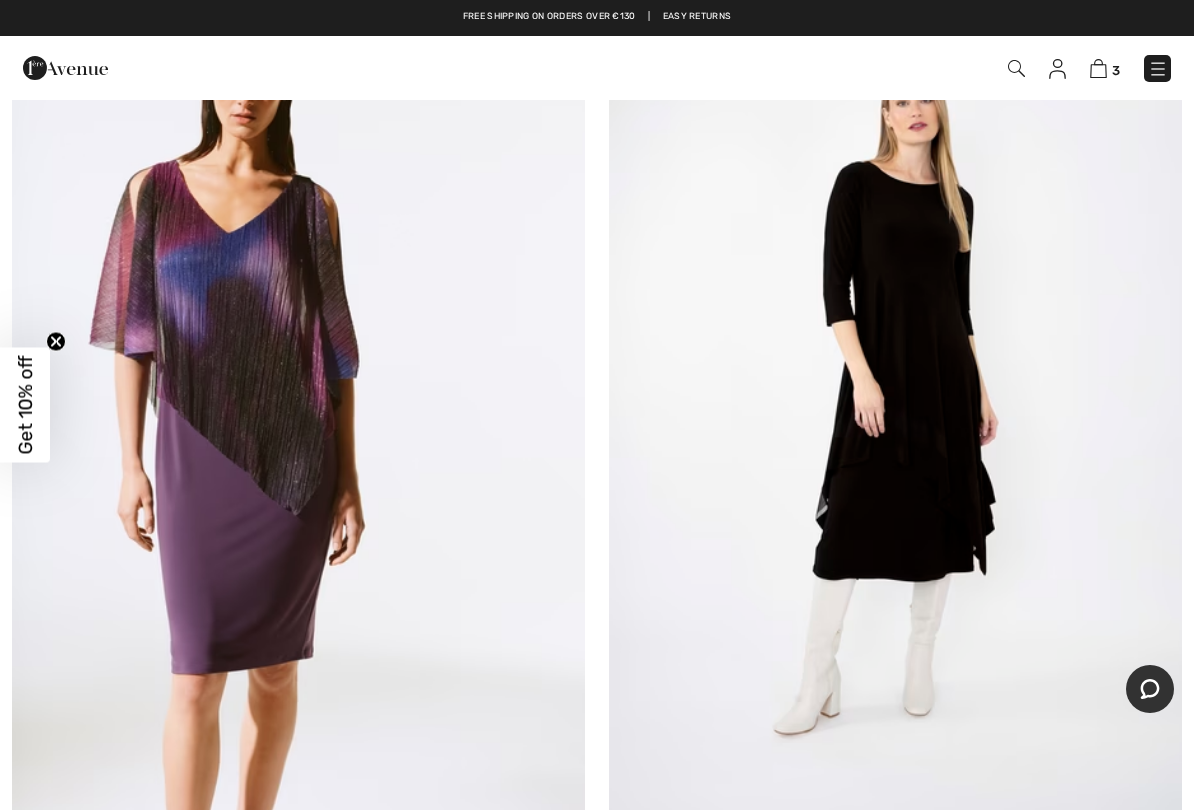 click at bounding box center (895, 399) 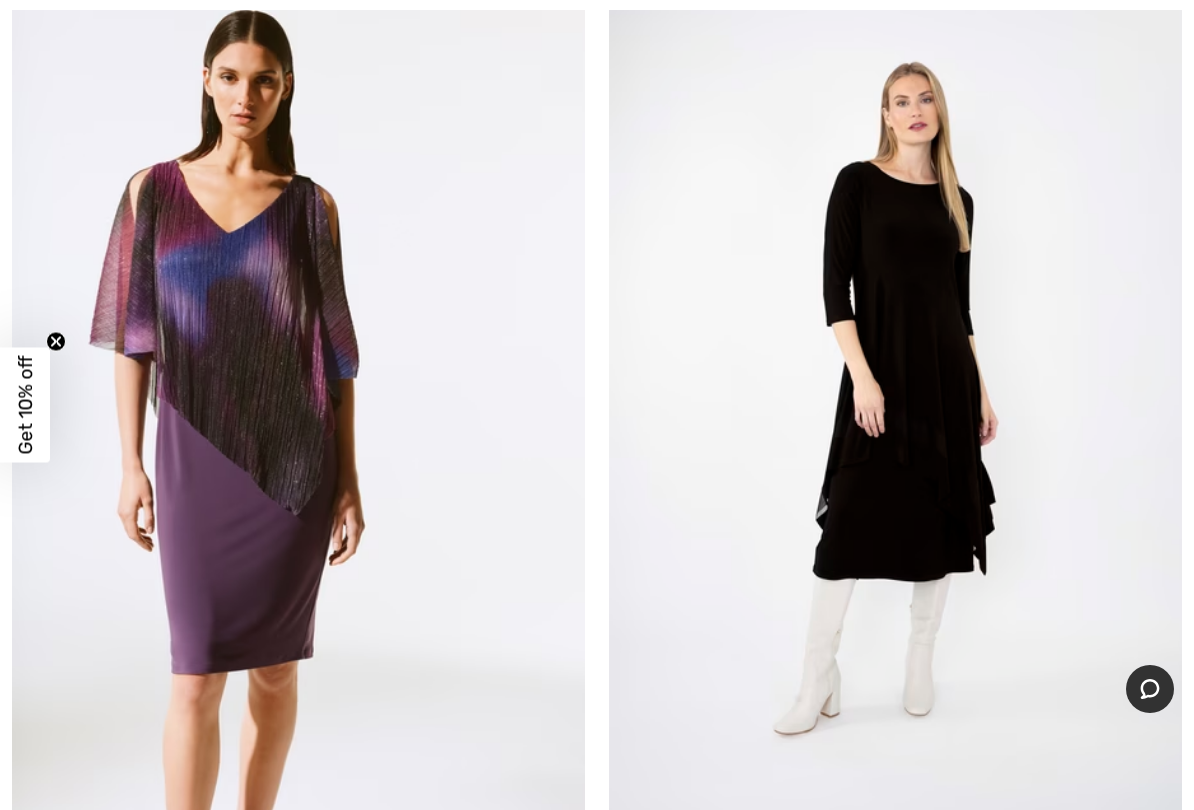 click at bounding box center [895, 399] 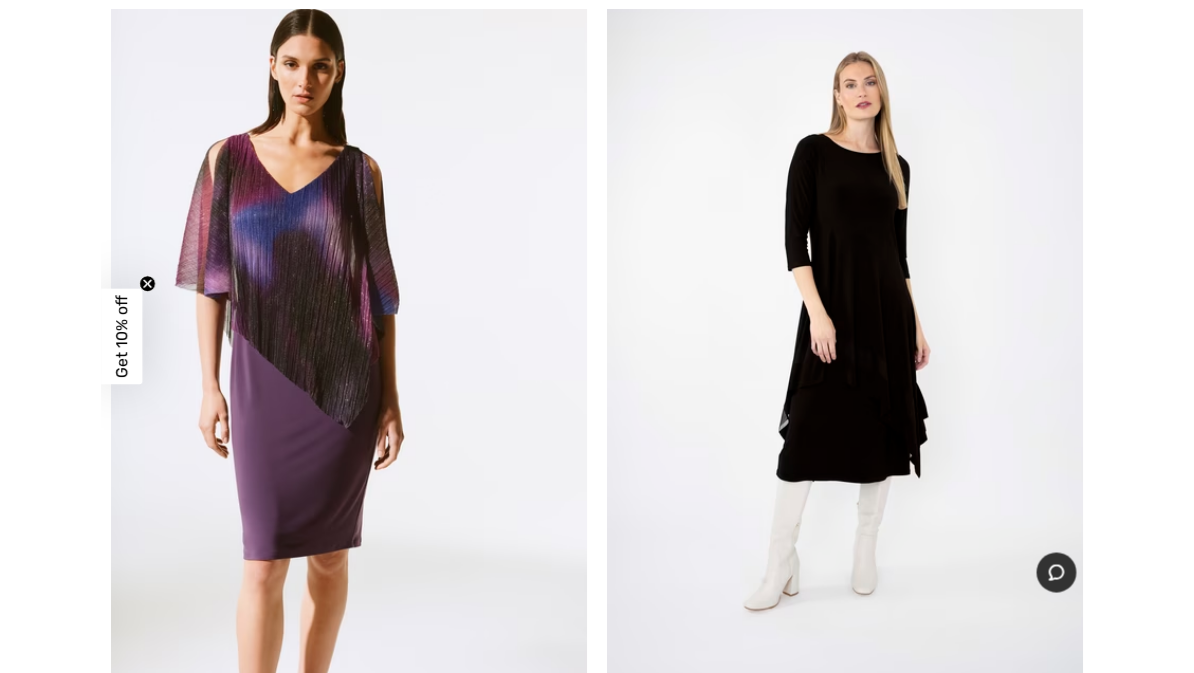scroll, scrollTop: 21347, scrollLeft: 0, axis: vertical 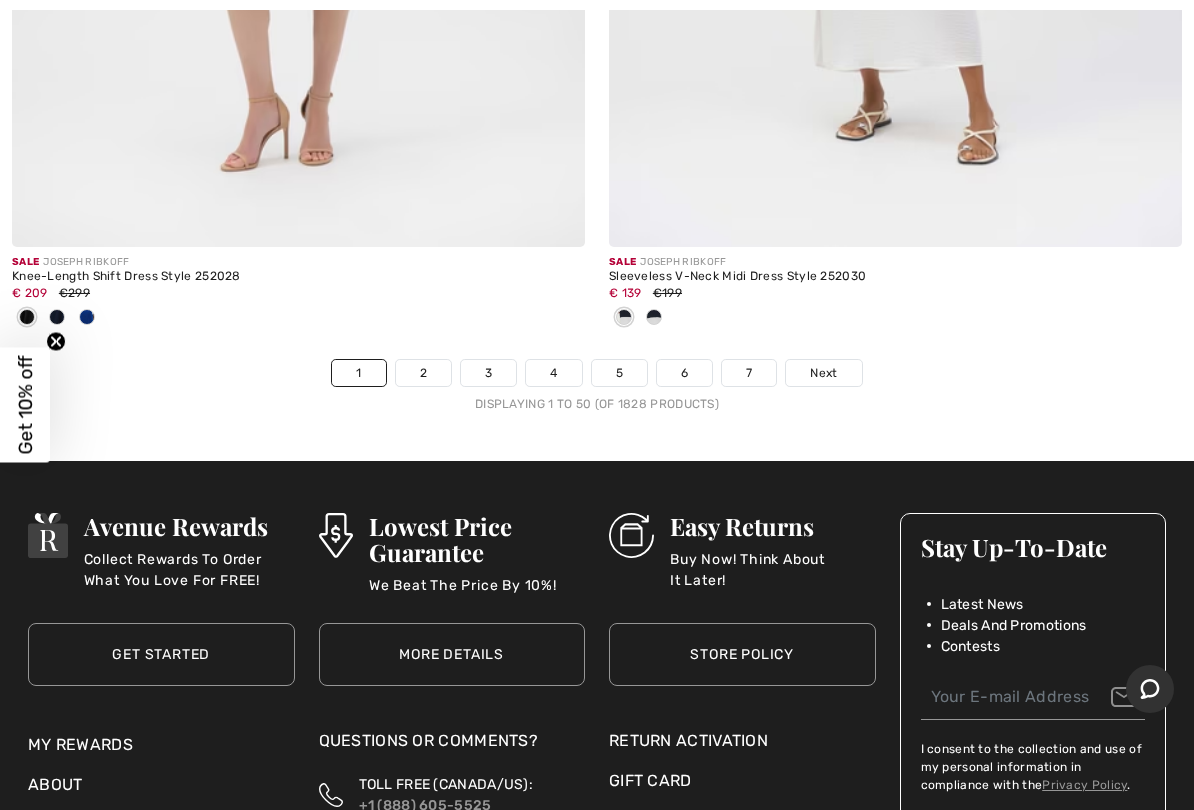 click on "Next" at bounding box center (823, 373) 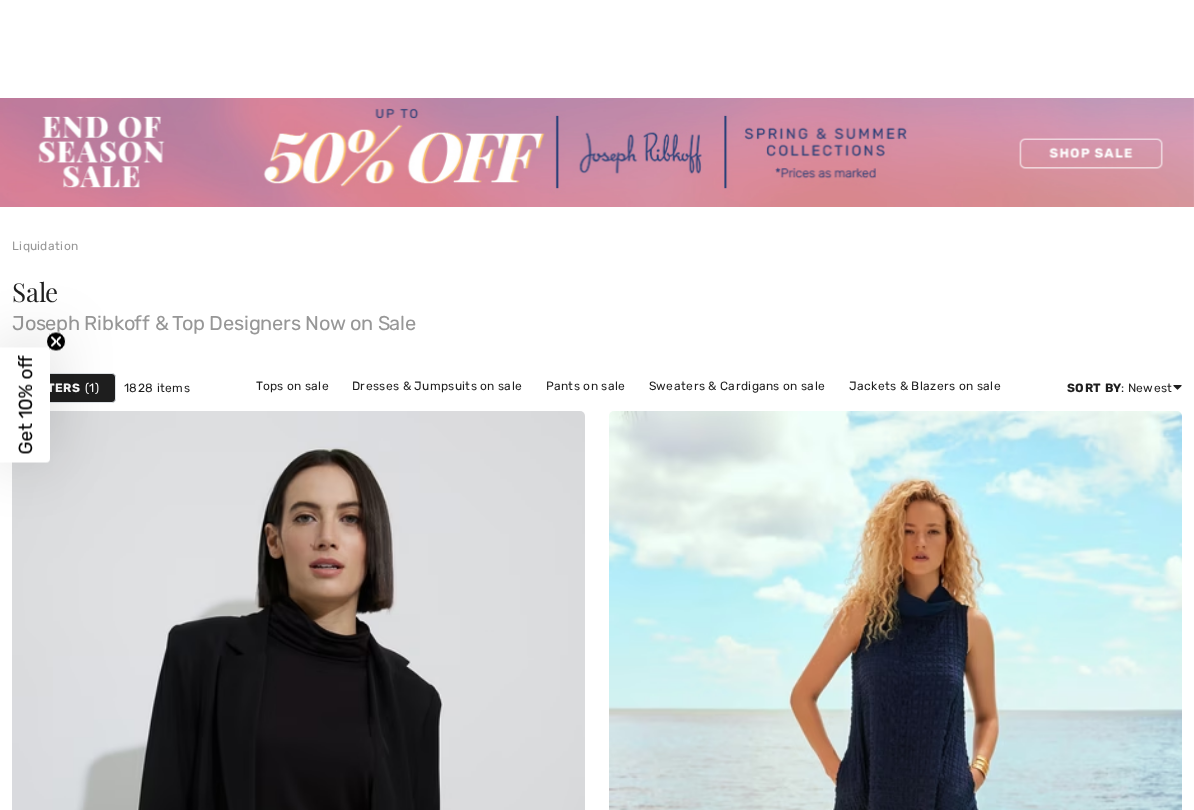 scroll, scrollTop: 538, scrollLeft: 0, axis: vertical 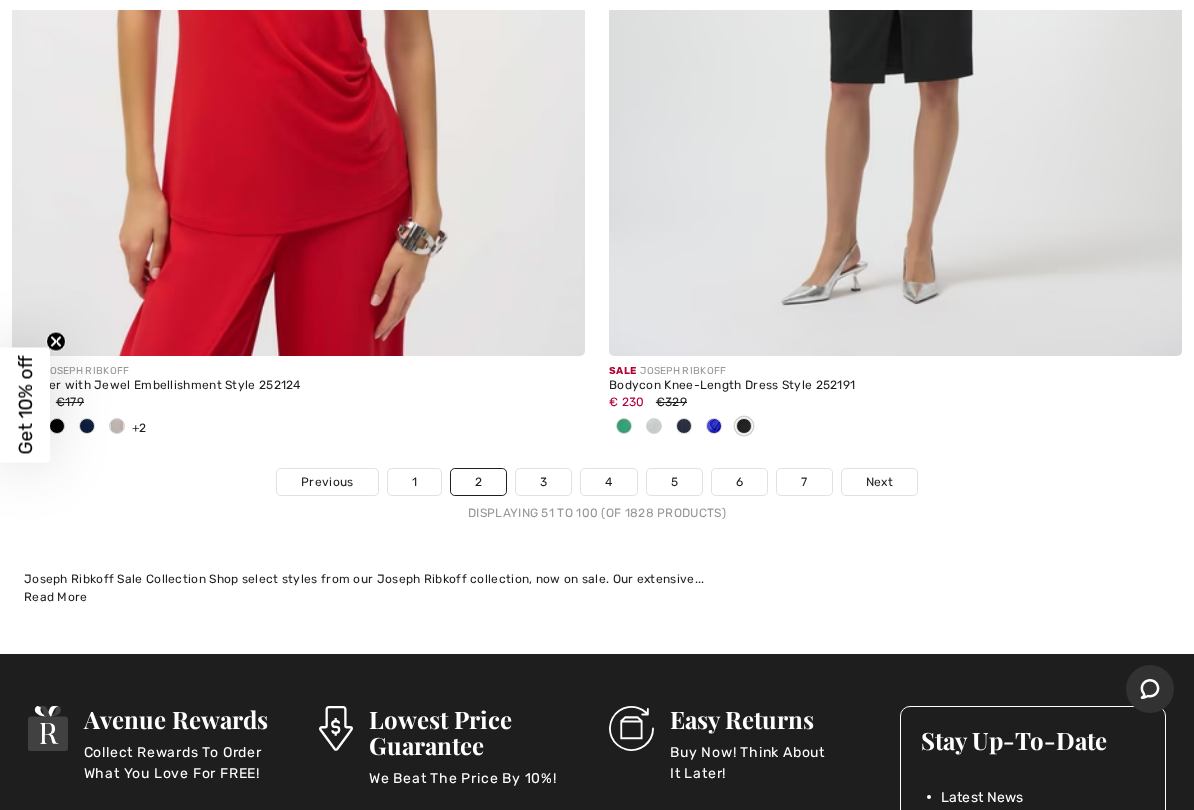 click on "Next" at bounding box center [879, 482] 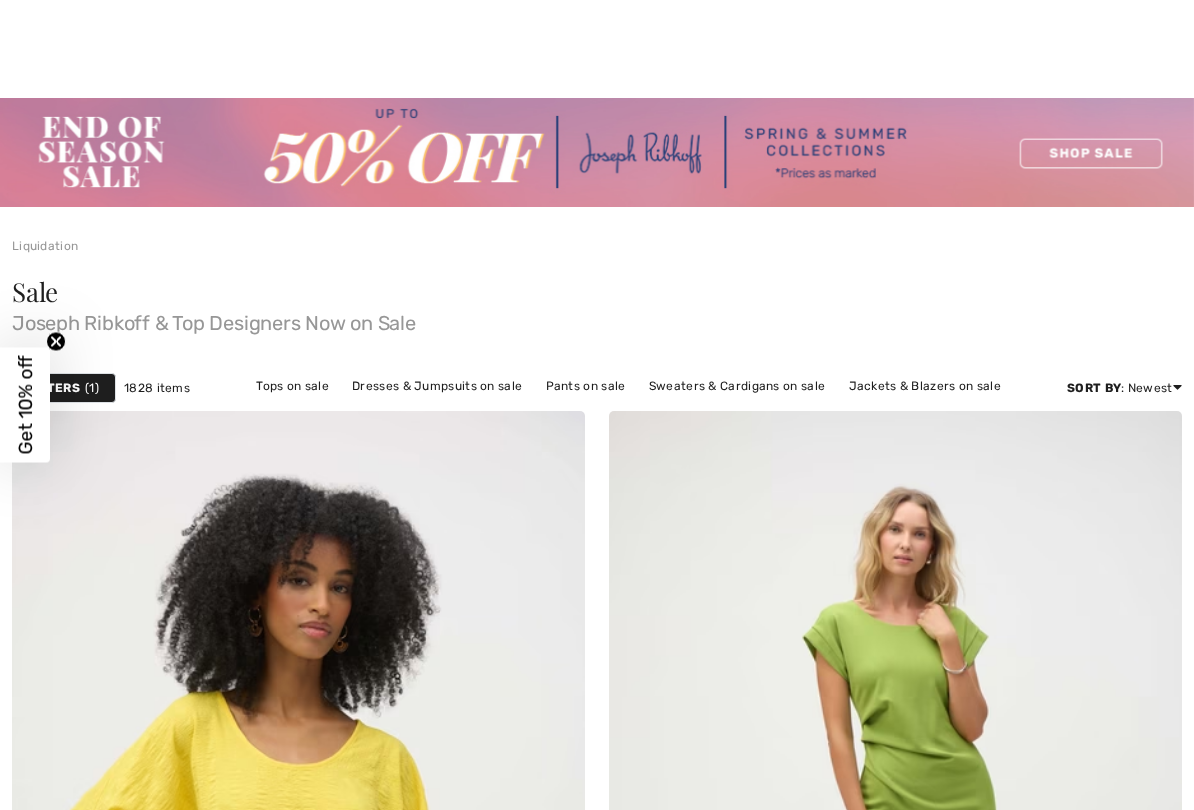 scroll, scrollTop: 503, scrollLeft: 0, axis: vertical 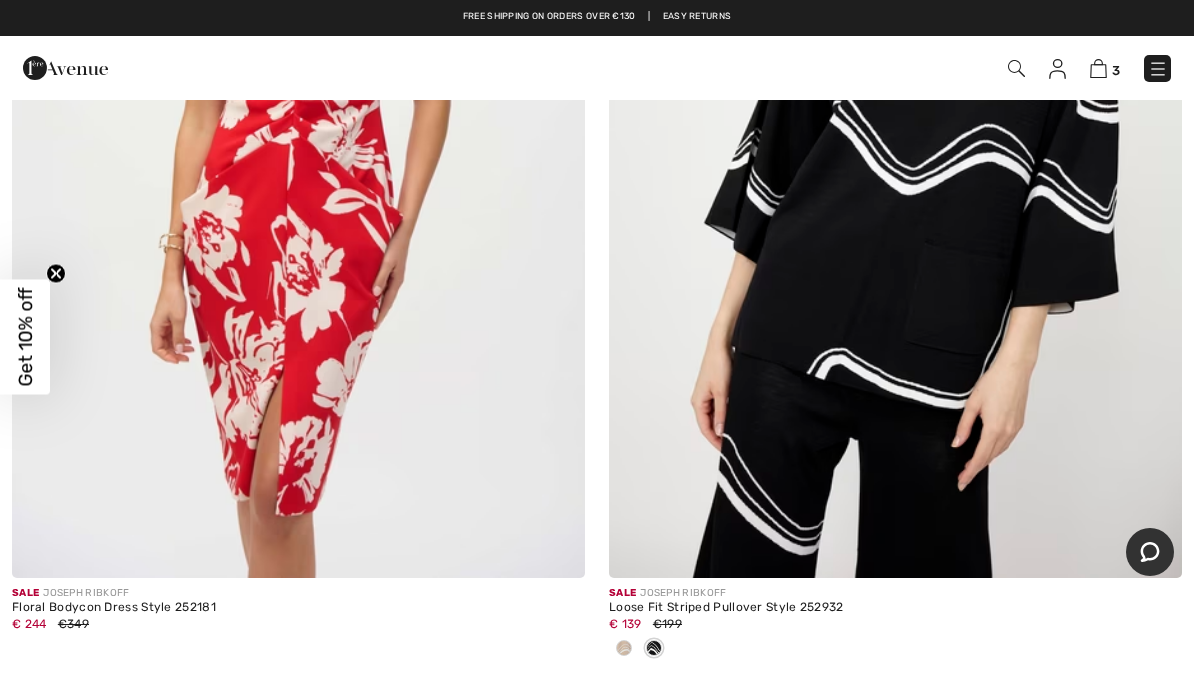 click at bounding box center [624, 649] 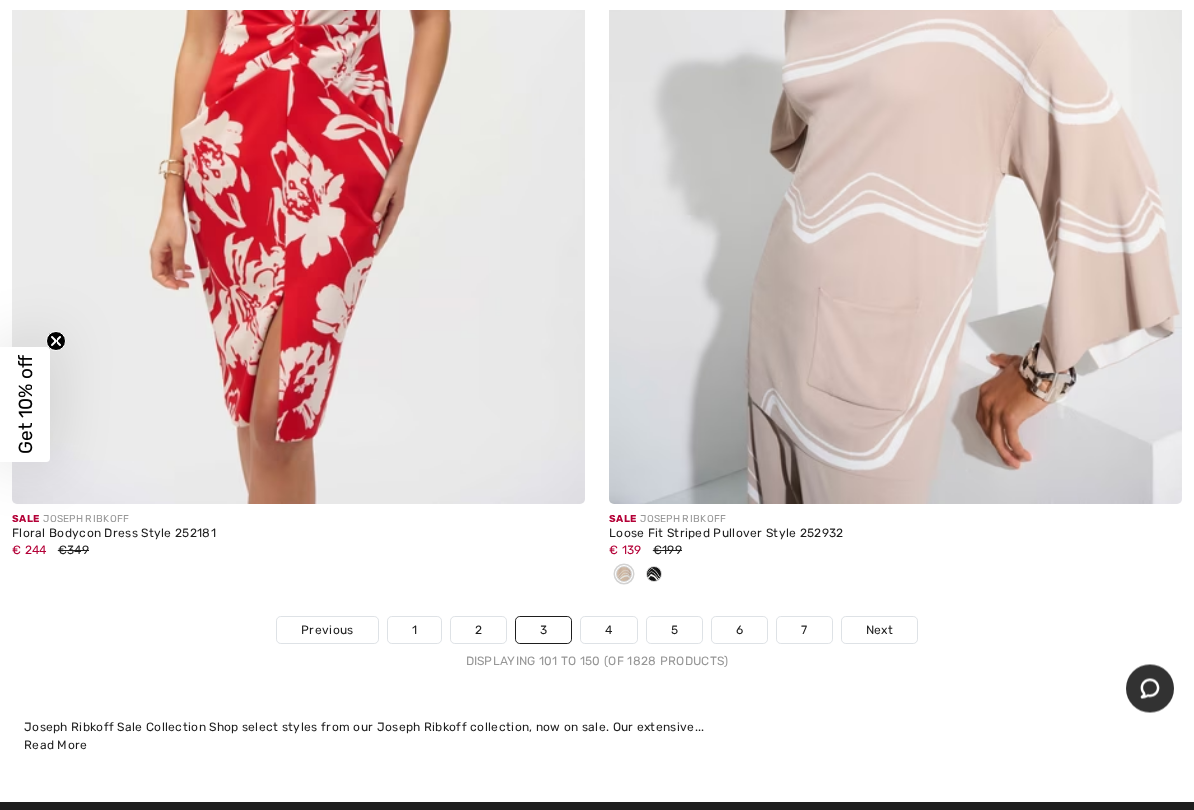 scroll, scrollTop: 24824, scrollLeft: 0, axis: vertical 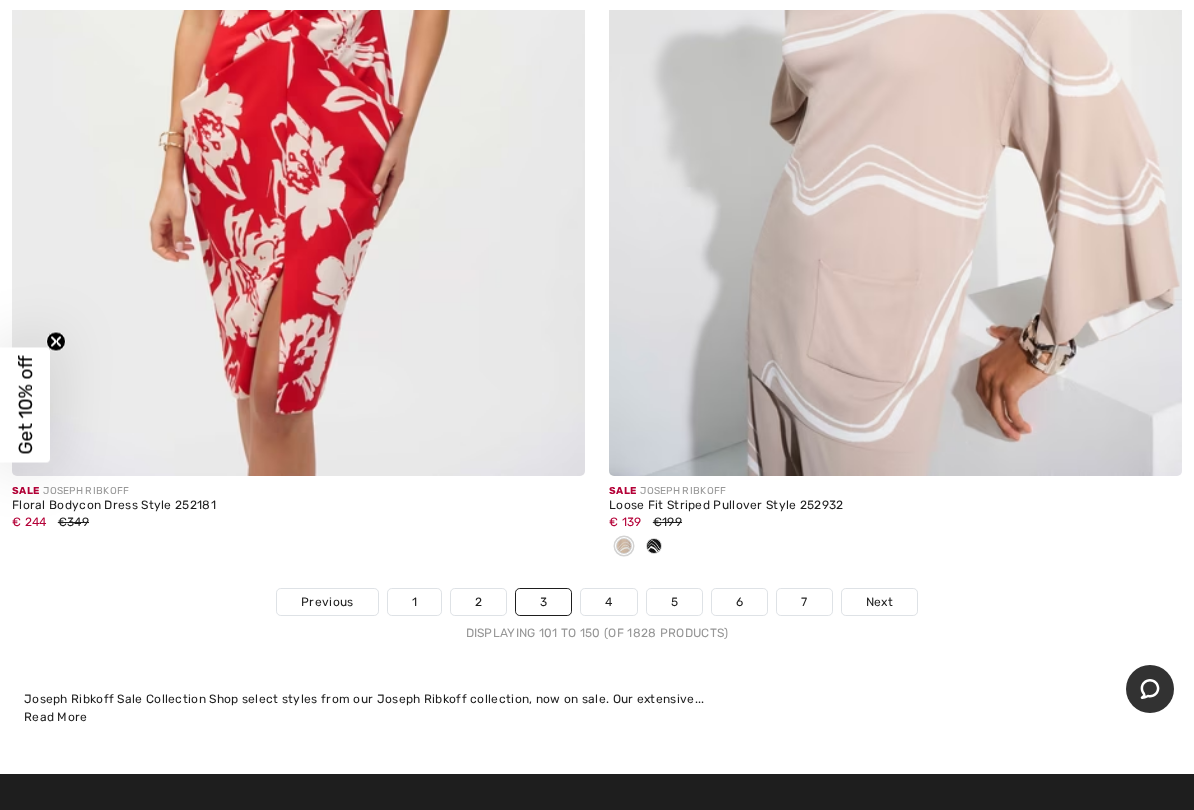 click on "Next" at bounding box center (879, 602) 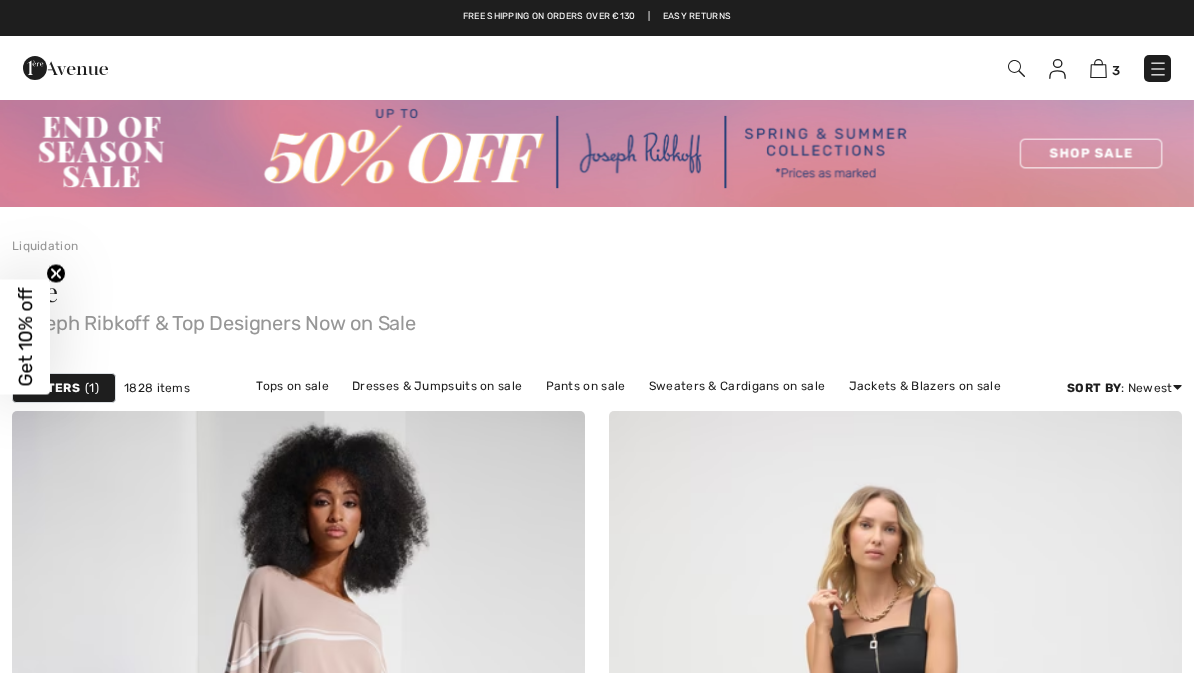 scroll, scrollTop: 0, scrollLeft: 0, axis: both 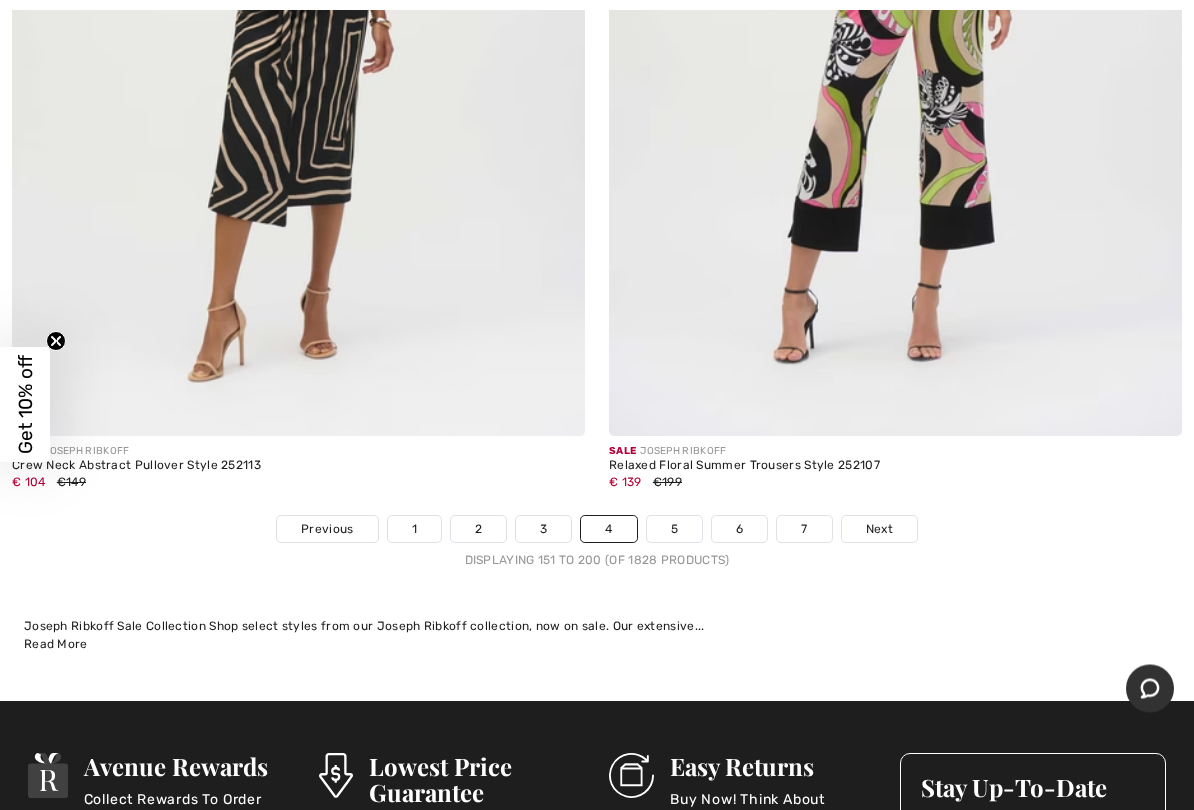 click on "Next" at bounding box center (879, 530) 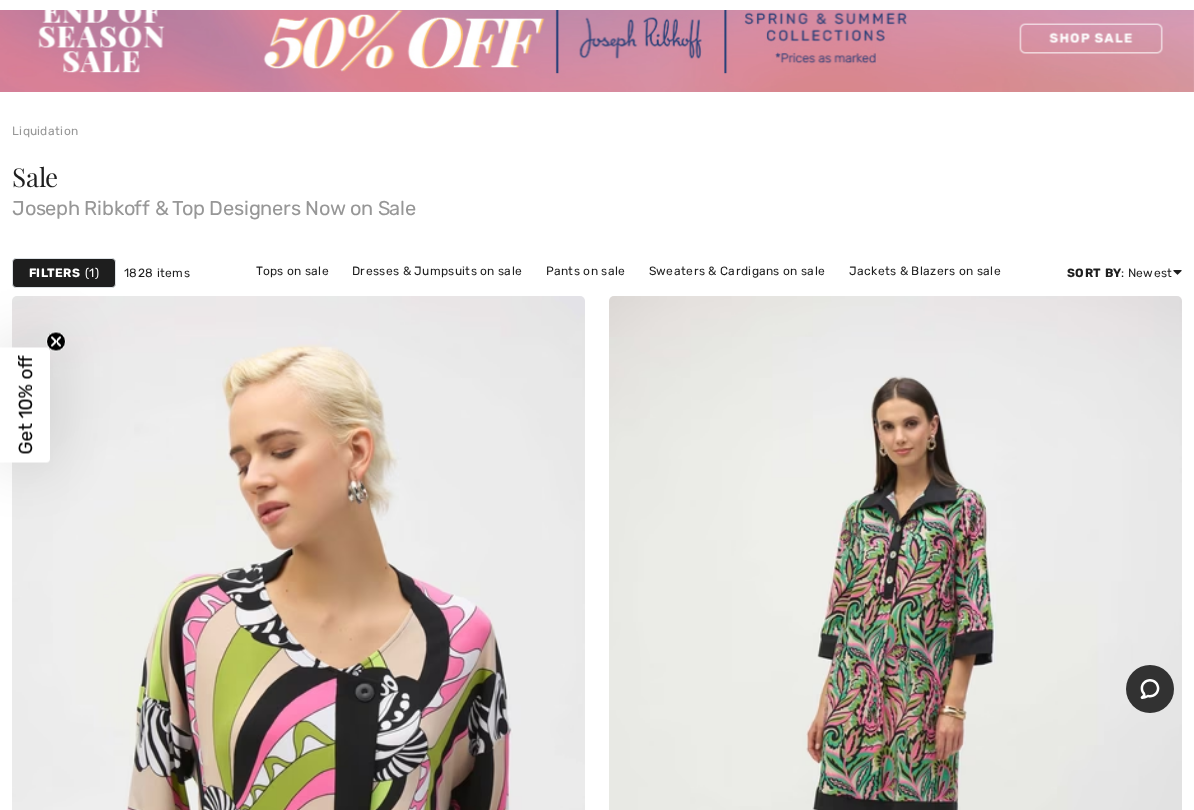 scroll, scrollTop: 208, scrollLeft: 0, axis: vertical 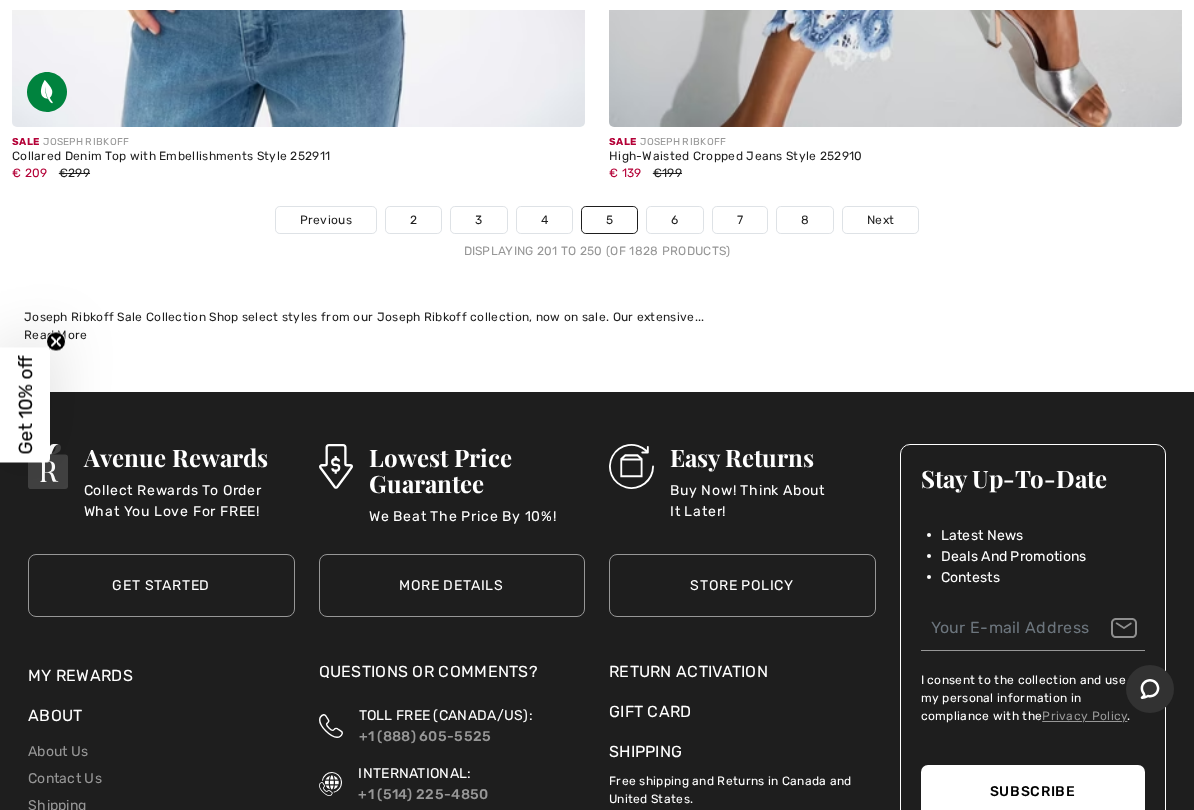 click on "Next" at bounding box center [880, 220] 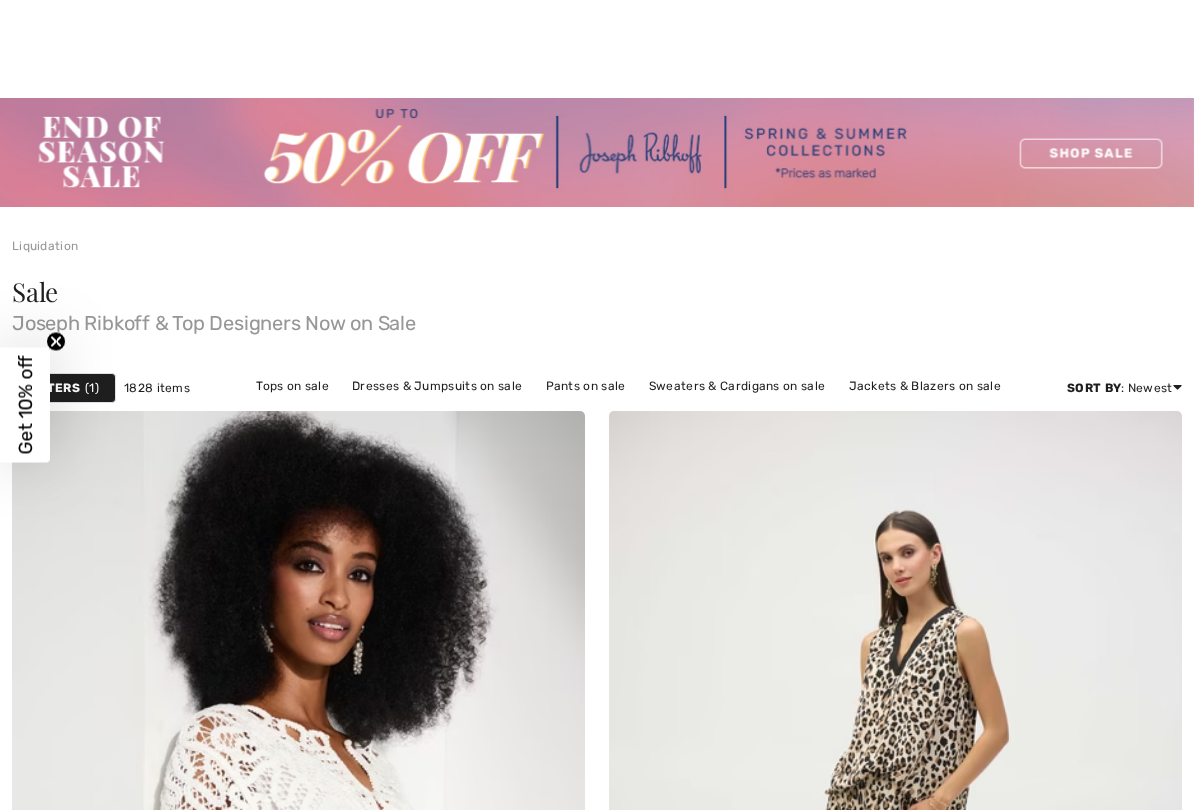 scroll, scrollTop: 423, scrollLeft: 0, axis: vertical 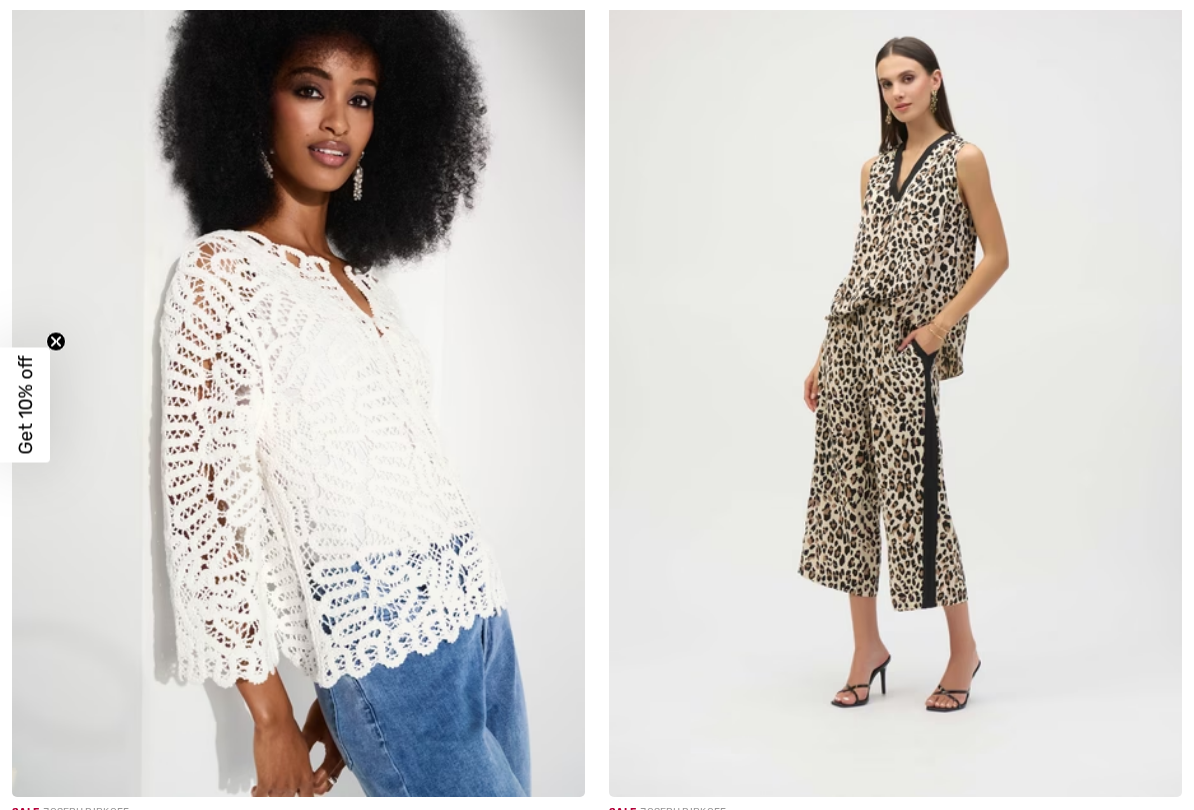 checkbox on "true" 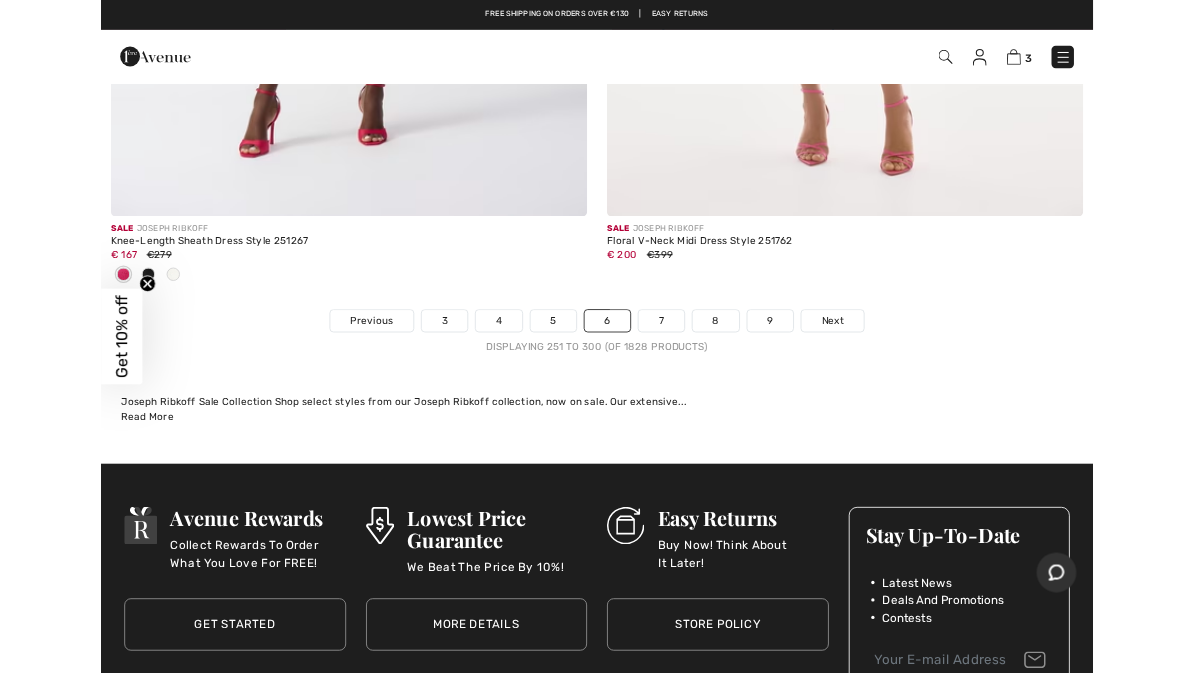 scroll, scrollTop: 24744, scrollLeft: 0, axis: vertical 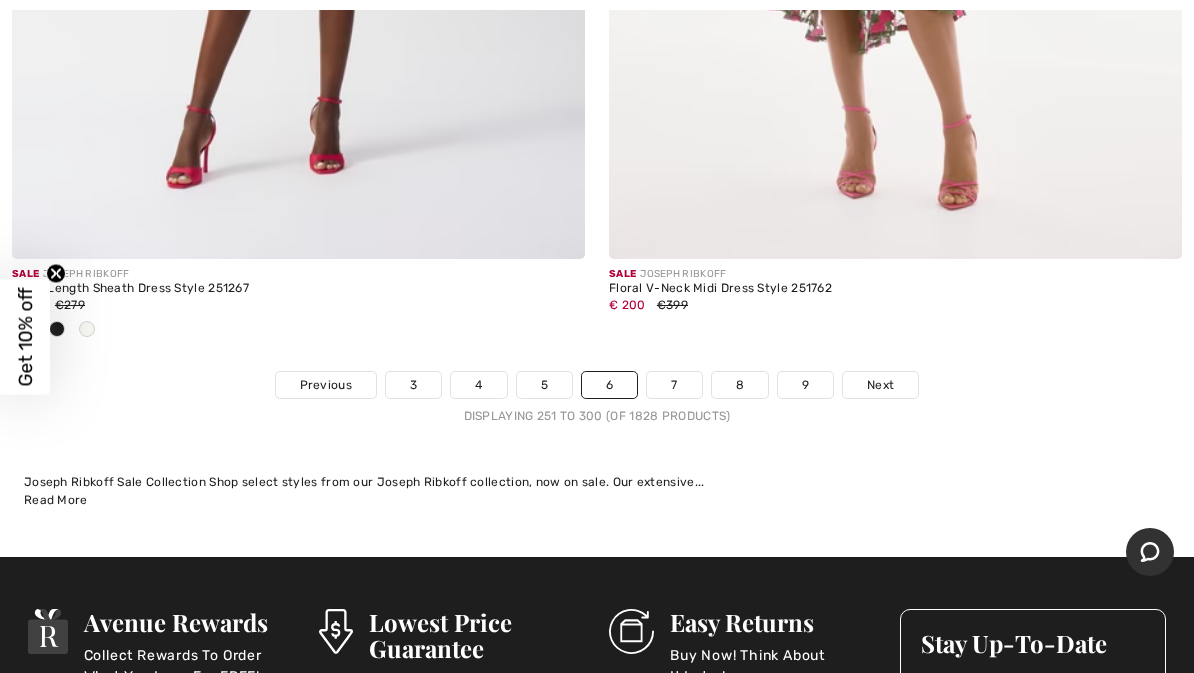 click on "Next" at bounding box center (880, 385) 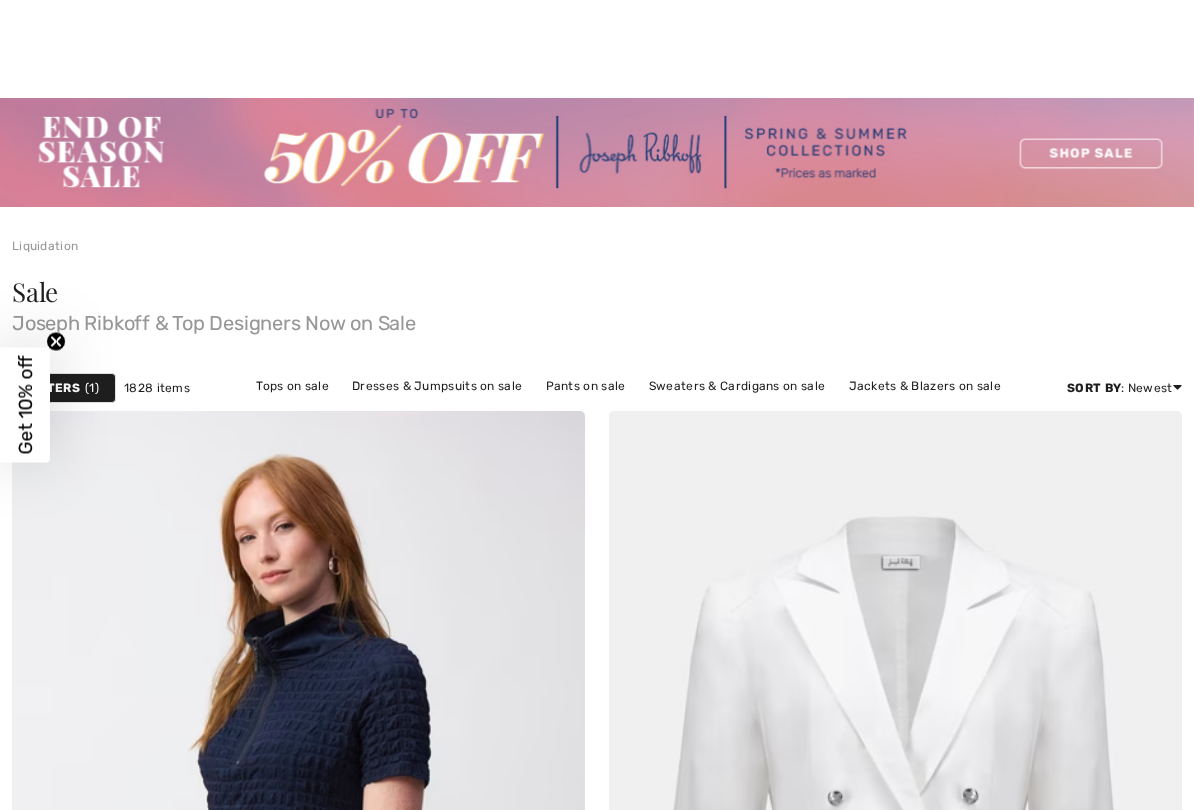 scroll, scrollTop: 421, scrollLeft: 0, axis: vertical 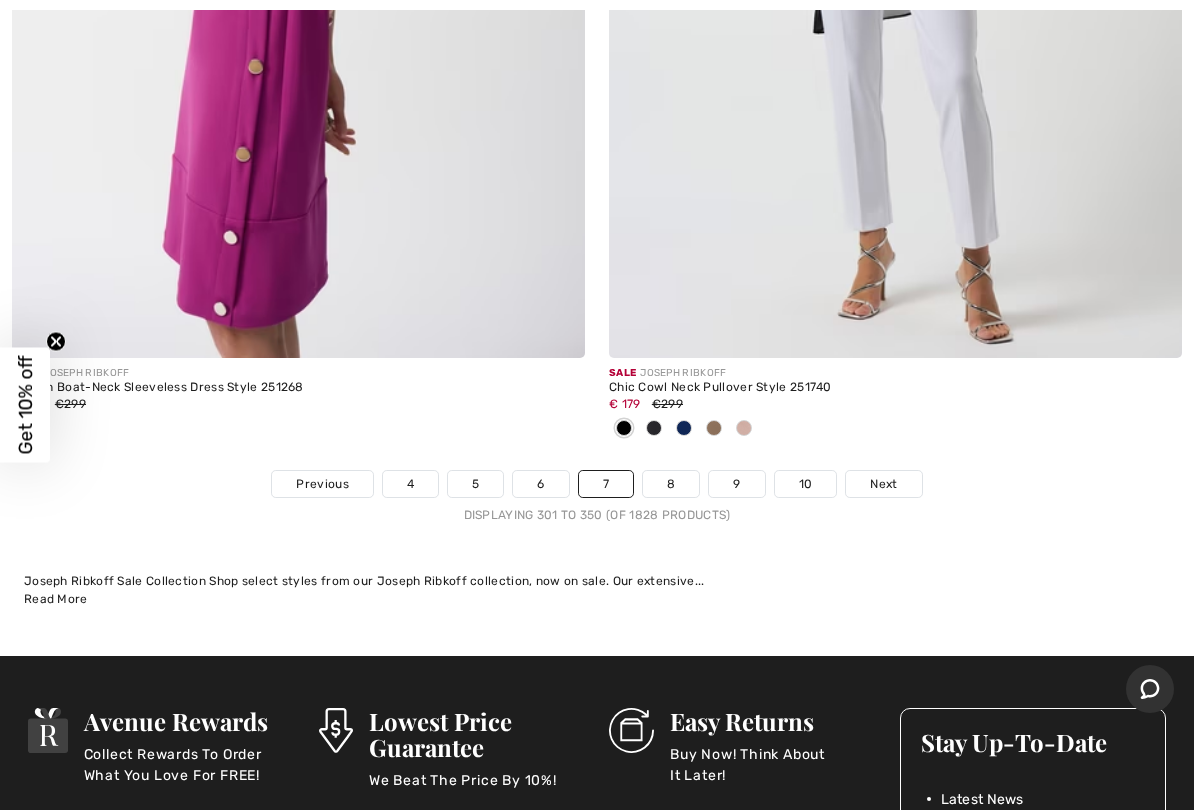 click on "8" at bounding box center [671, 484] 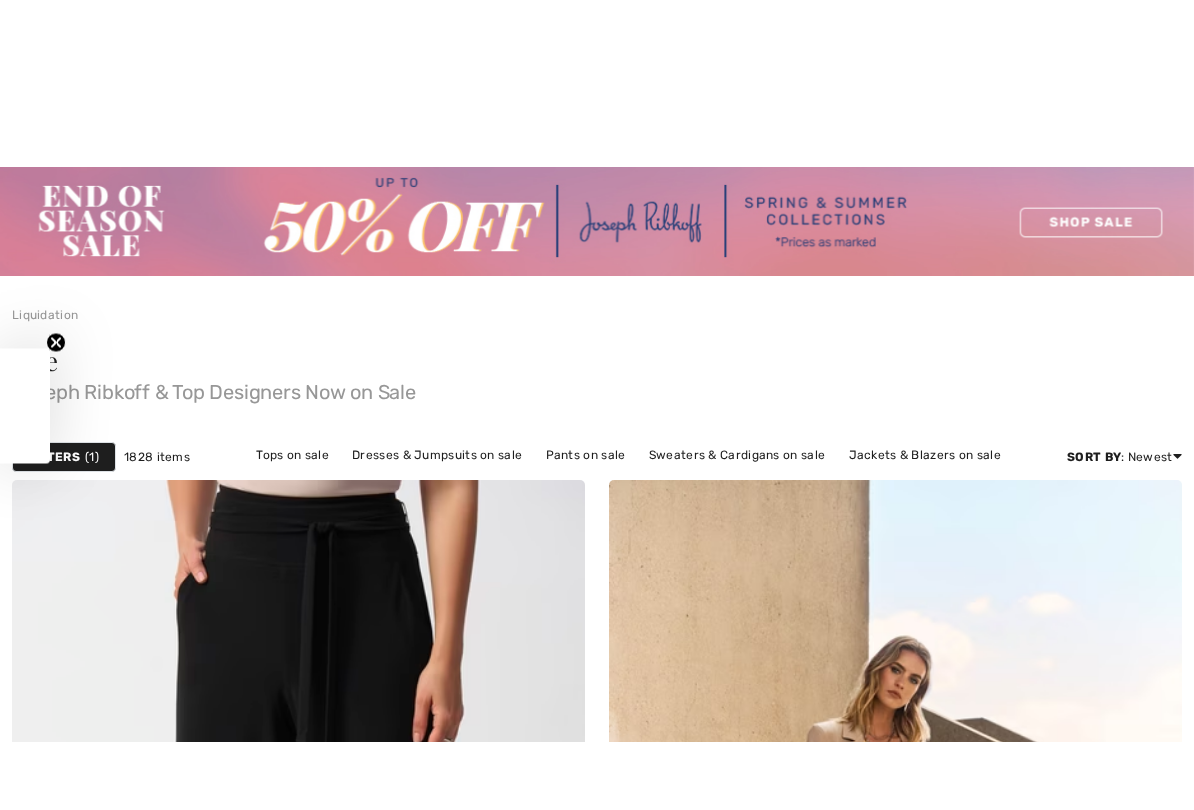 scroll, scrollTop: 356, scrollLeft: 0, axis: vertical 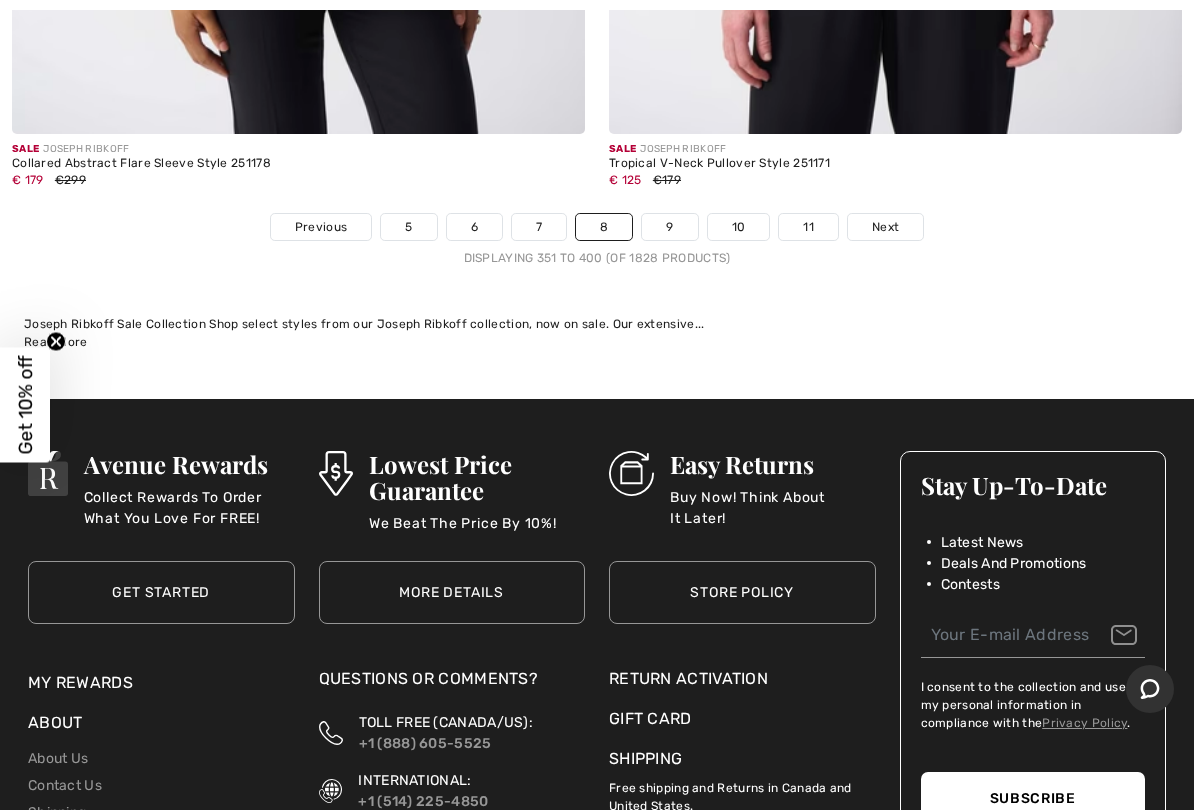 click on "Next" at bounding box center [885, 227] 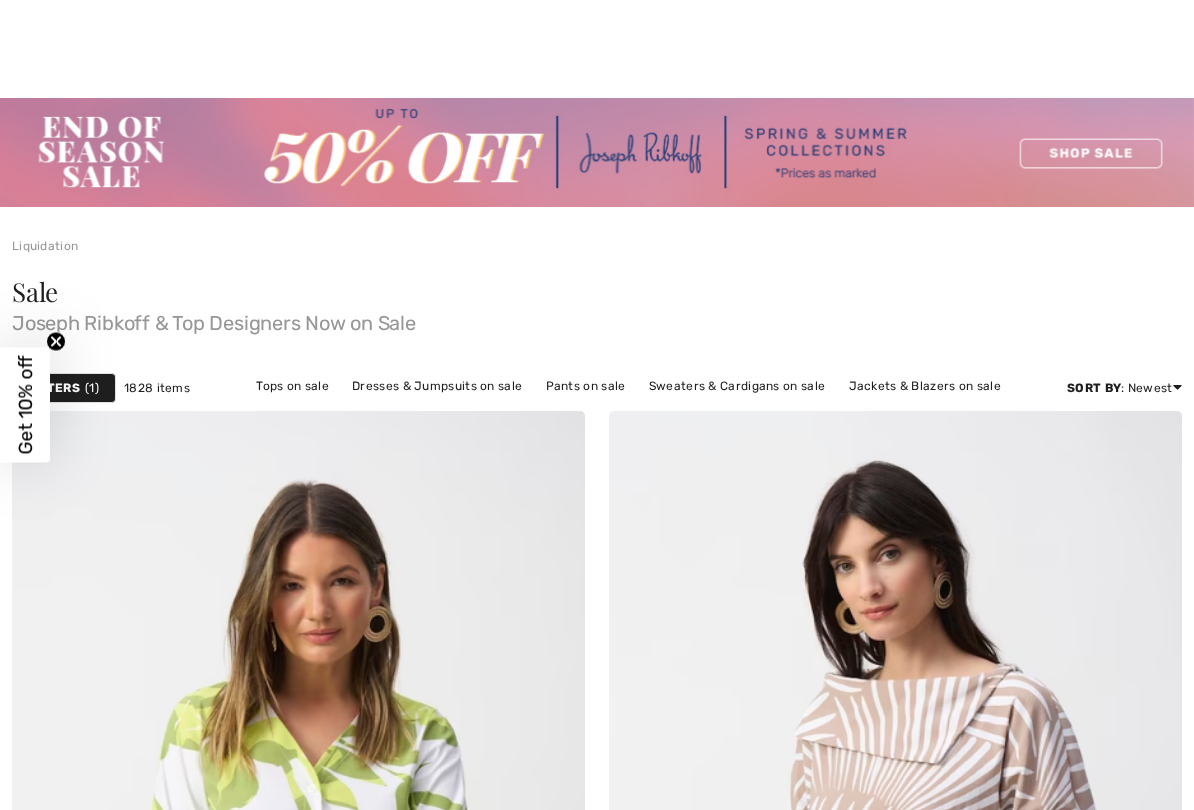 scroll, scrollTop: 356, scrollLeft: 0, axis: vertical 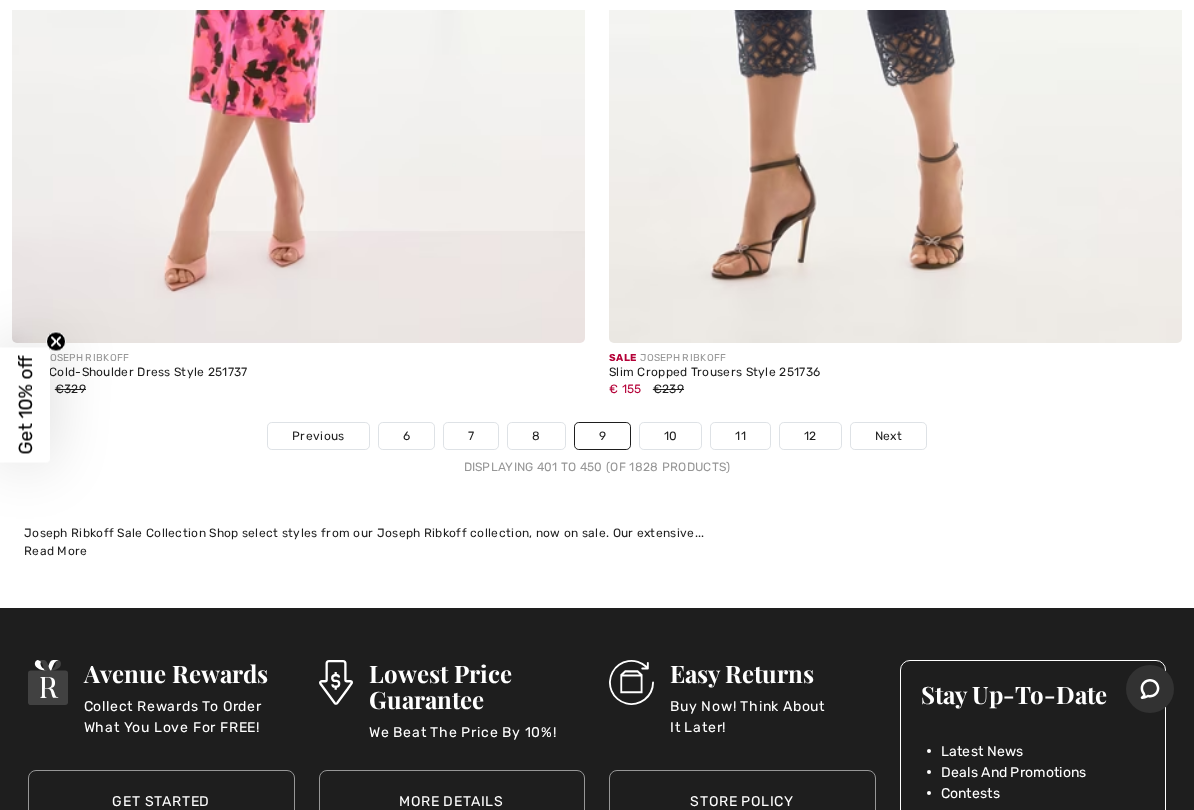 click on "Next" at bounding box center (888, 436) 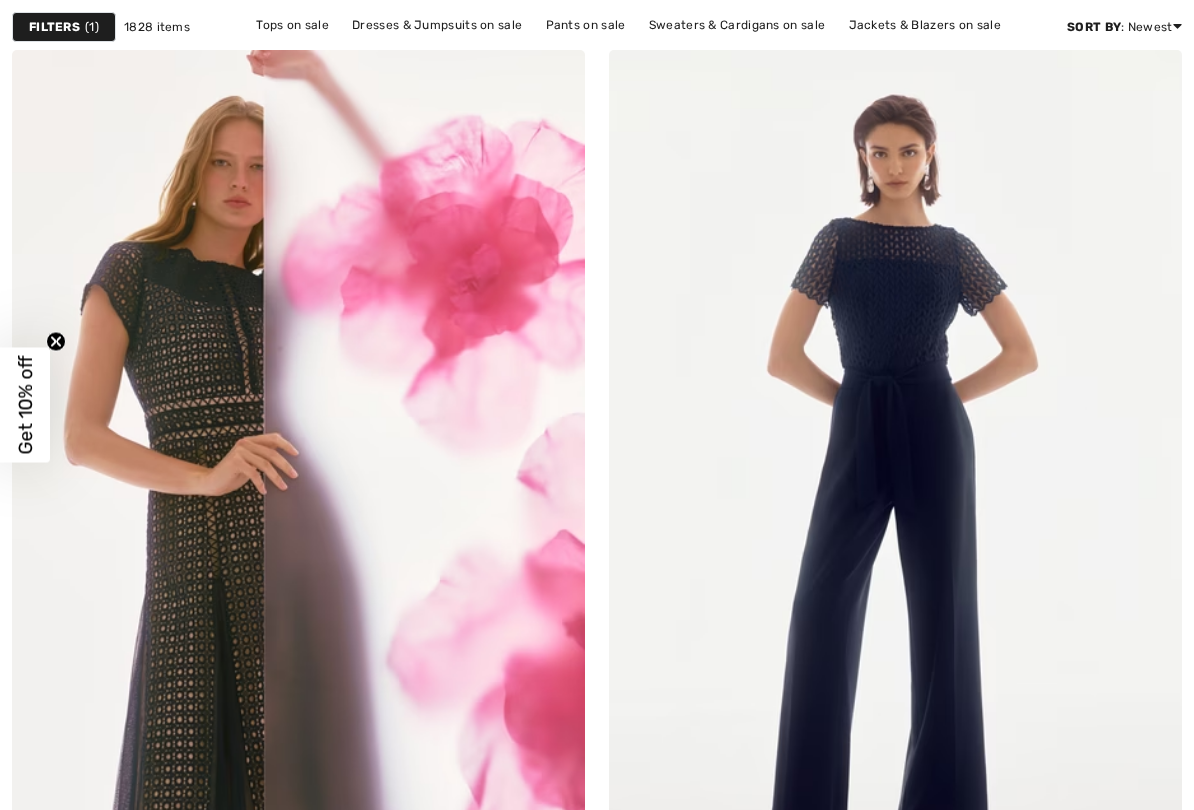 scroll, scrollTop: 0, scrollLeft: 0, axis: both 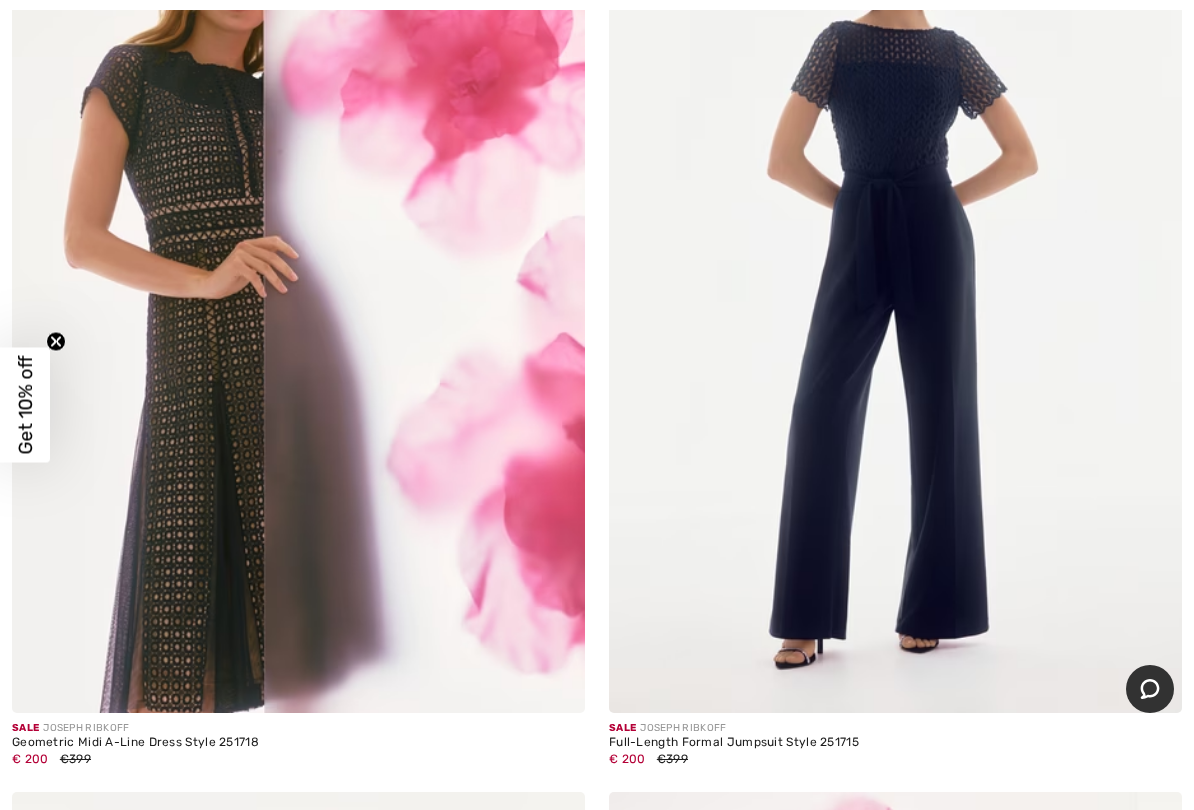 click at bounding box center (895, 283) 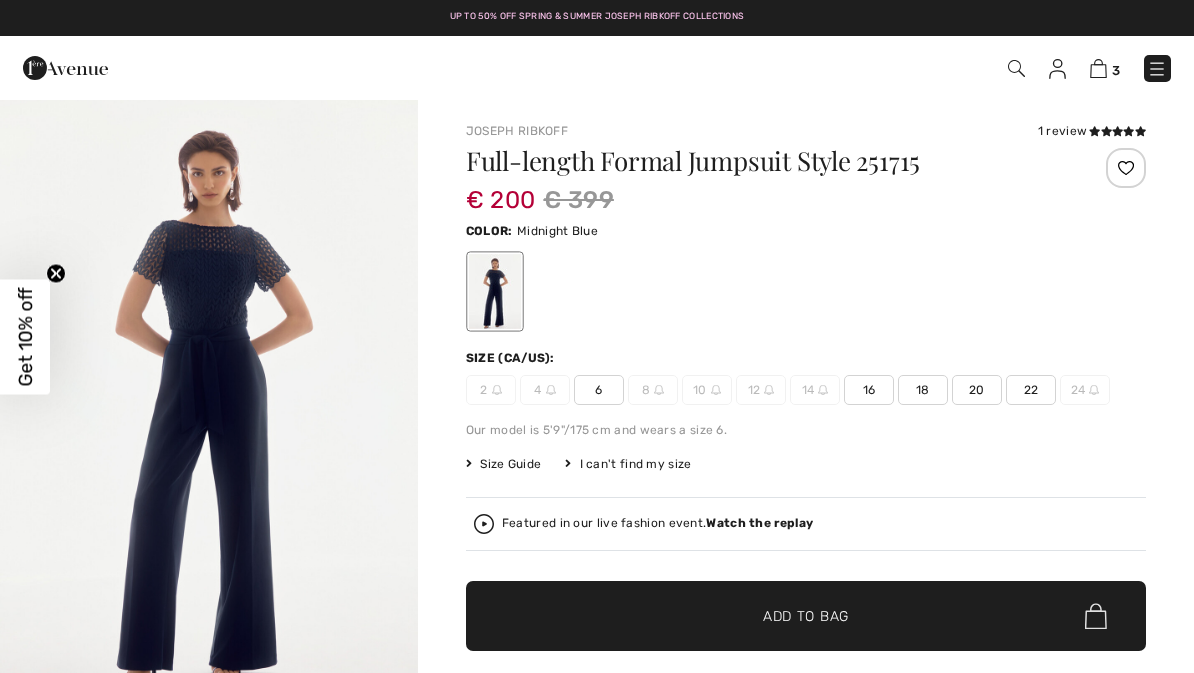 scroll, scrollTop: 0, scrollLeft: 0, axis: both 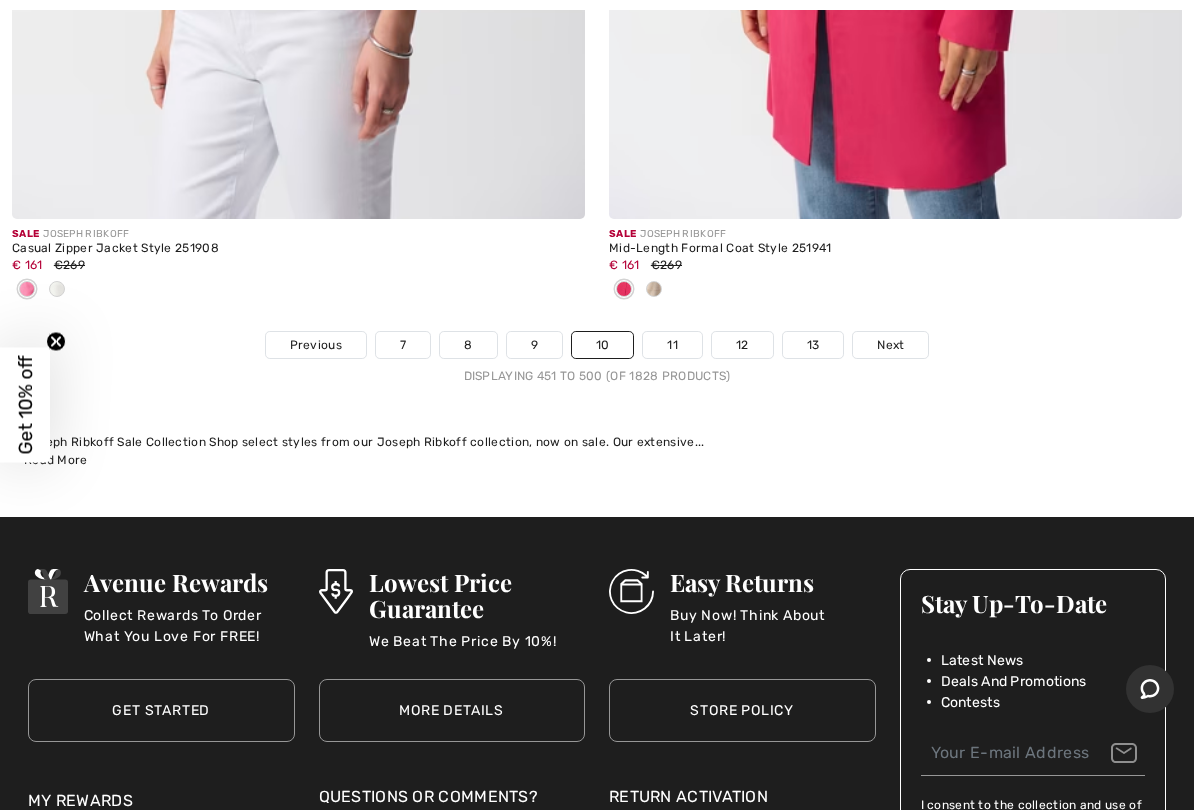 click on "Next" at bounding box center (890, 345) 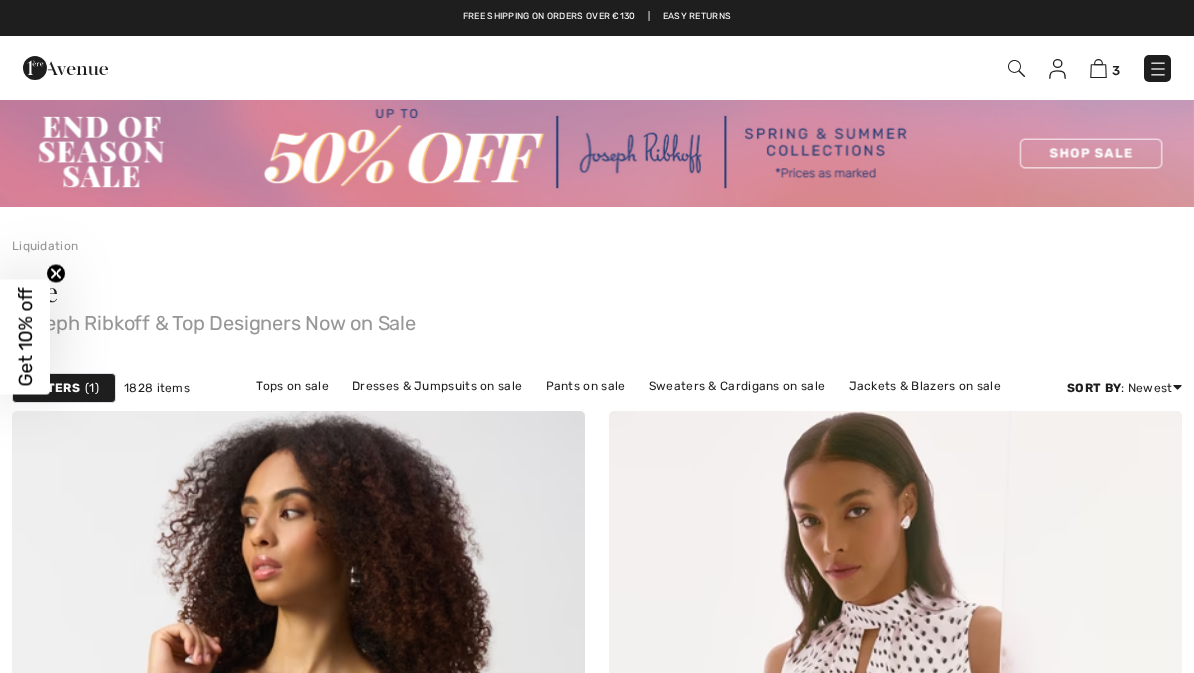 scroll, scrollTop: 0, scrollLeft: 0, axis: both 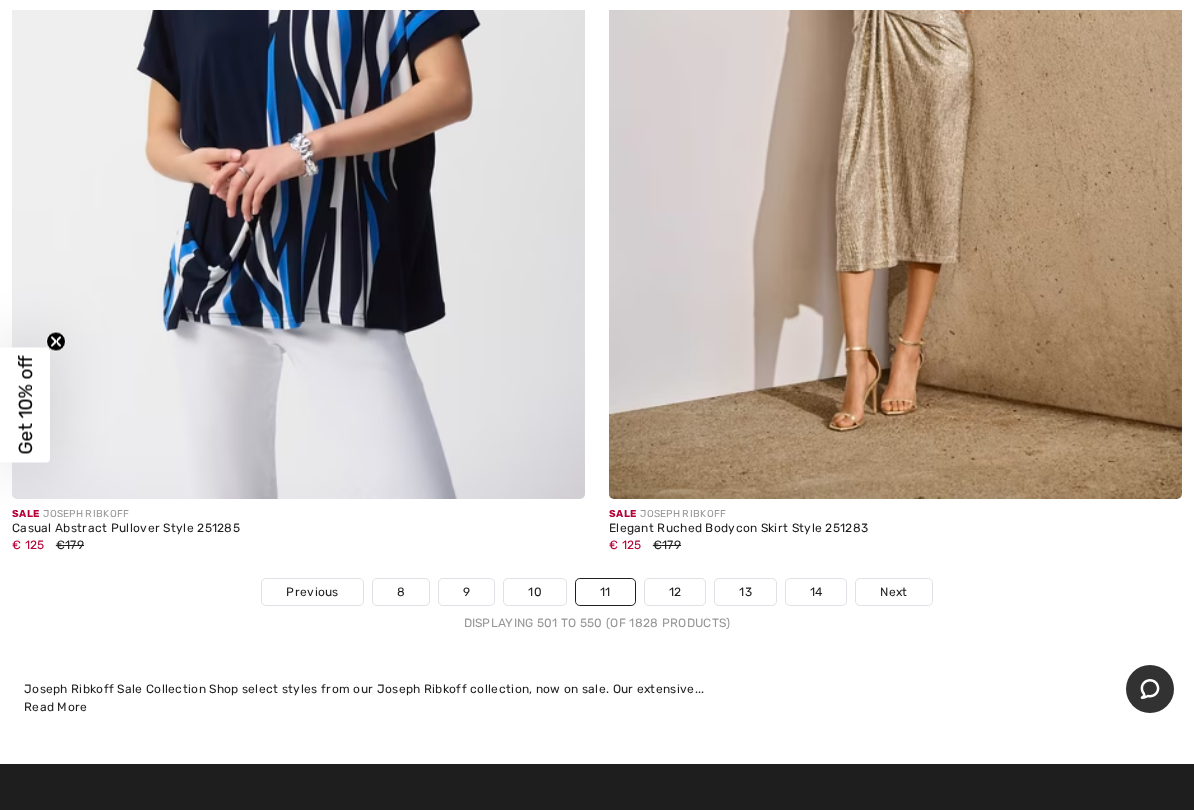 click on "Next" at bounding box center [893, 592] 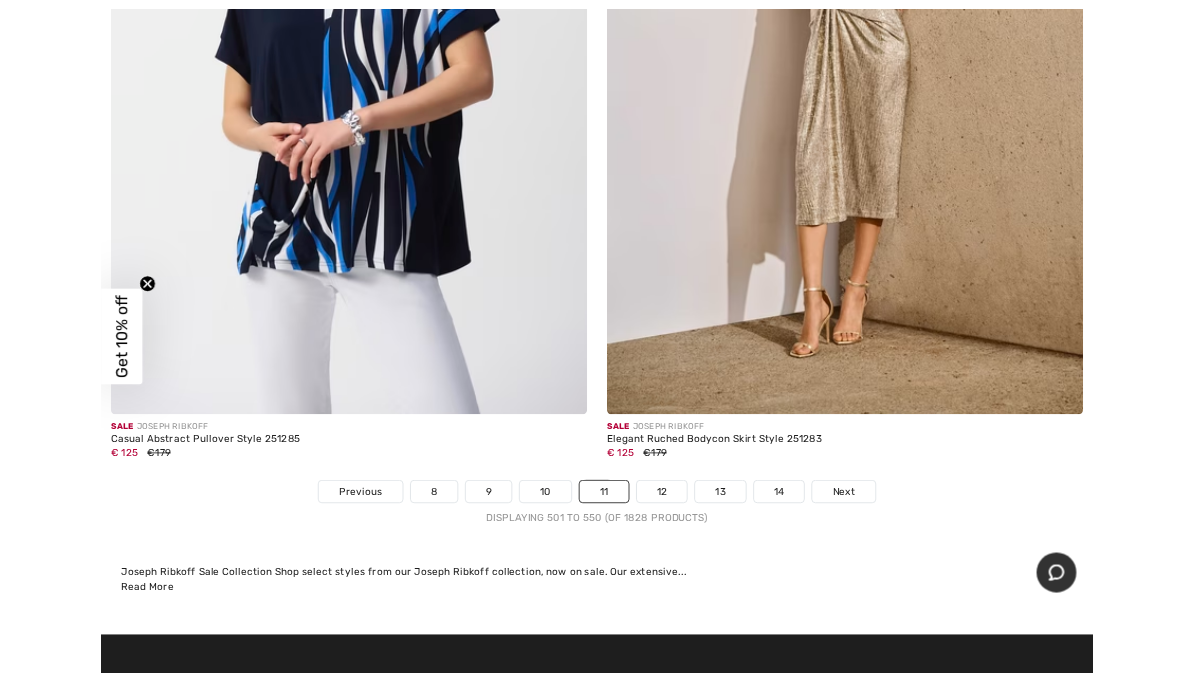 scroll, scrollTop: 24494, scrollLeft: 0, axis: vertical 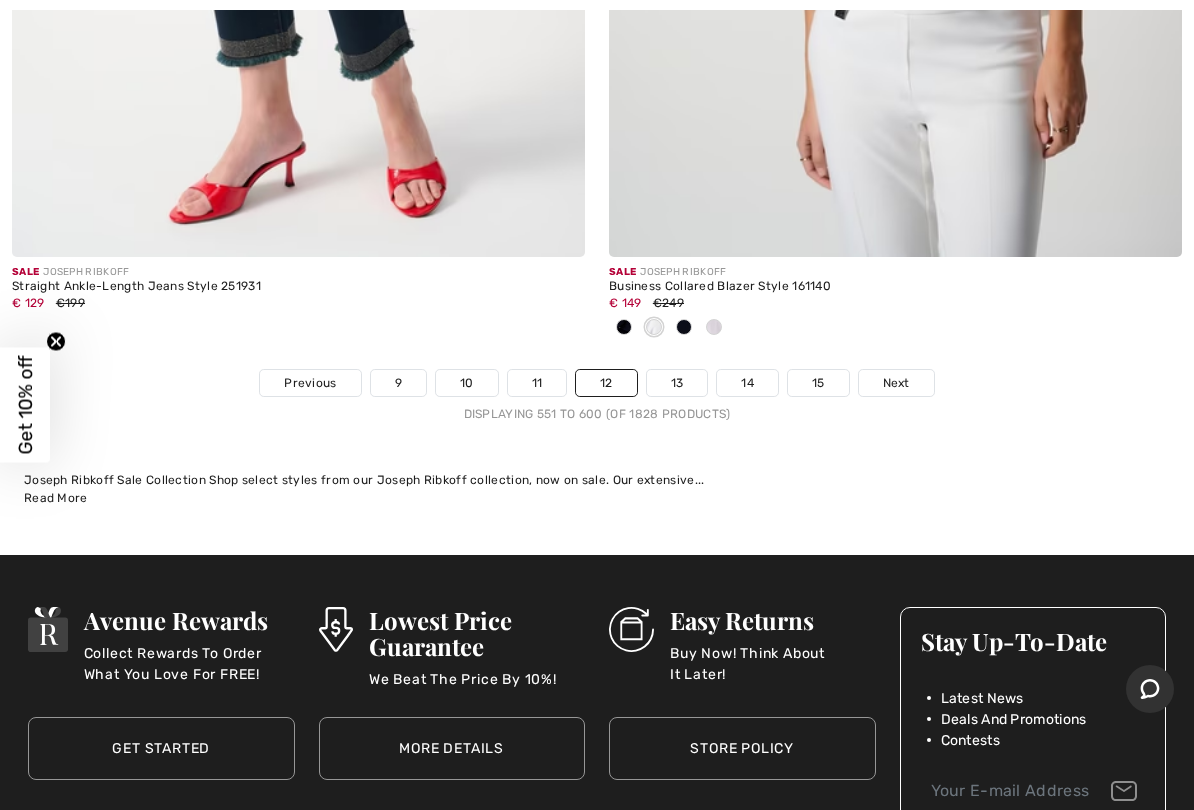 click on "Next" at bounding box center [896, 383] 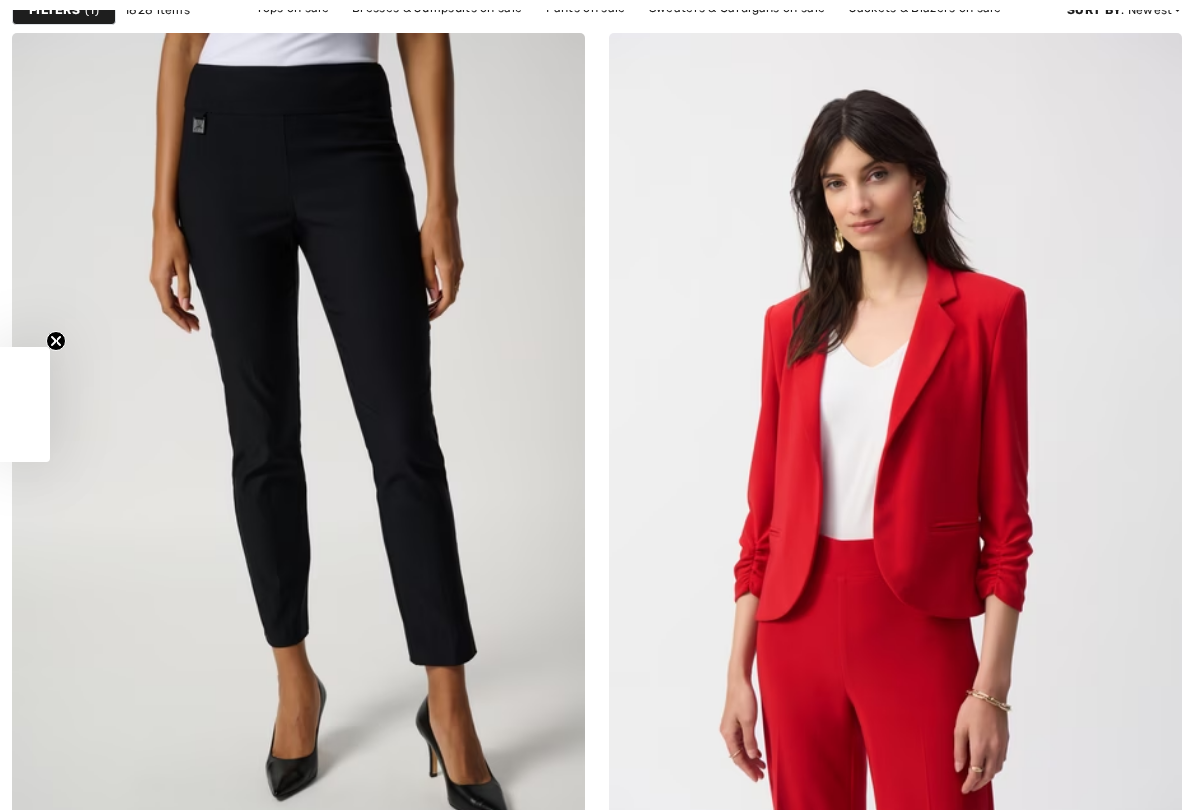 scroll, scrollTop: 0, scrollLeft: 0, axis: both 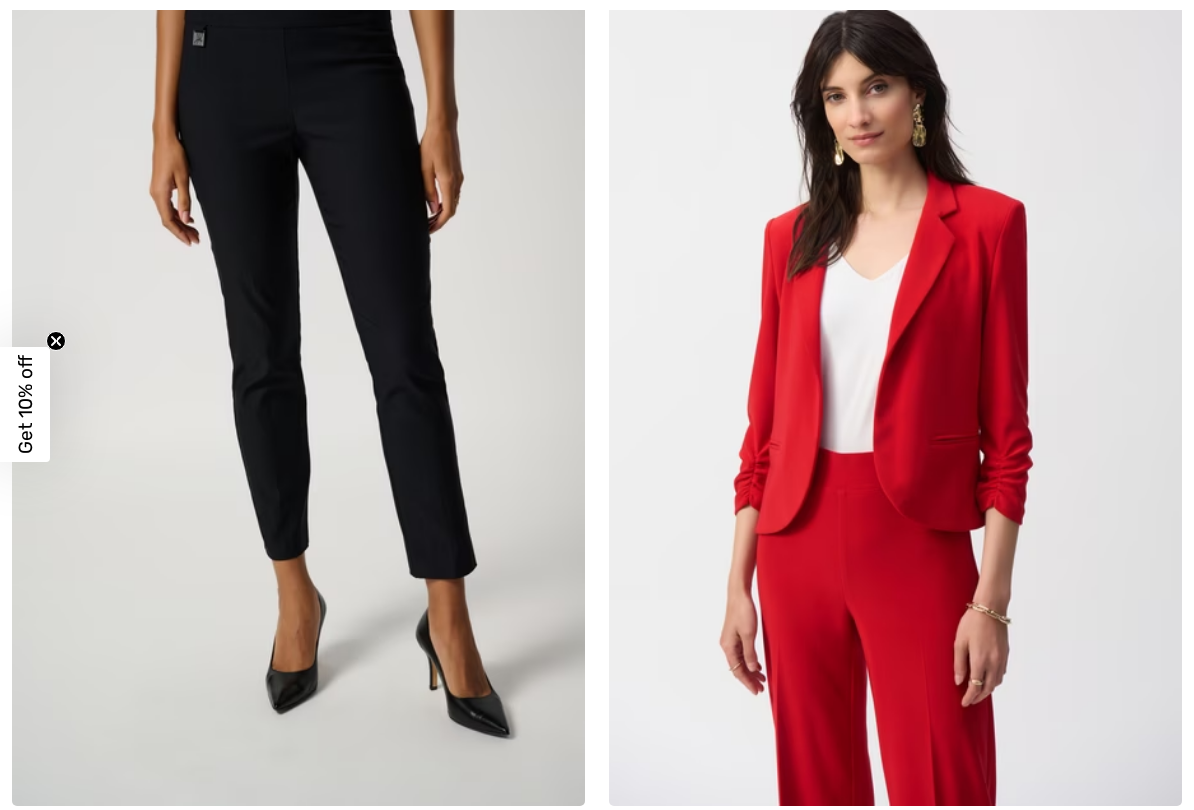 checkbox on "true" 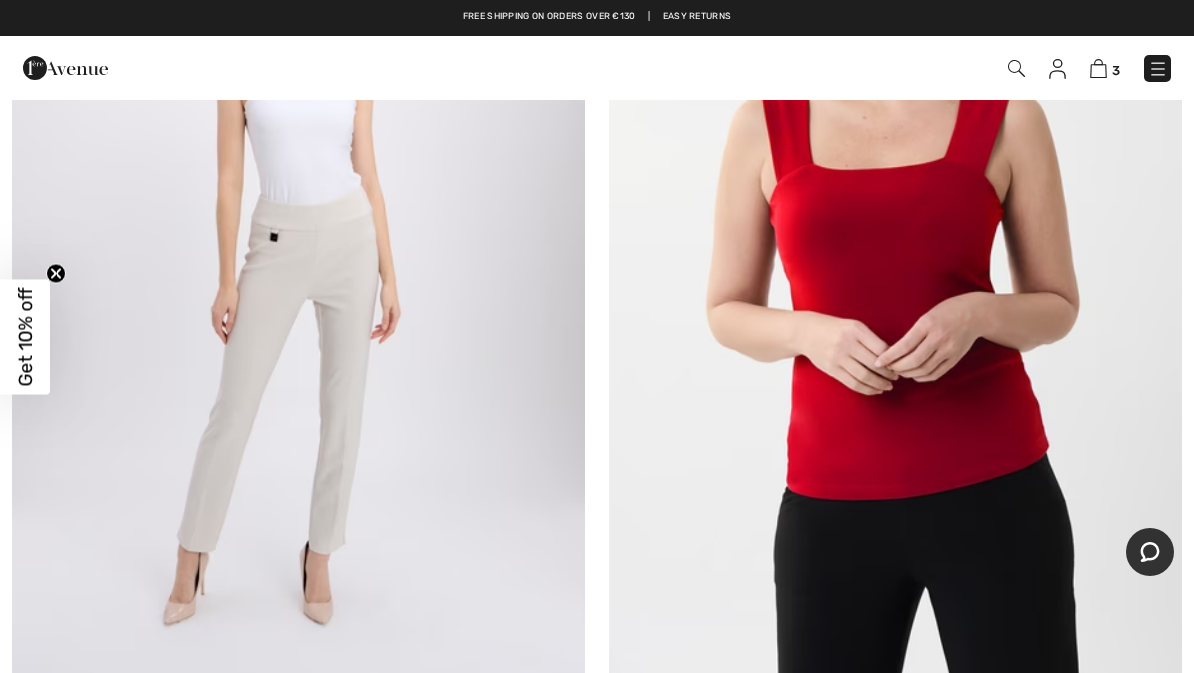 scroll, scrollTop: 1535, scrollLeft: 0, axis: vertical 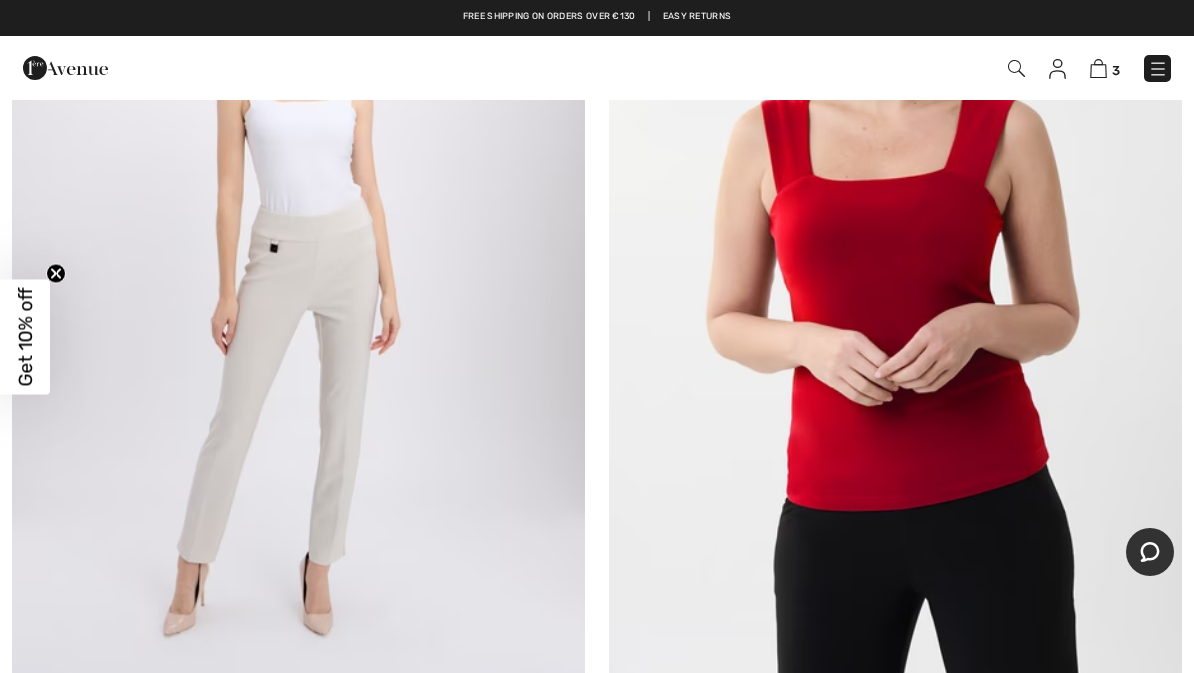 click at bounding box center [298, 278] 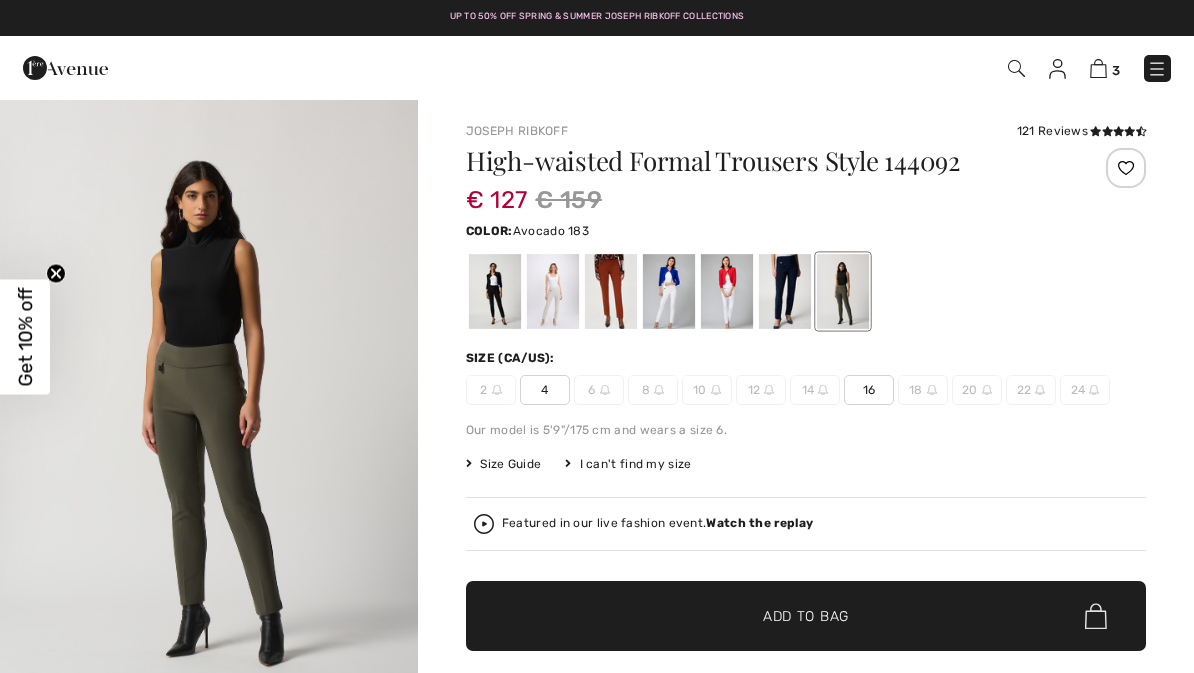 scroll, scrollTop: 0, scrollLeft: 0, axis: both 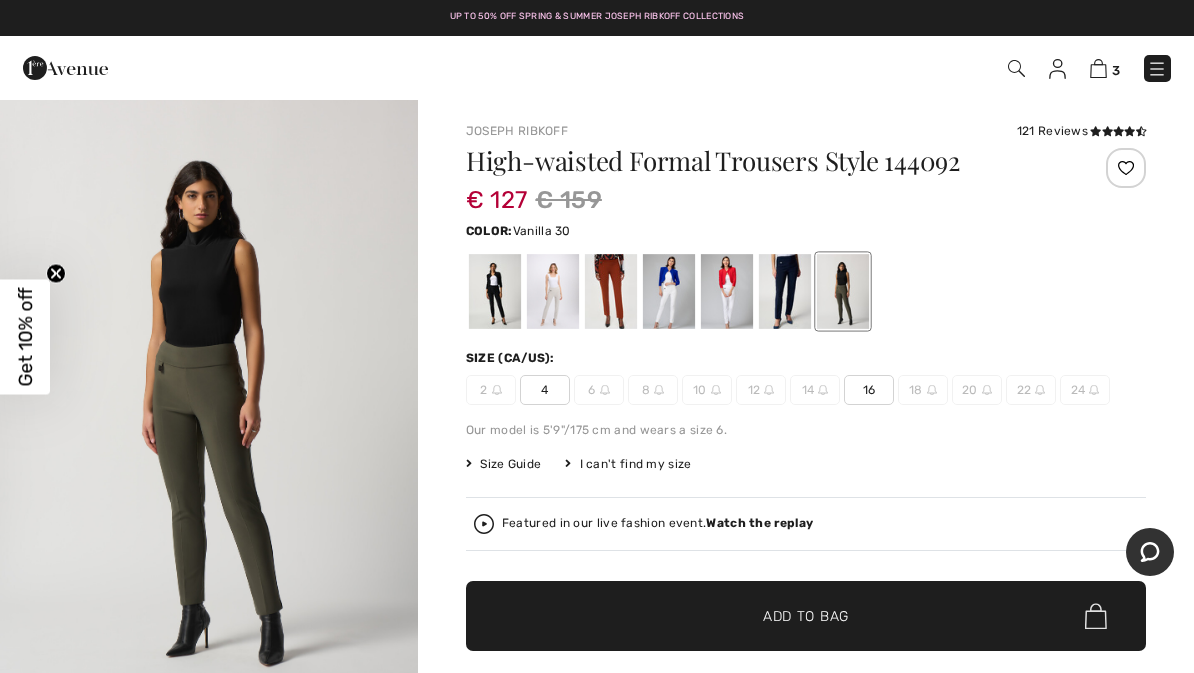 click at bounding box center [669, 291] 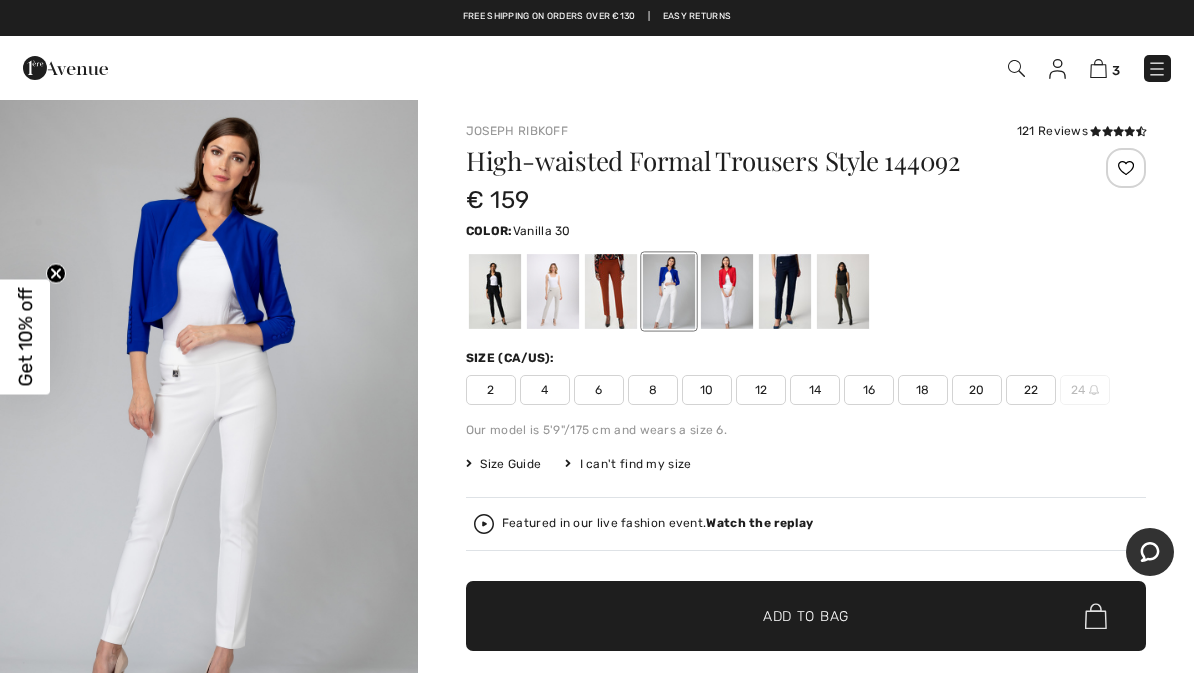 click at bounding box center [553, 291] 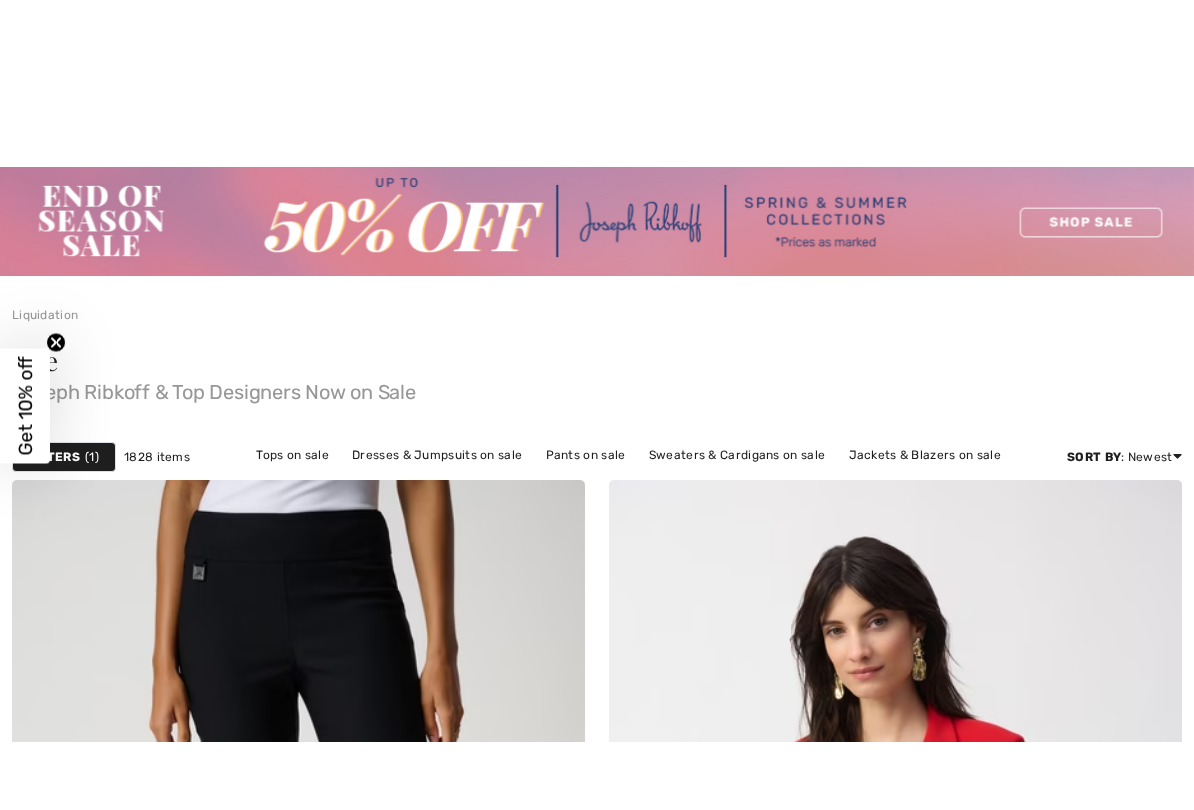 scroll, scrollTop: 1851, scrollLeft: 0, axis: vertical 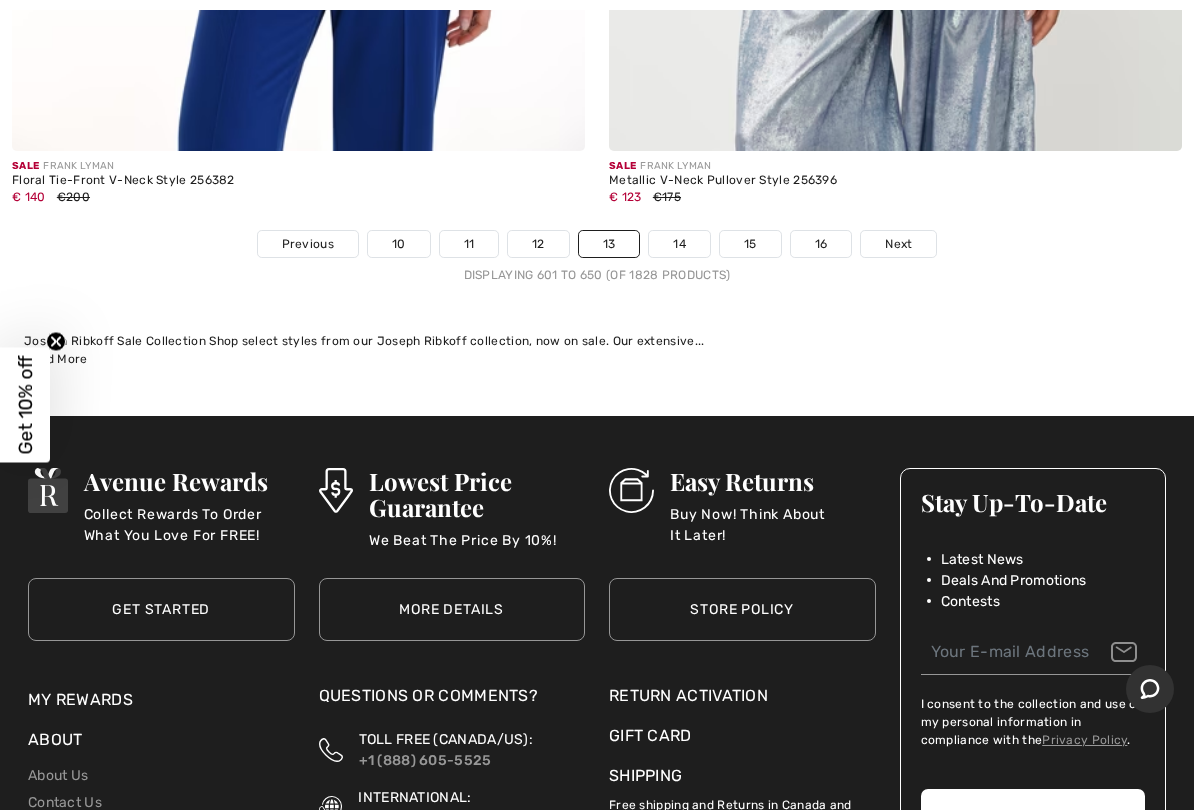 click on "Next" at bounding box center [898, 244] 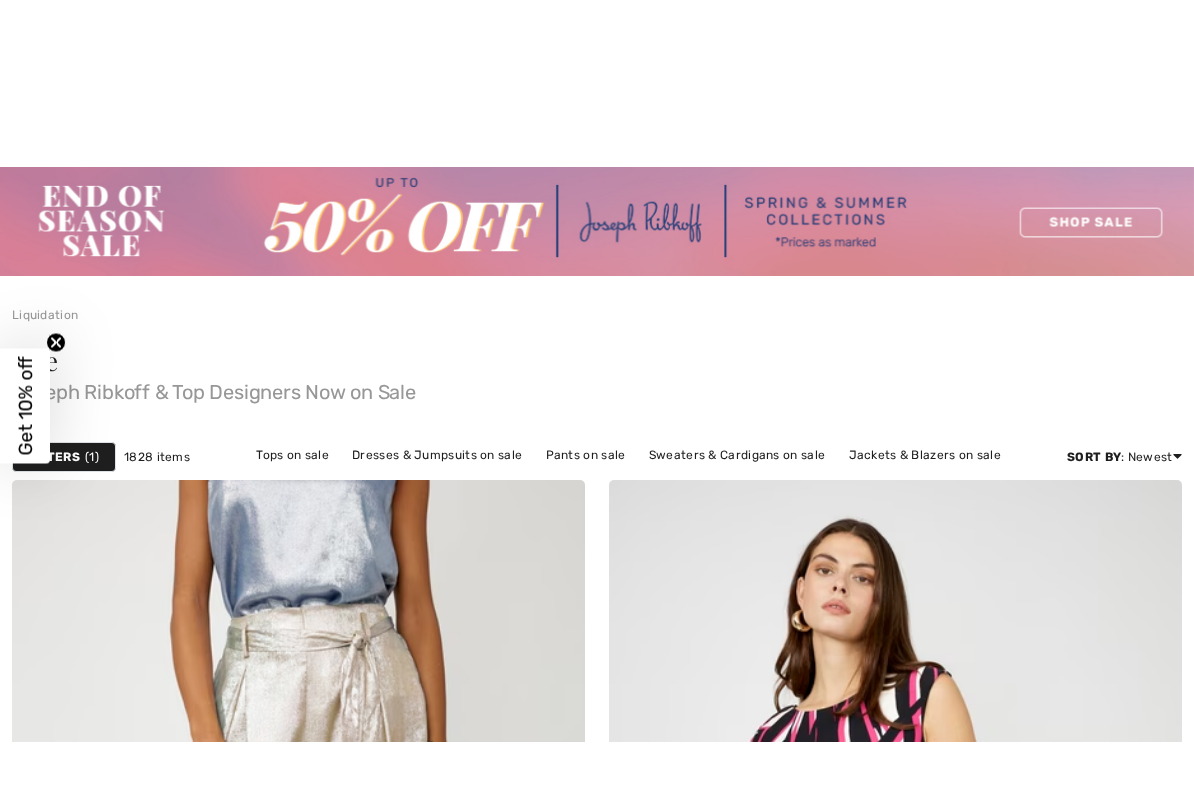 scroll, scrollTop: 259, scrollLeft: 0, axis: vertical 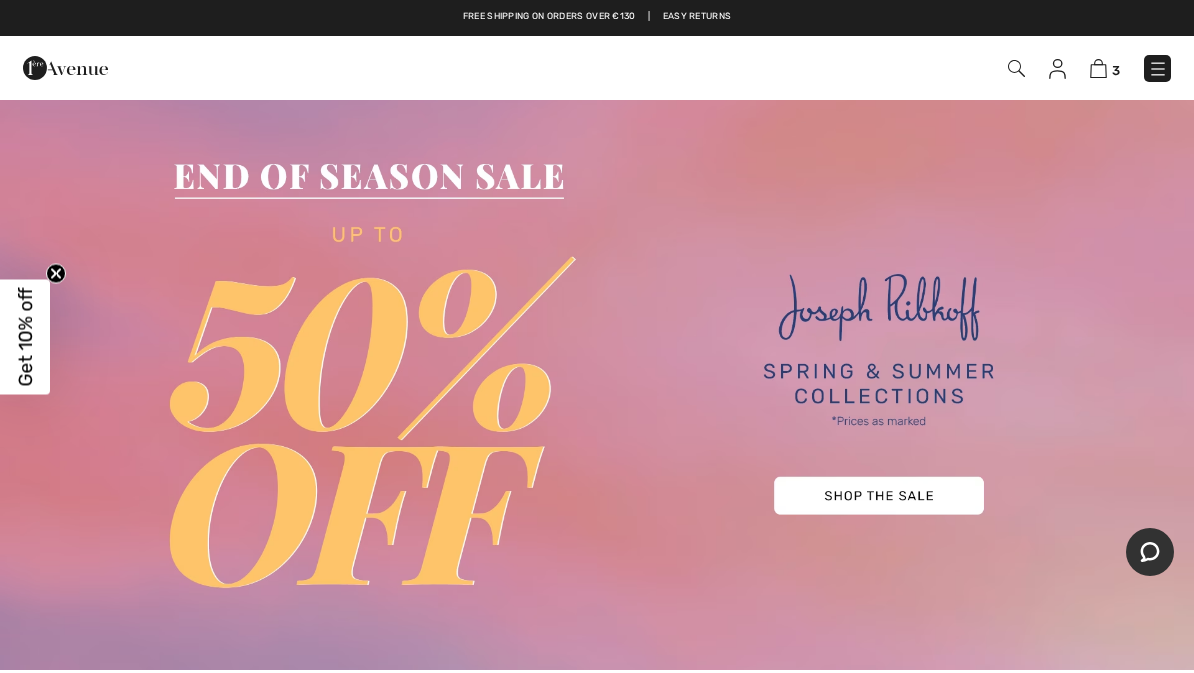click at bounding box center [597, 384] 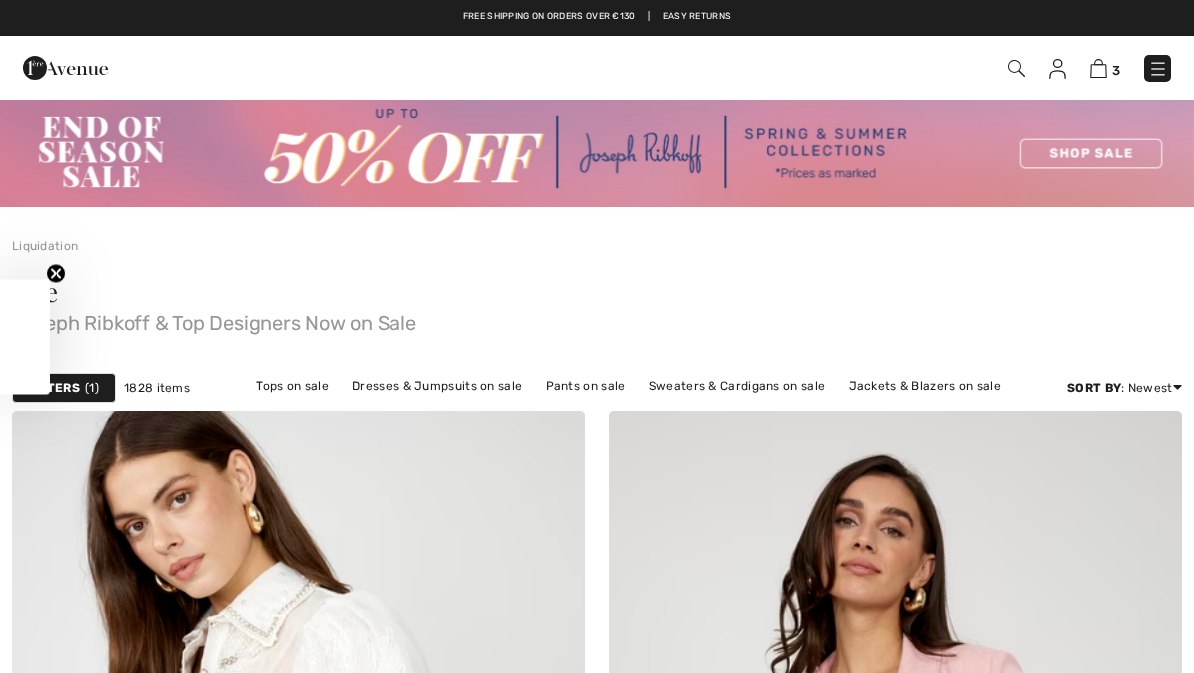scroll, scrollTop: 0, scrollLeft: 0, axis: both 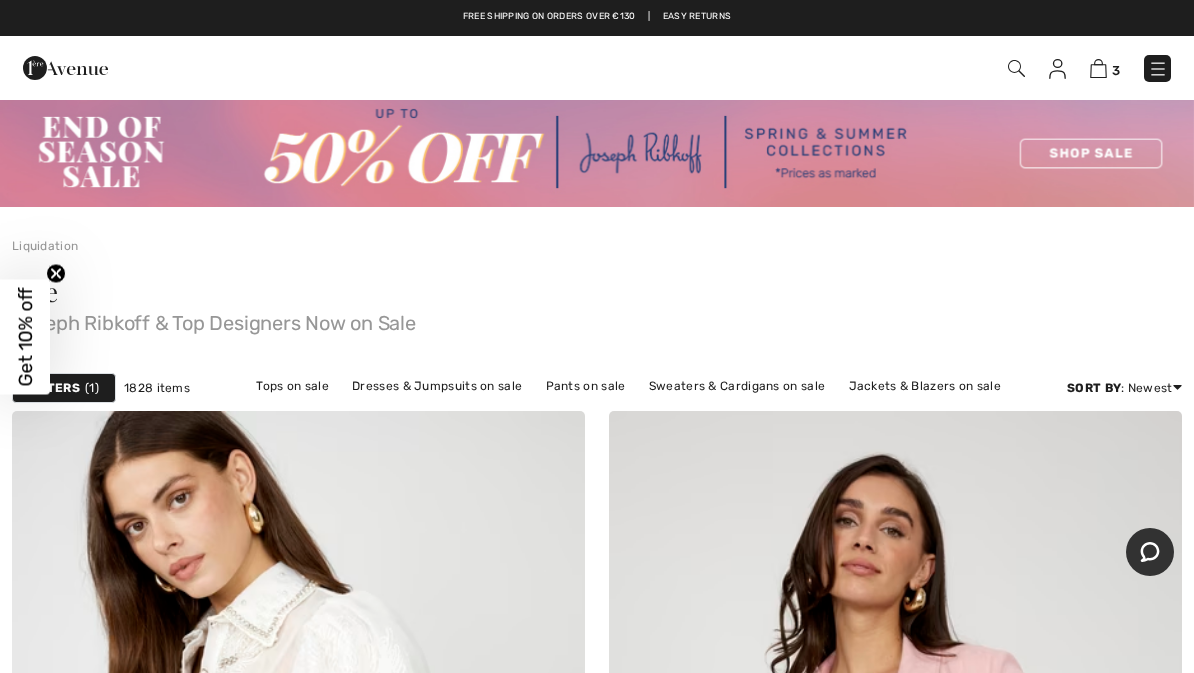 click on "Best Sellers" at bounding box center (1101, 562) 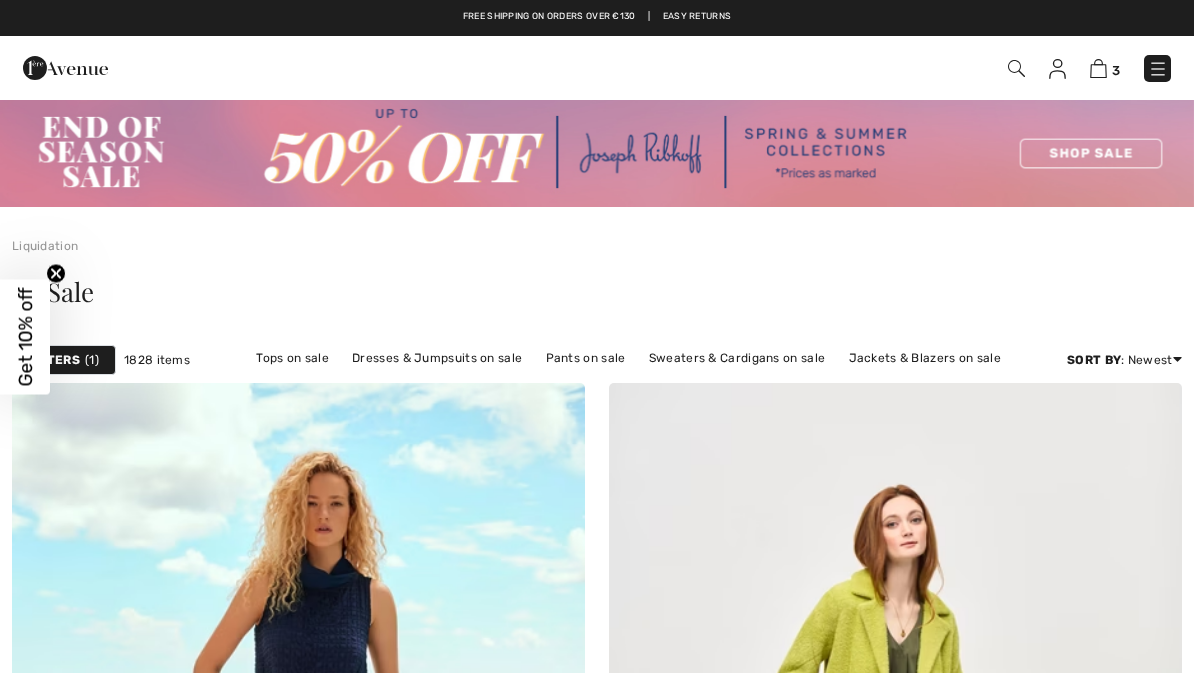 scroll, scrollTop: 0, scrollLeft: 0, axis: both 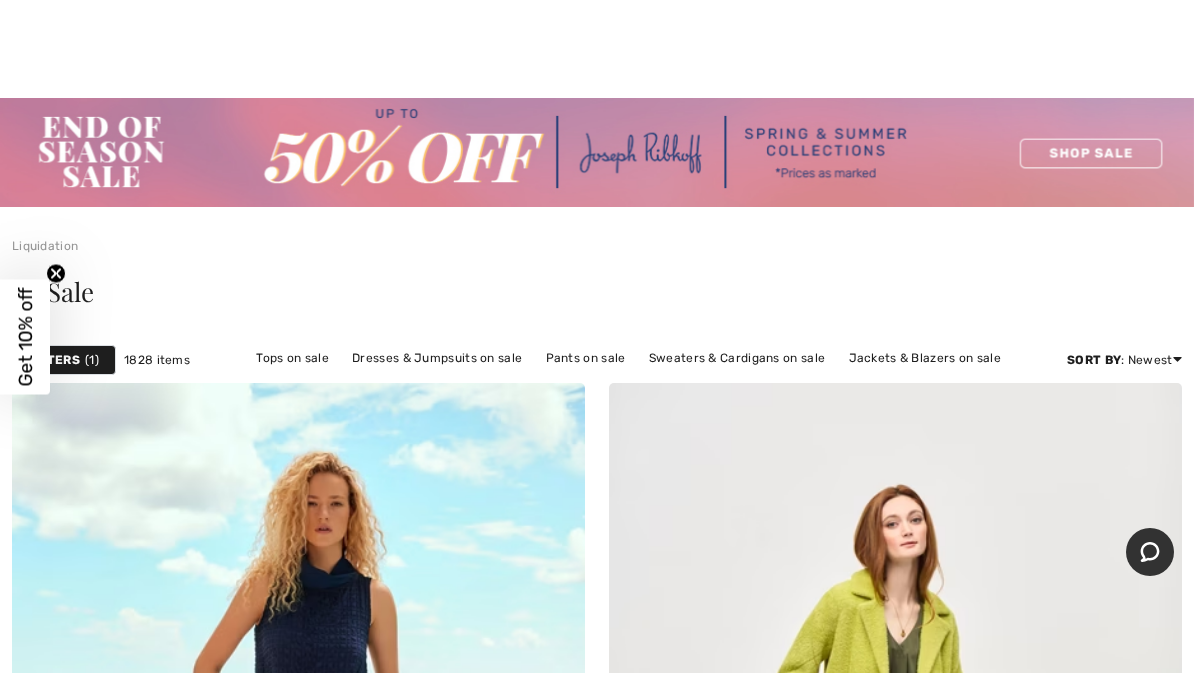 checkbox on "true" 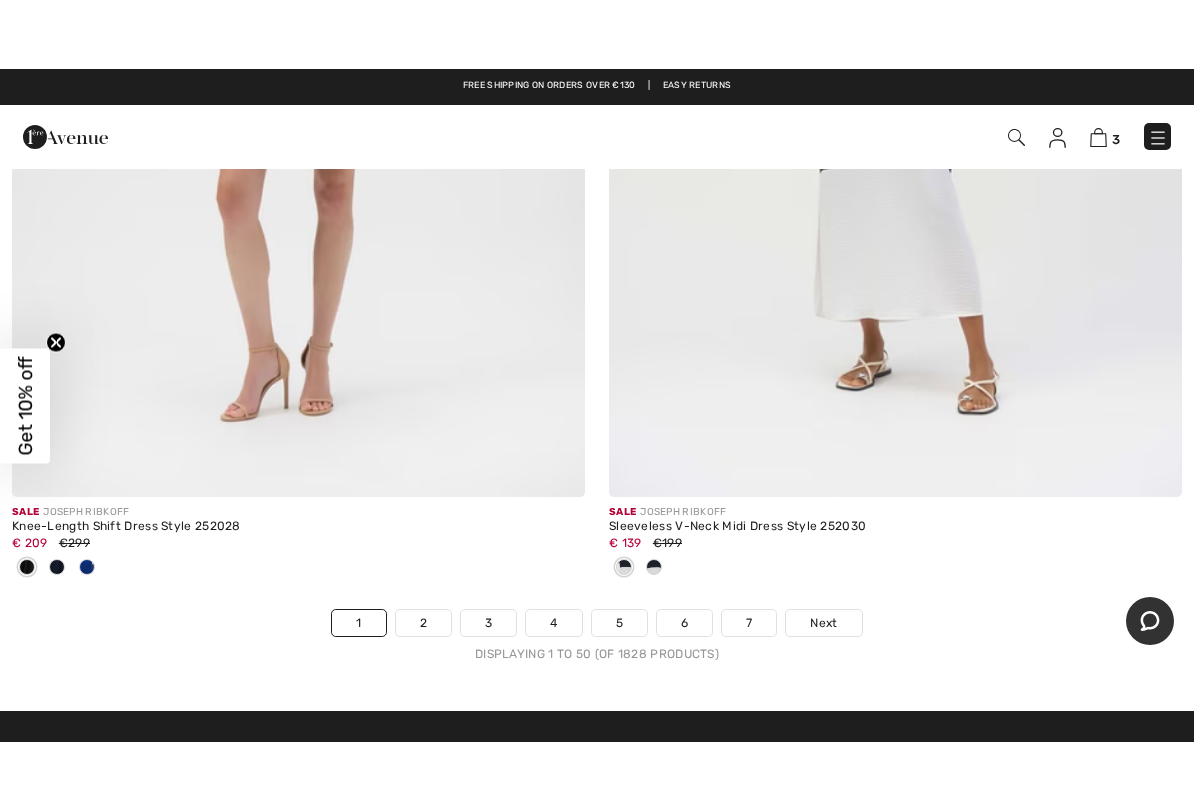 scroll, scrollTop: 24842, scrollLeft: 0, axis: vertical 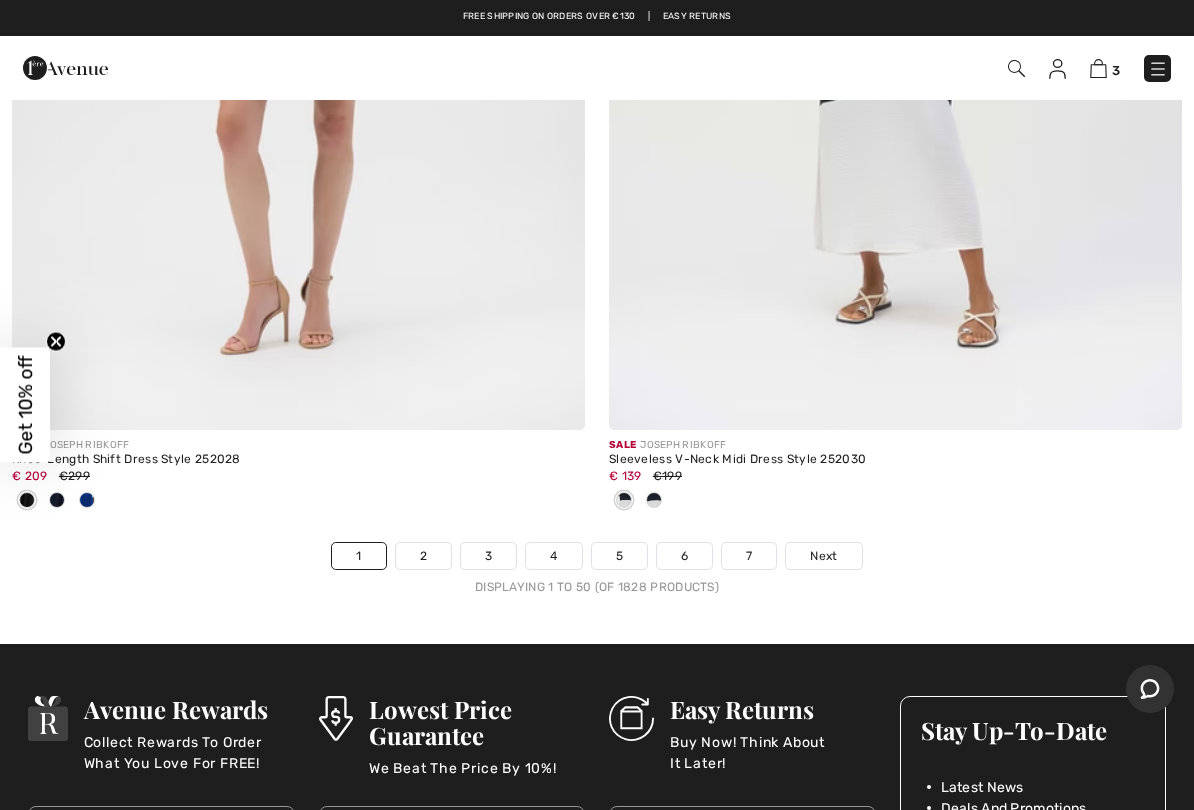 click on "Next" at bounding box center [823, 556] 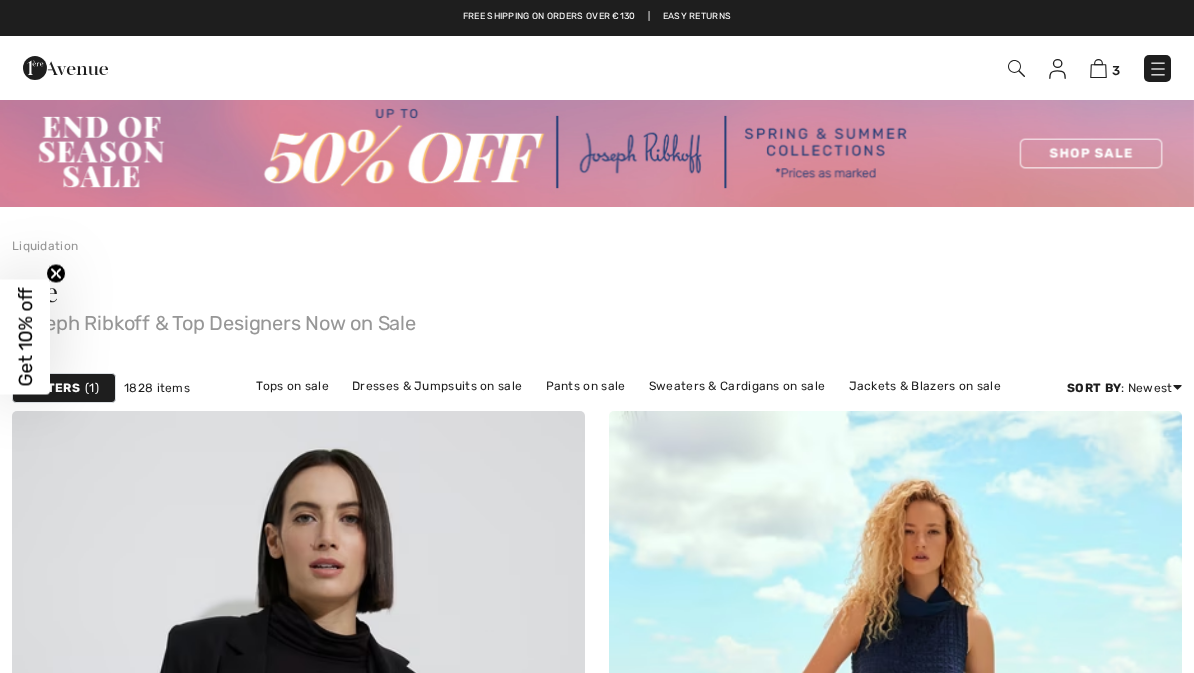 scroll, scrollTop: 0, scrollLeft: 0, axis: both 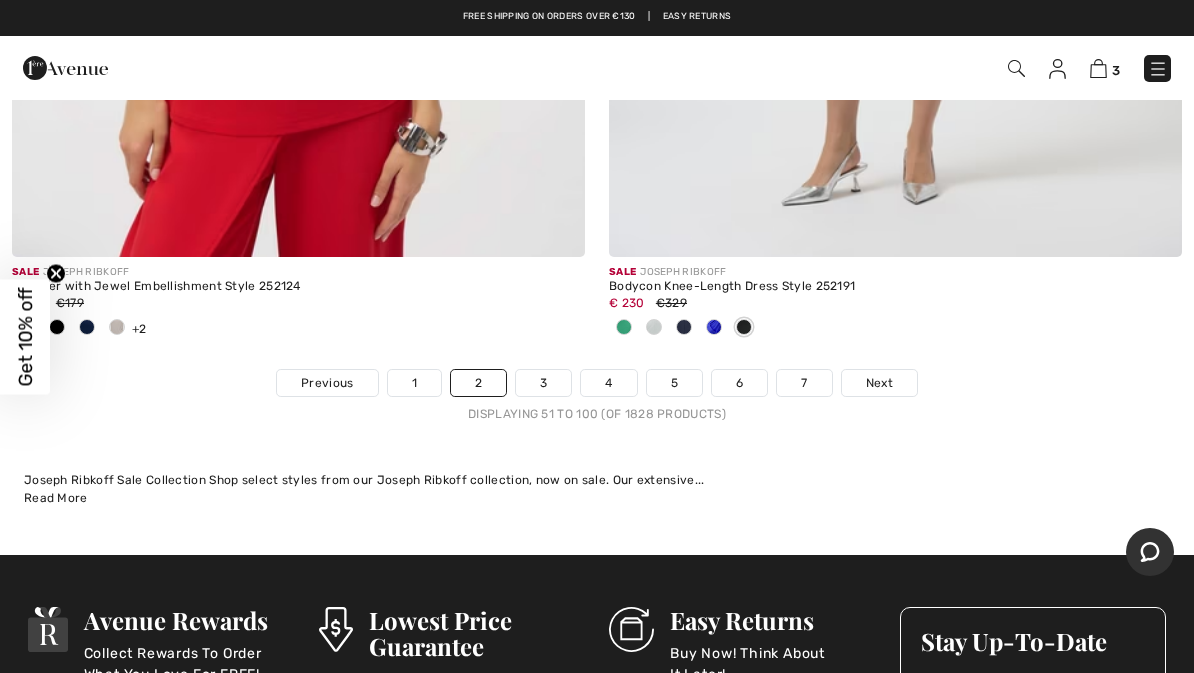click on "7" at bounding box center [804, 383] 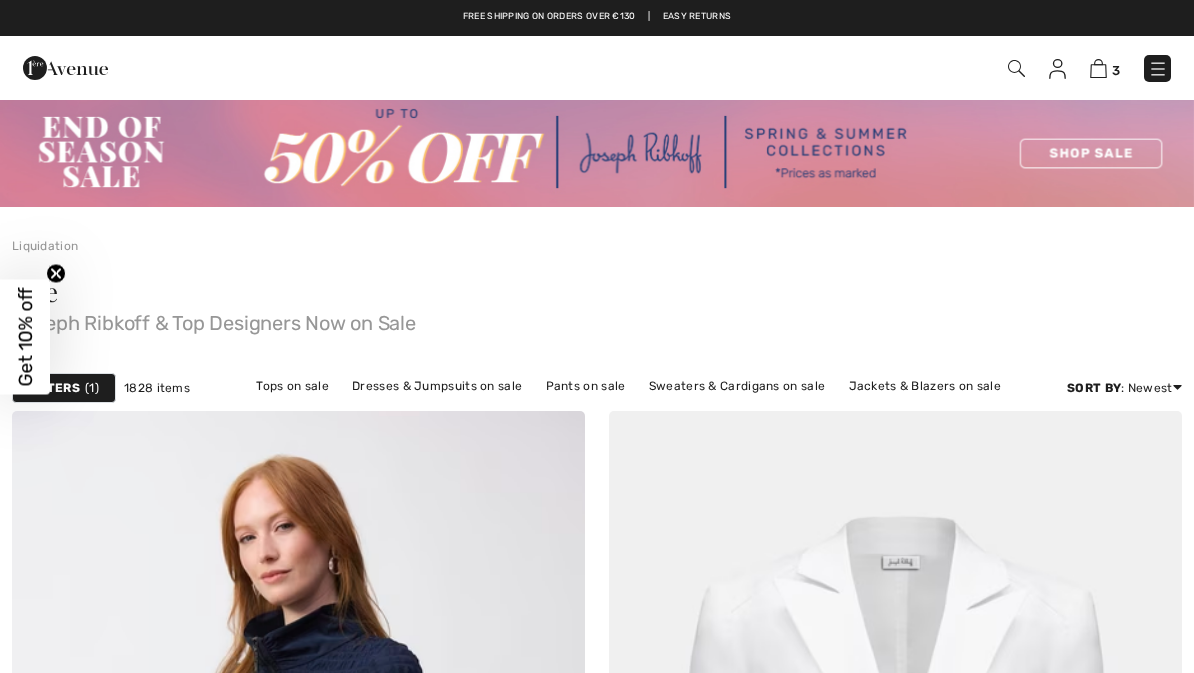 scroll, scrollTop: 0, scrollLeft: 0, axis: both 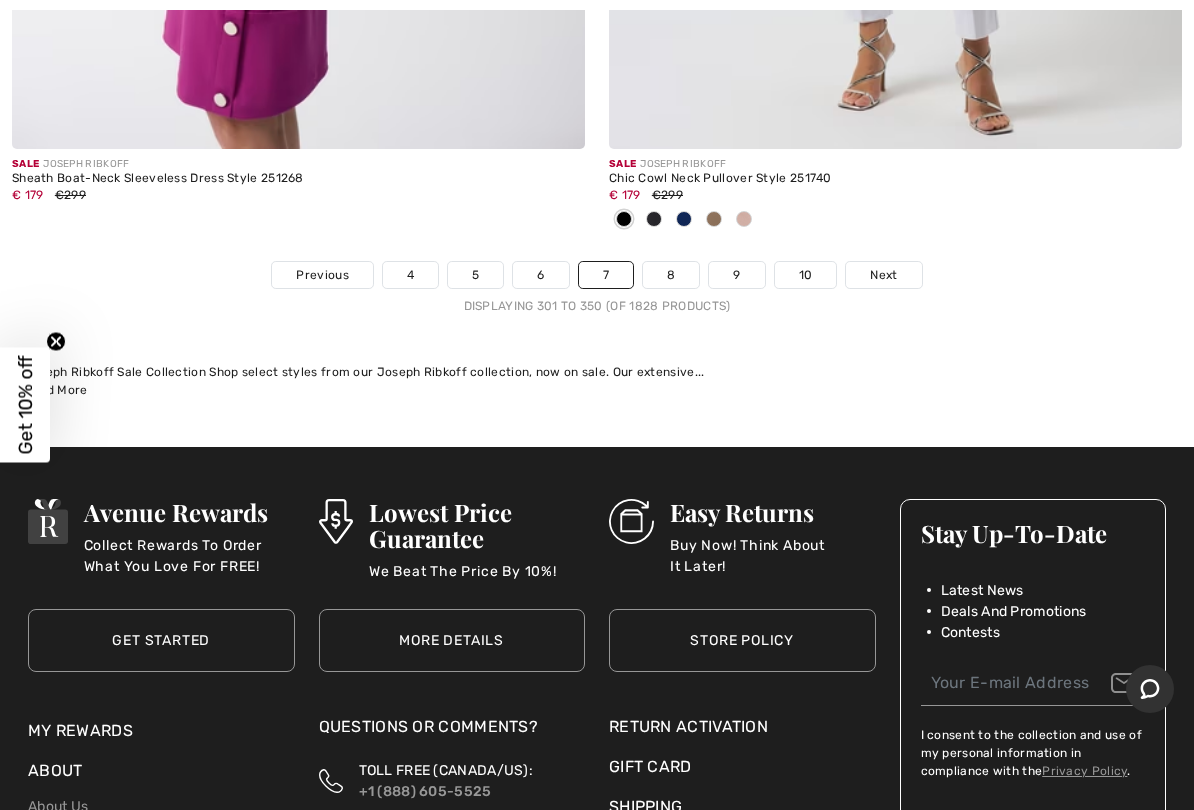 click on "10" at bounding box center [806, 275] 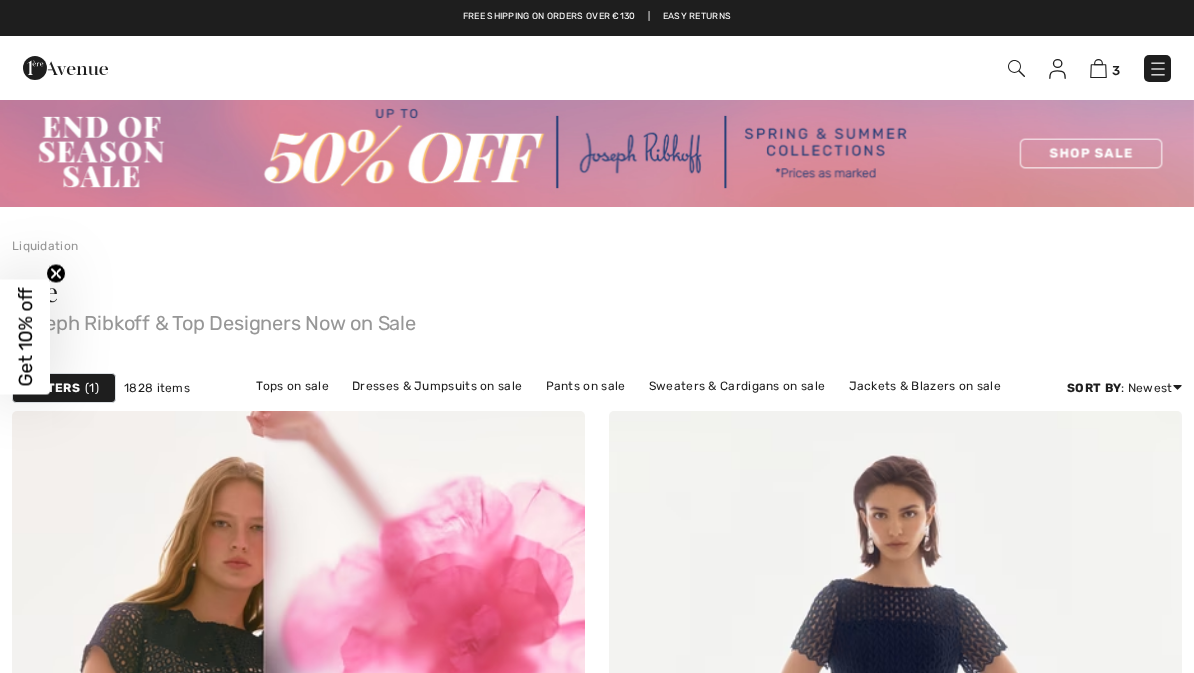 scroll, scrollTop: 0, scrollLeft: 0, axis: both 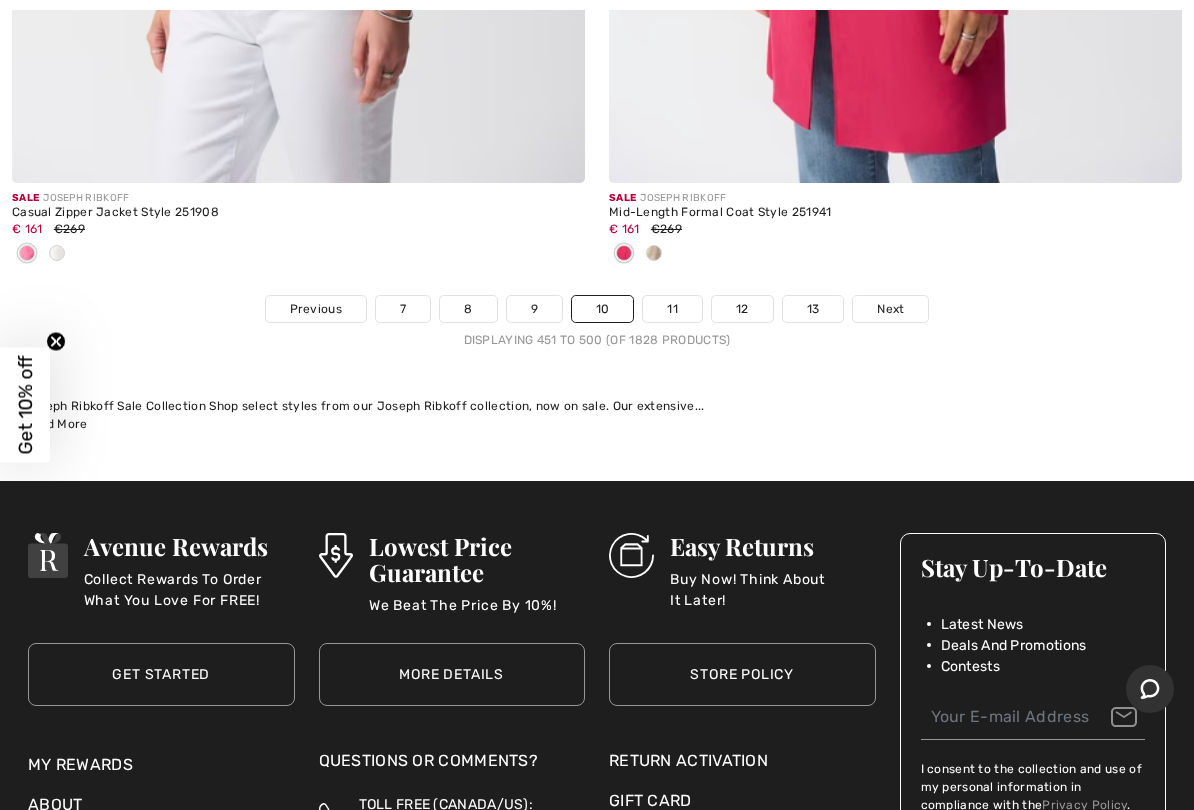 click on "12" at bounding box center (742, 309) 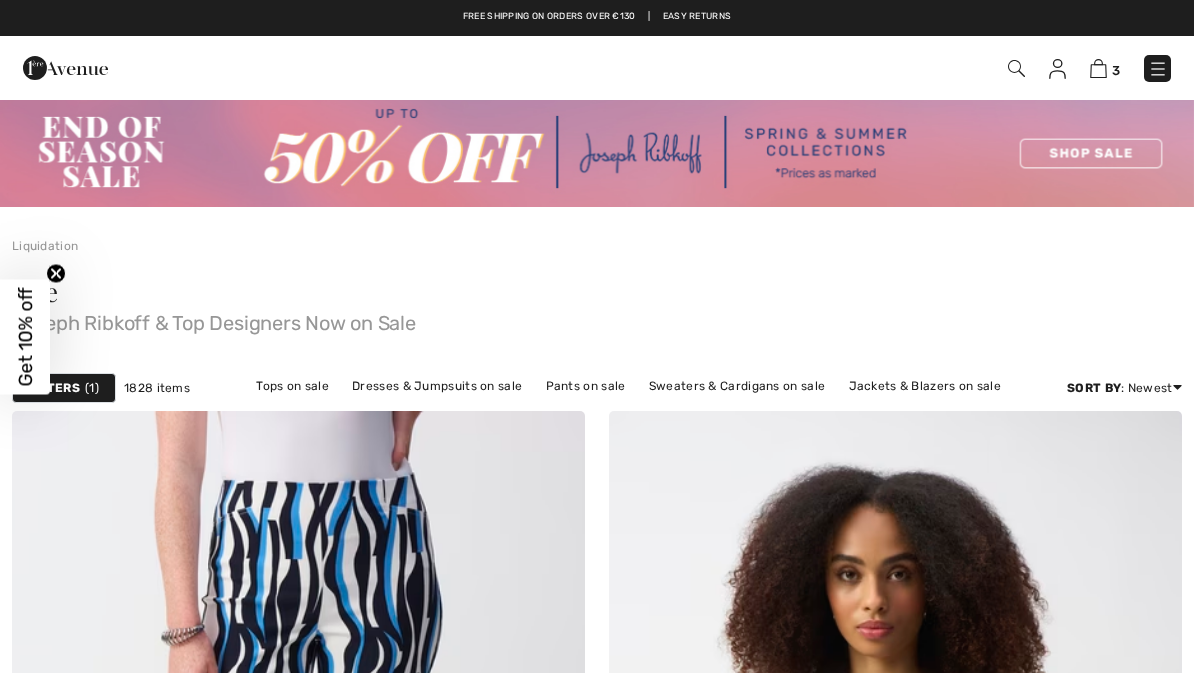 scroll, scrollTop: 0, scrollLeft: 0, axis: both 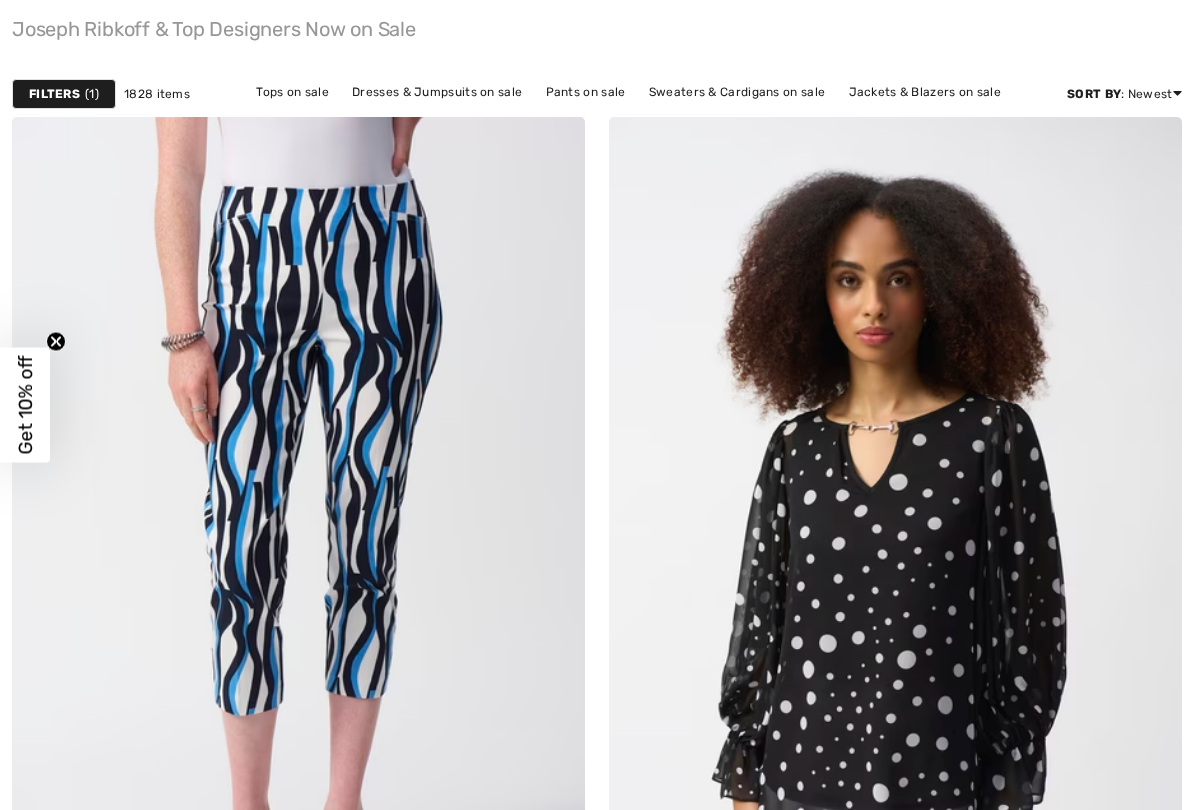 checkbox on "true" 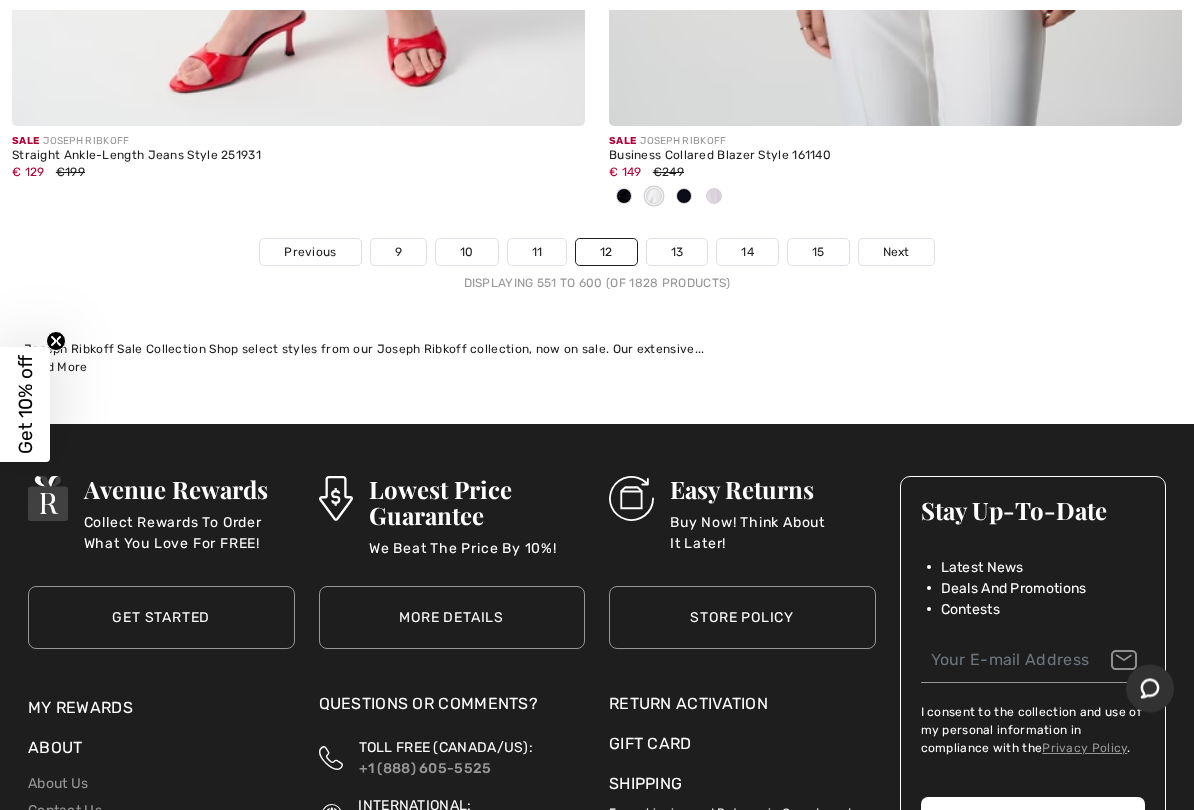 scroll, scrollTop: 24613, scrollLeft: 0, axis: vertical 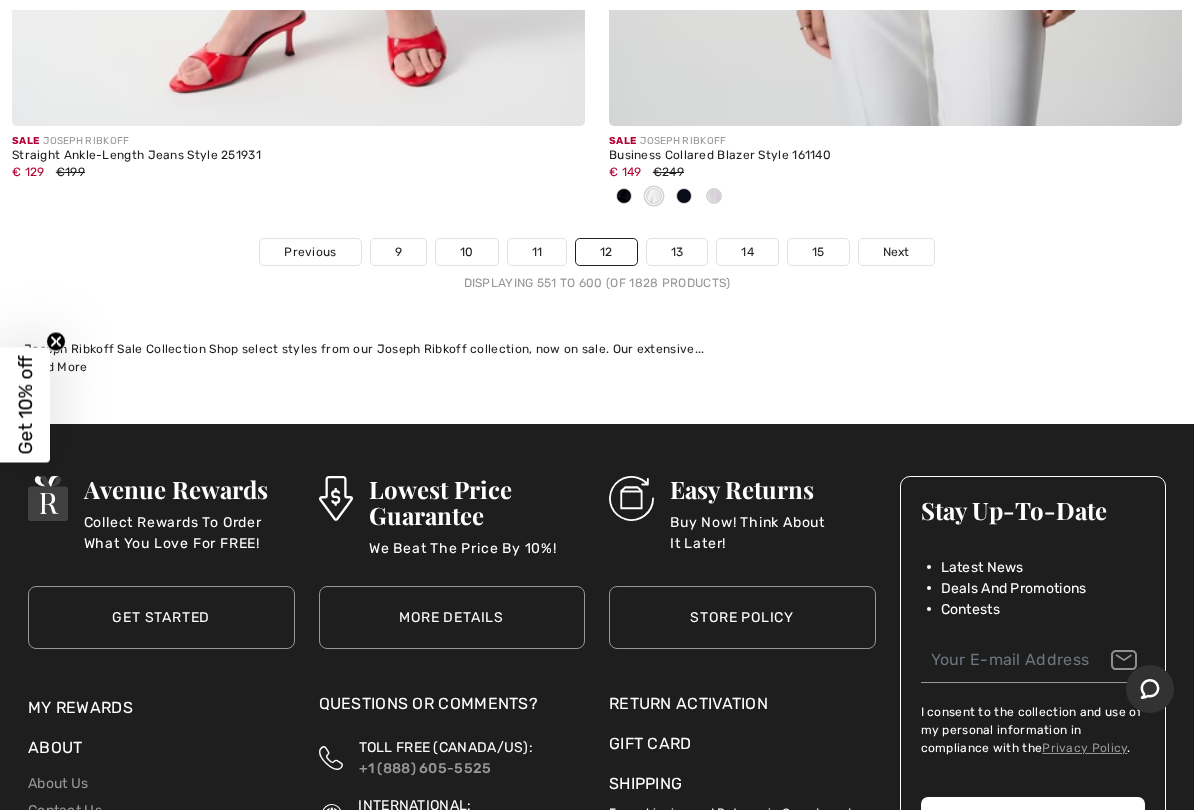 click on "13" at bounding box center (677, 252) 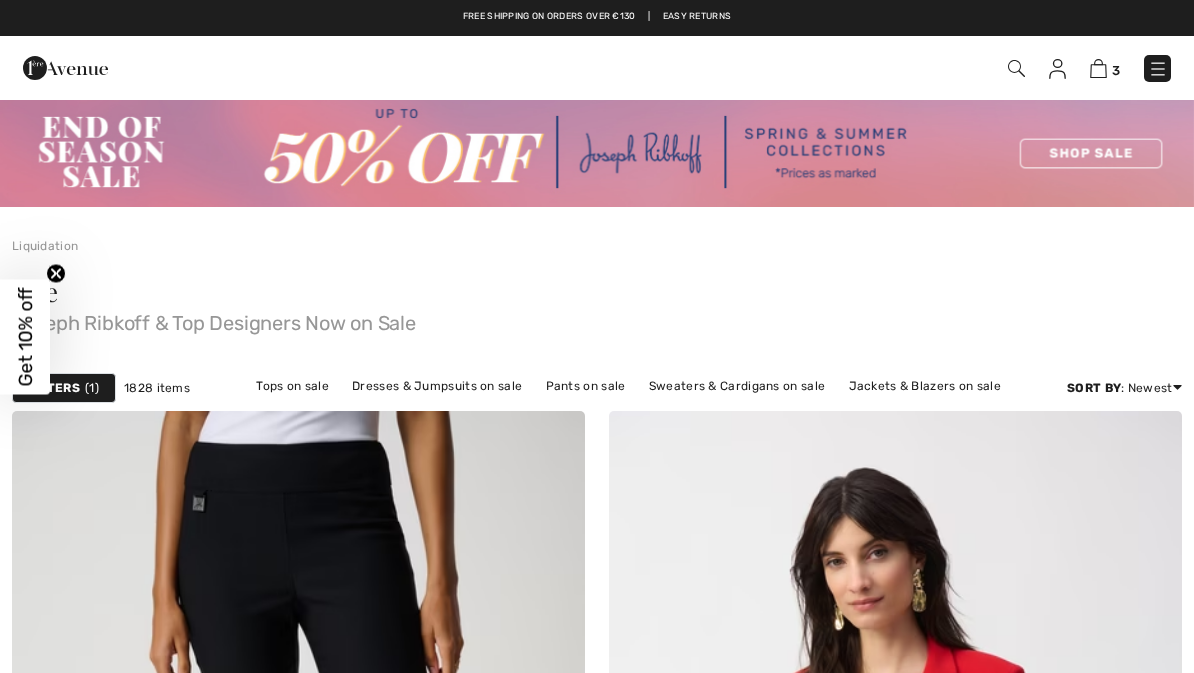 scroll, scrollTop: 0, scrollLeft: 0, axis: both 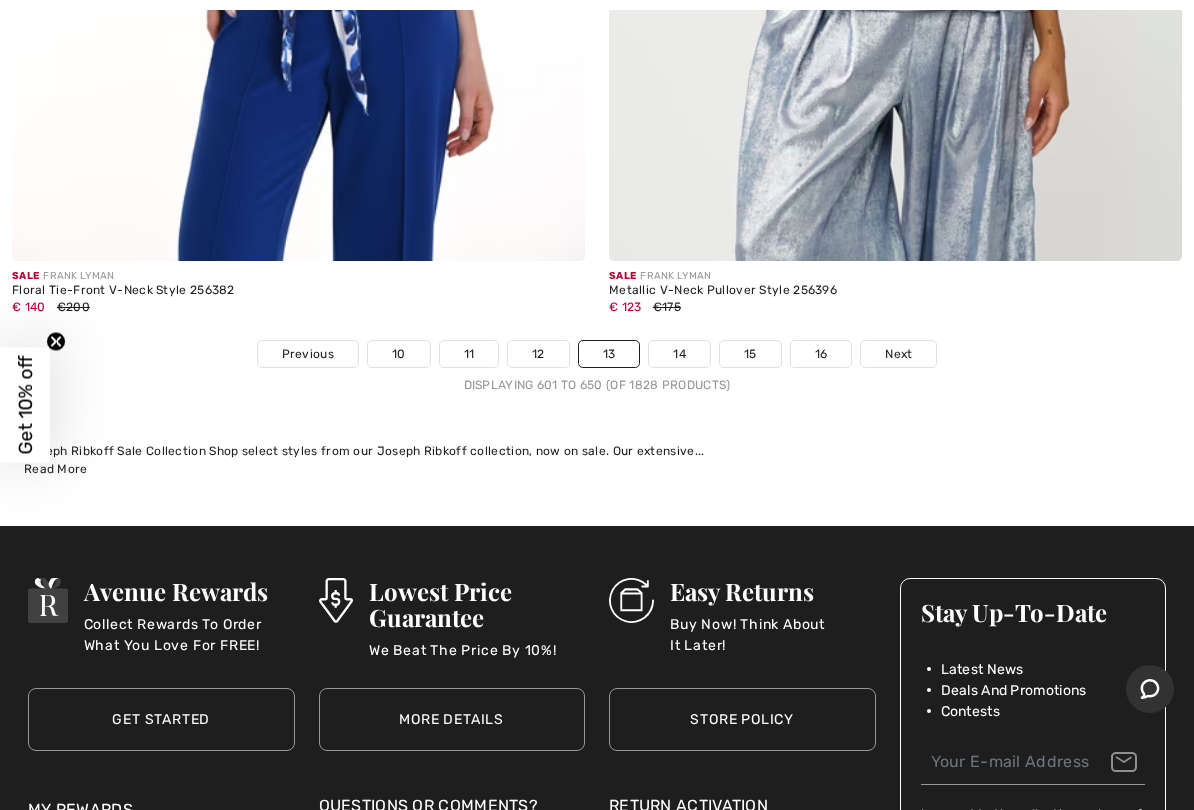 click on "14" at bounding box center [679, 354] 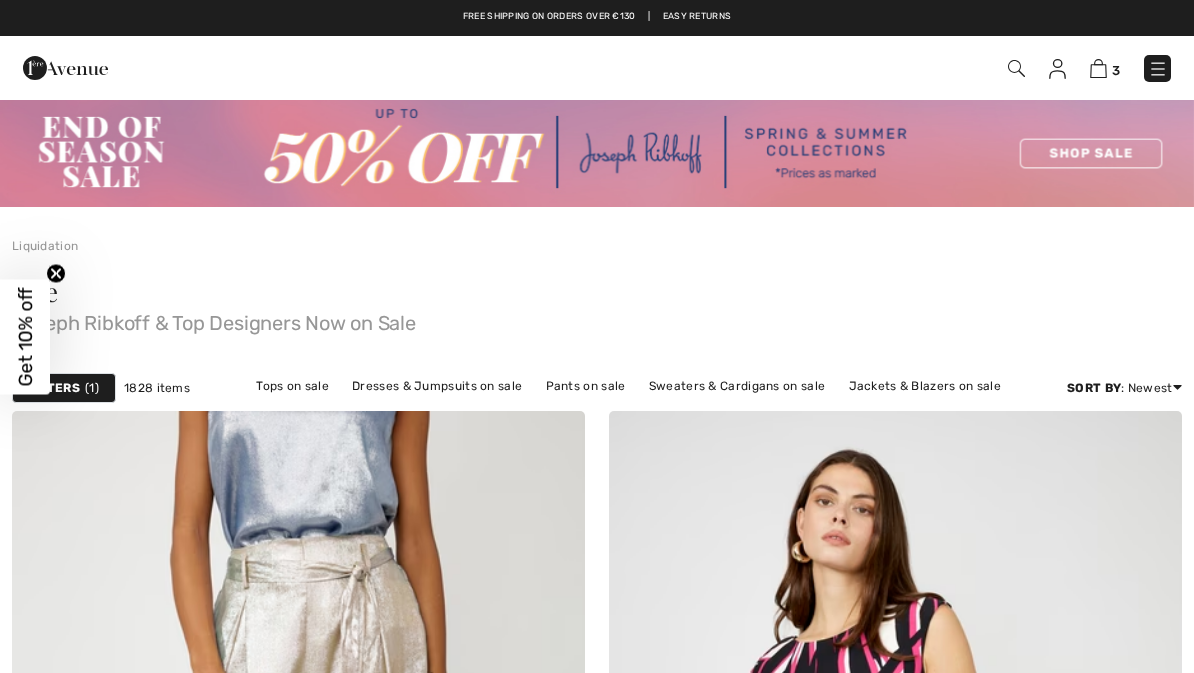 scroll, scrollTop: 0, scrollLeft: 0, axis: both 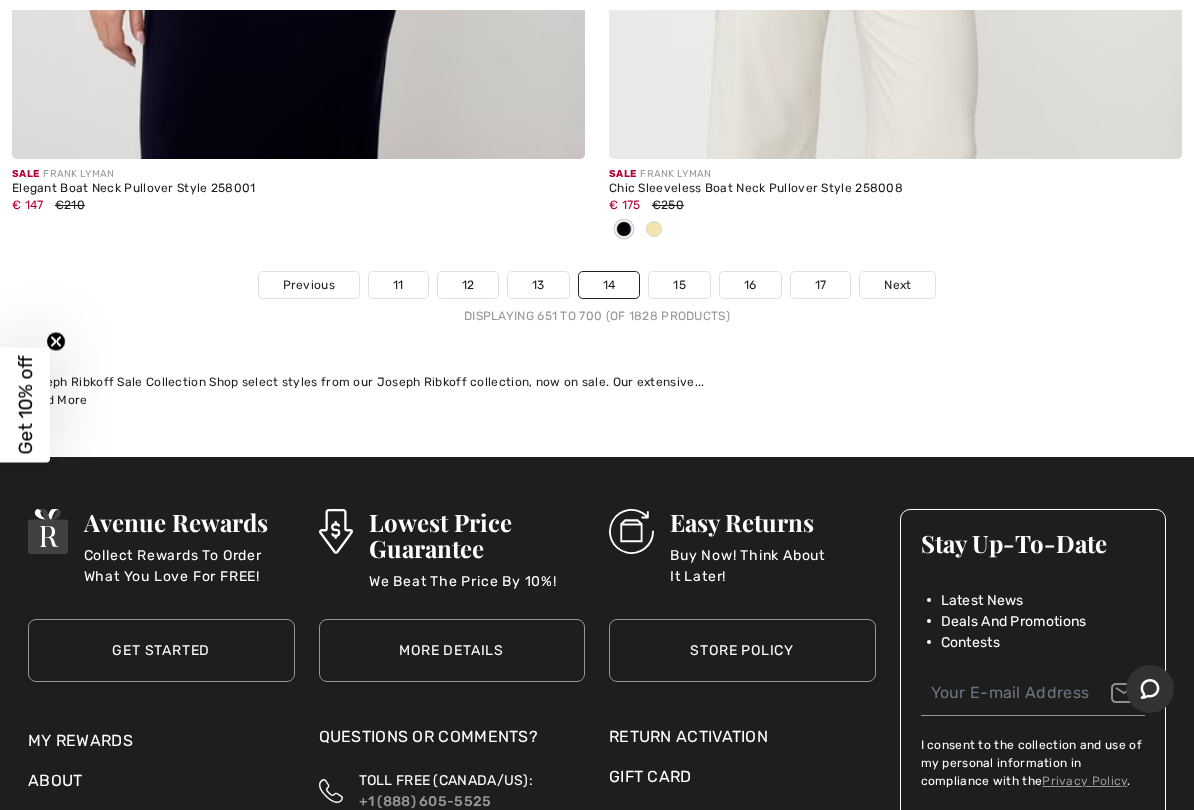 click on "15" at bounding box center (679, 285) 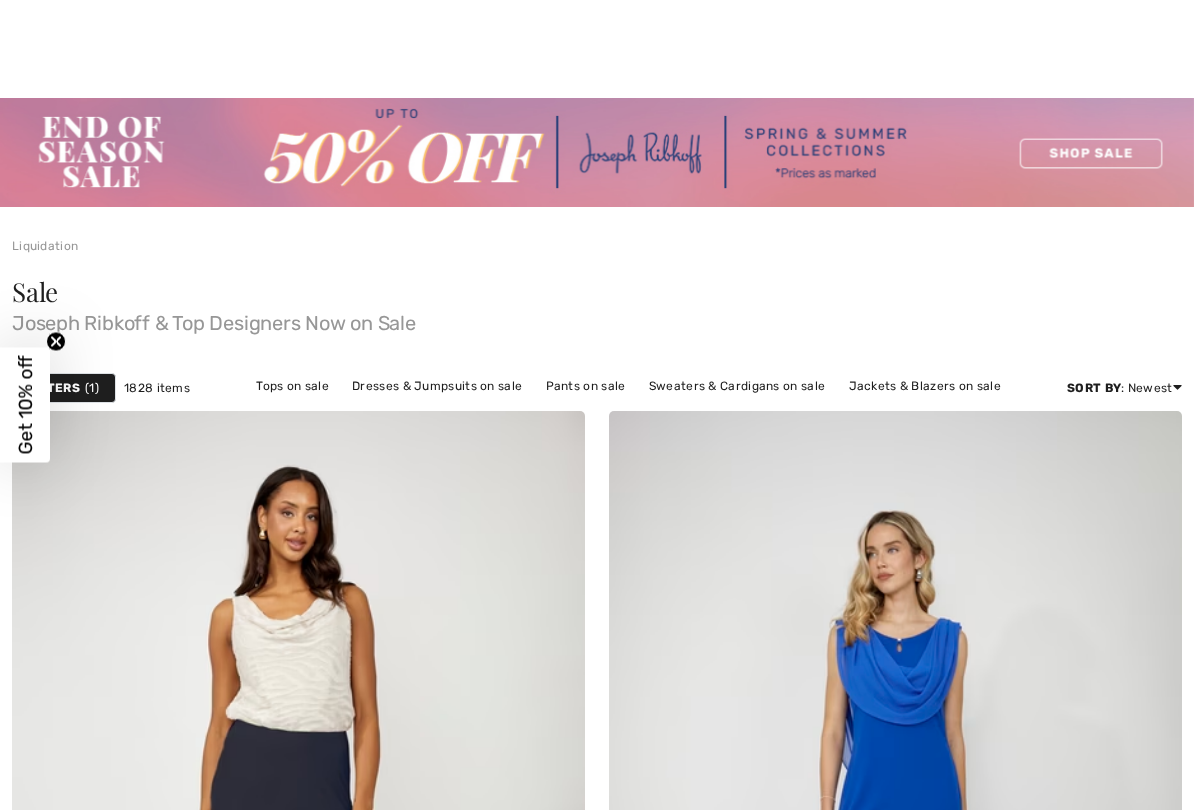 scroll, scrollTop: 675, scrollLeft: 0, axis: vertical 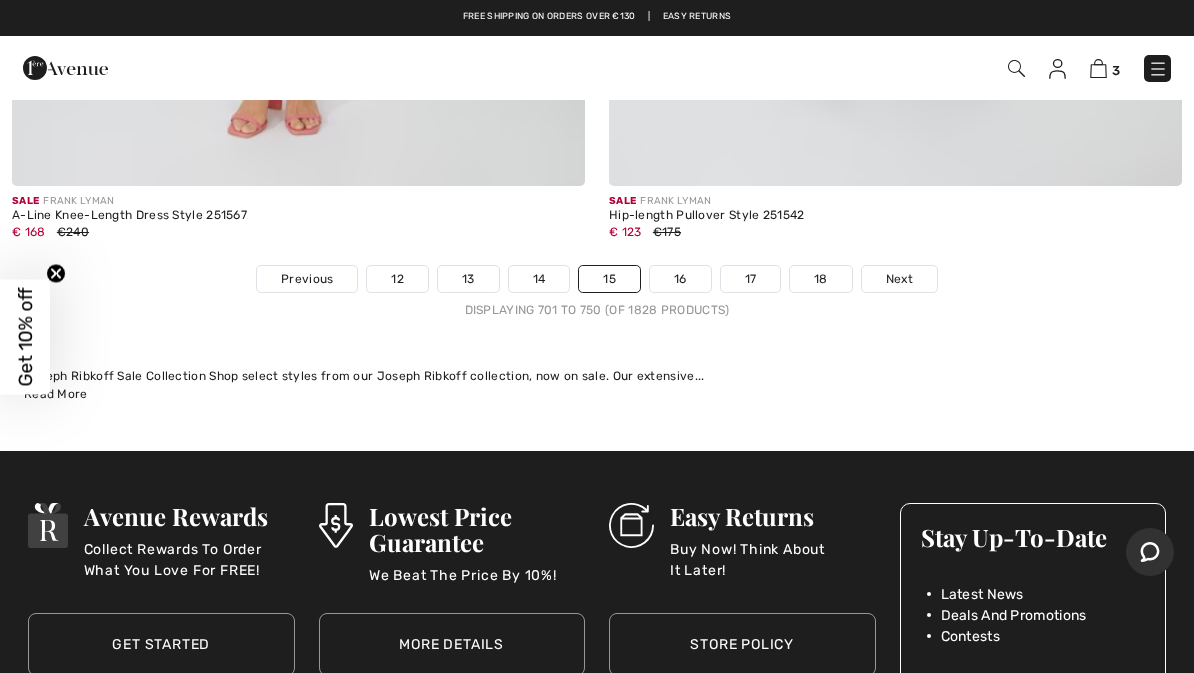 click on "16" at bounding box center (680, 279) 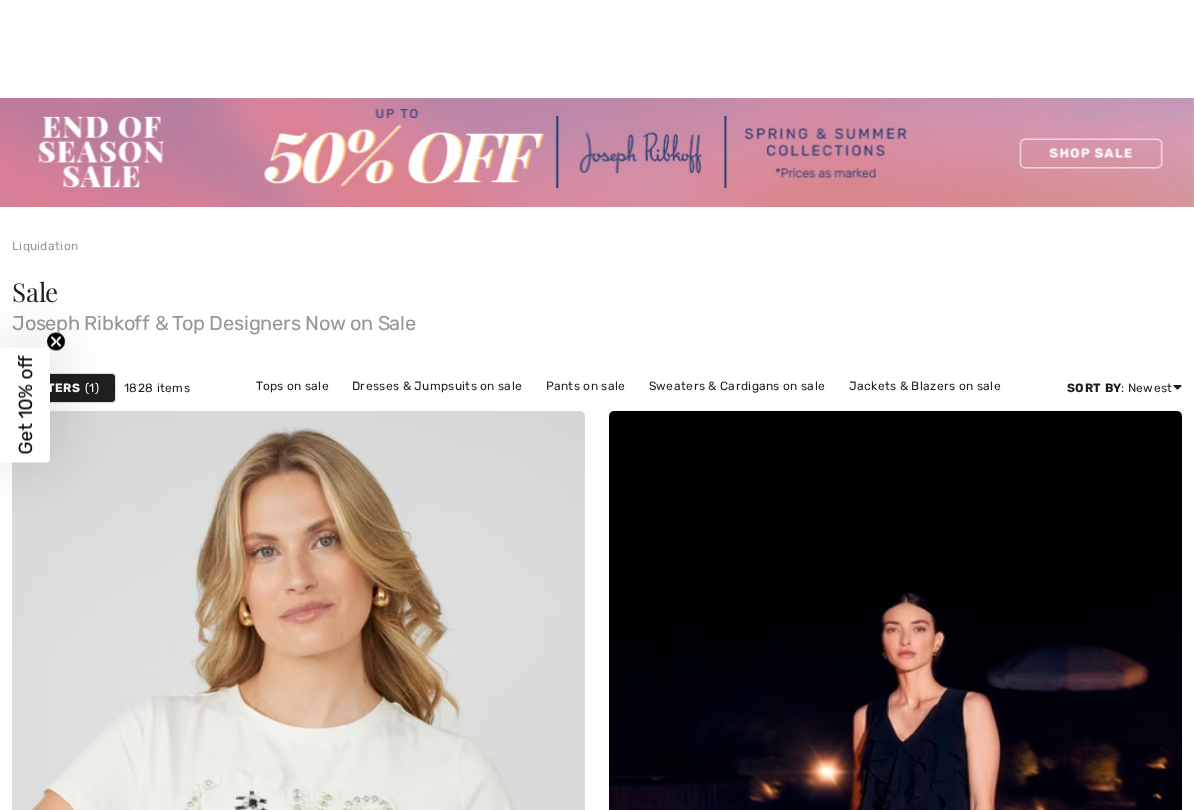 scroll, scrollTop: 410, scrollLeft: 0, axis: vertical 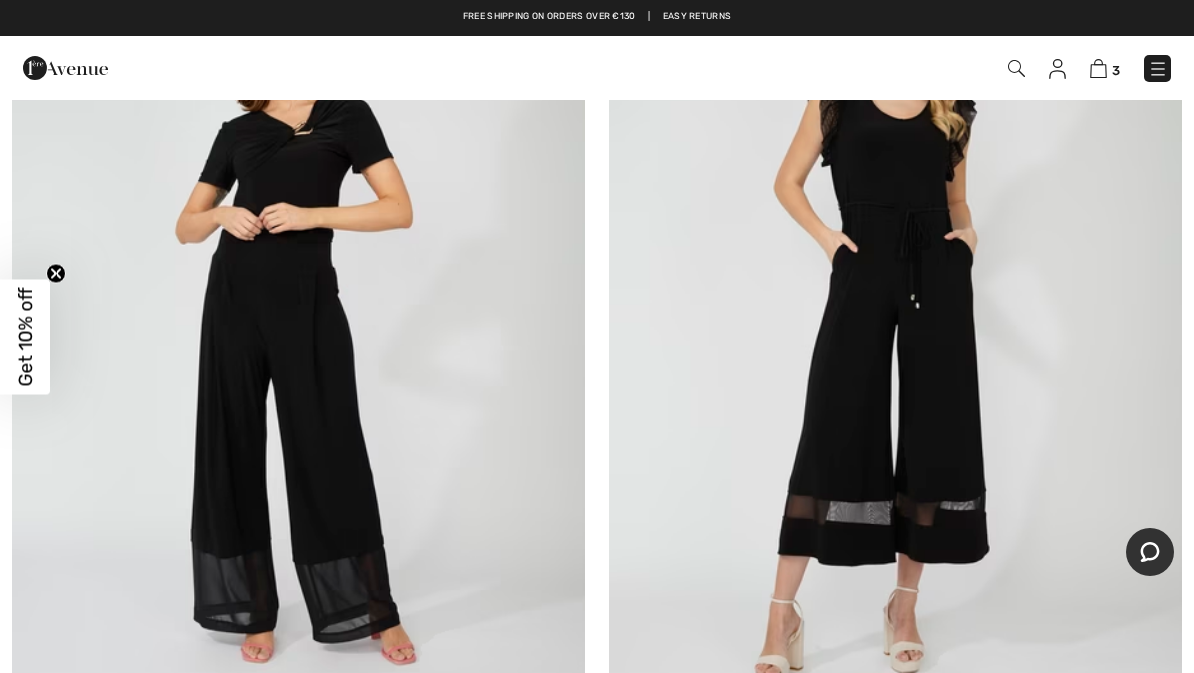 click at bounding box center [298, 327] 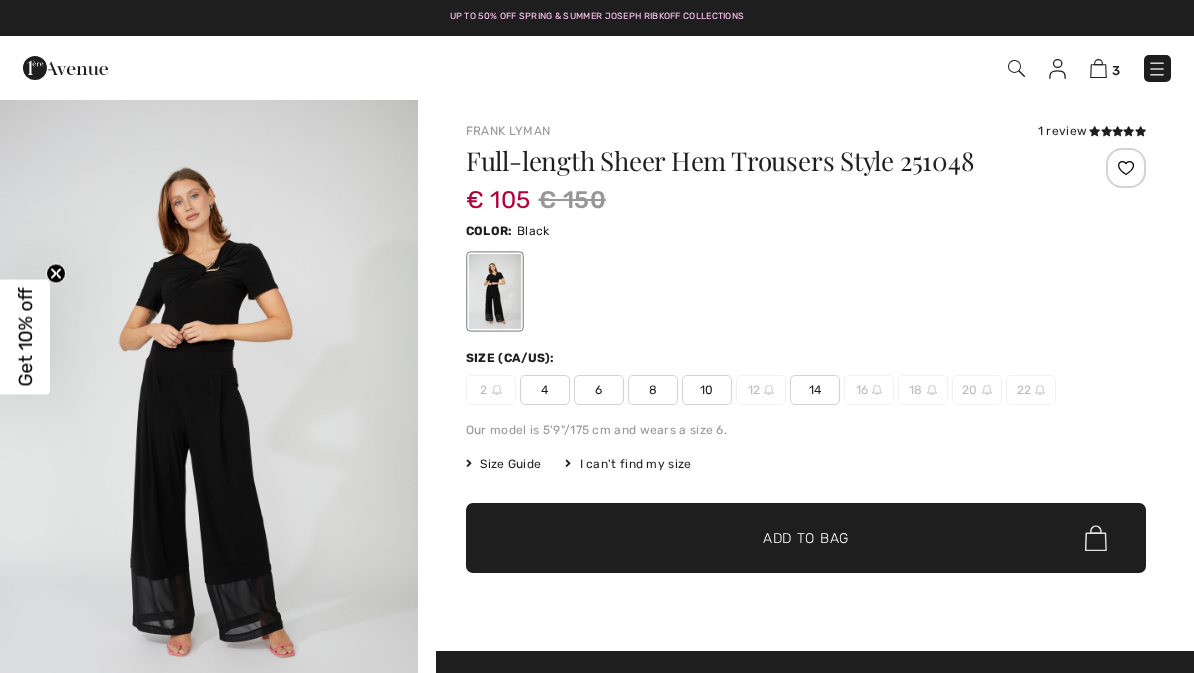 scroll, scrollTop: 0, scrollLeft: 0, axis: both 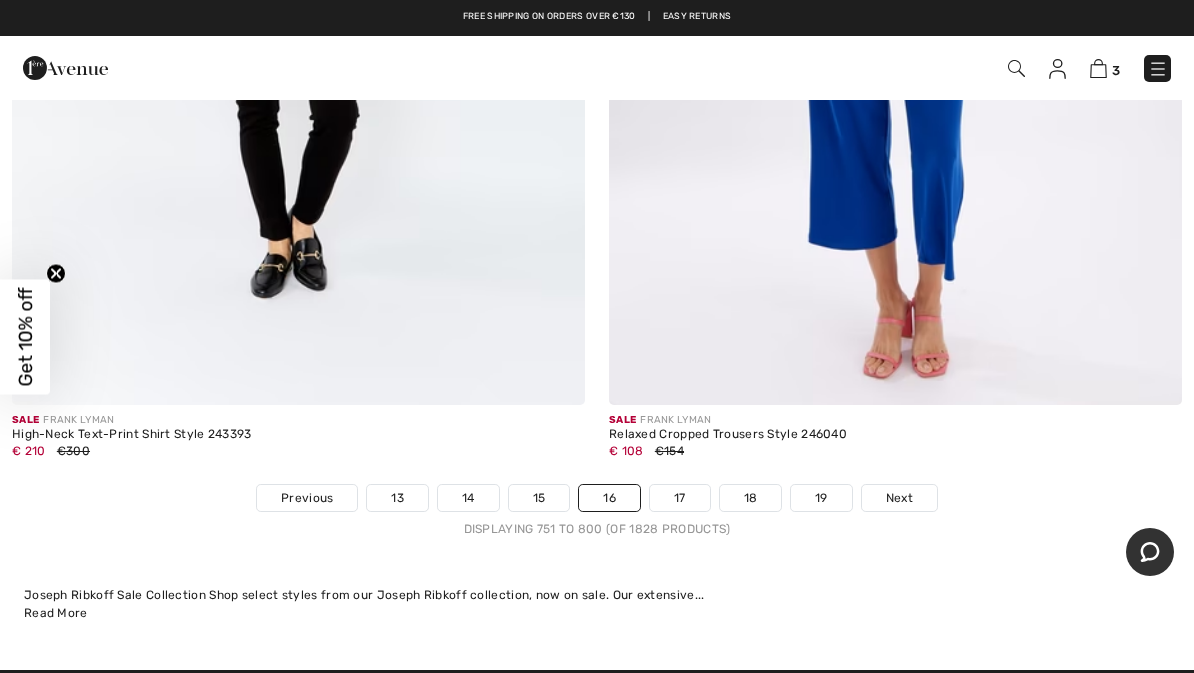click on "15" at bounding box center (539, 498) 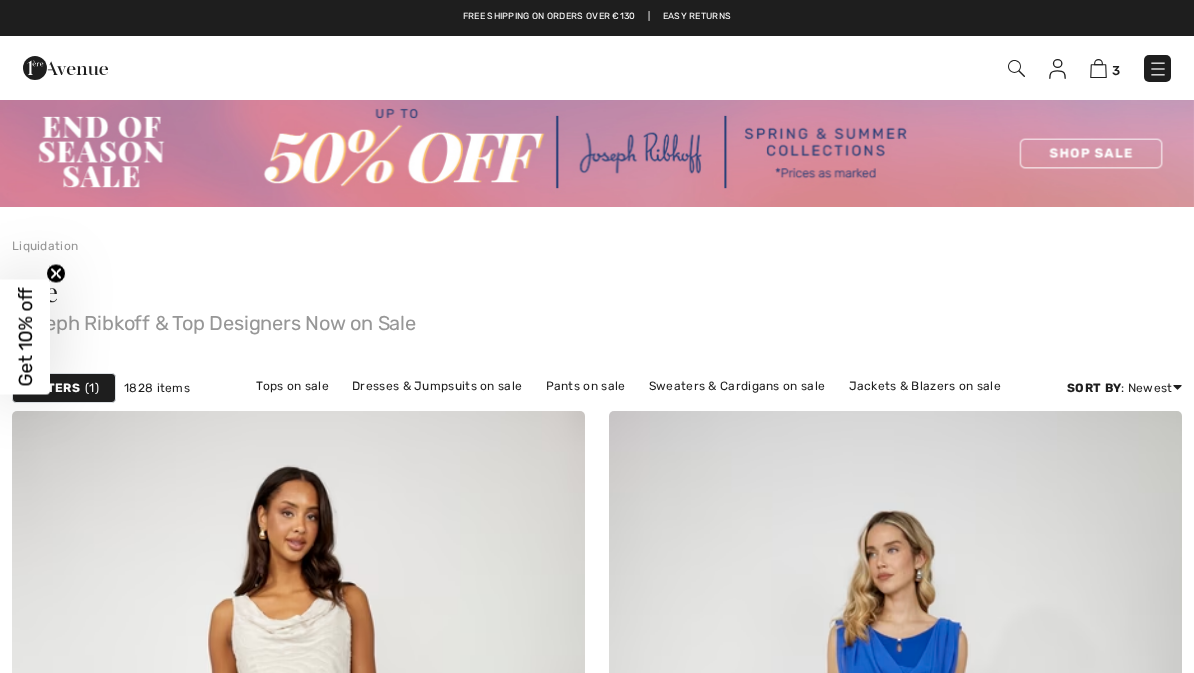 scroll, scrollTop: 0, scrollLeft: 0, axis: both 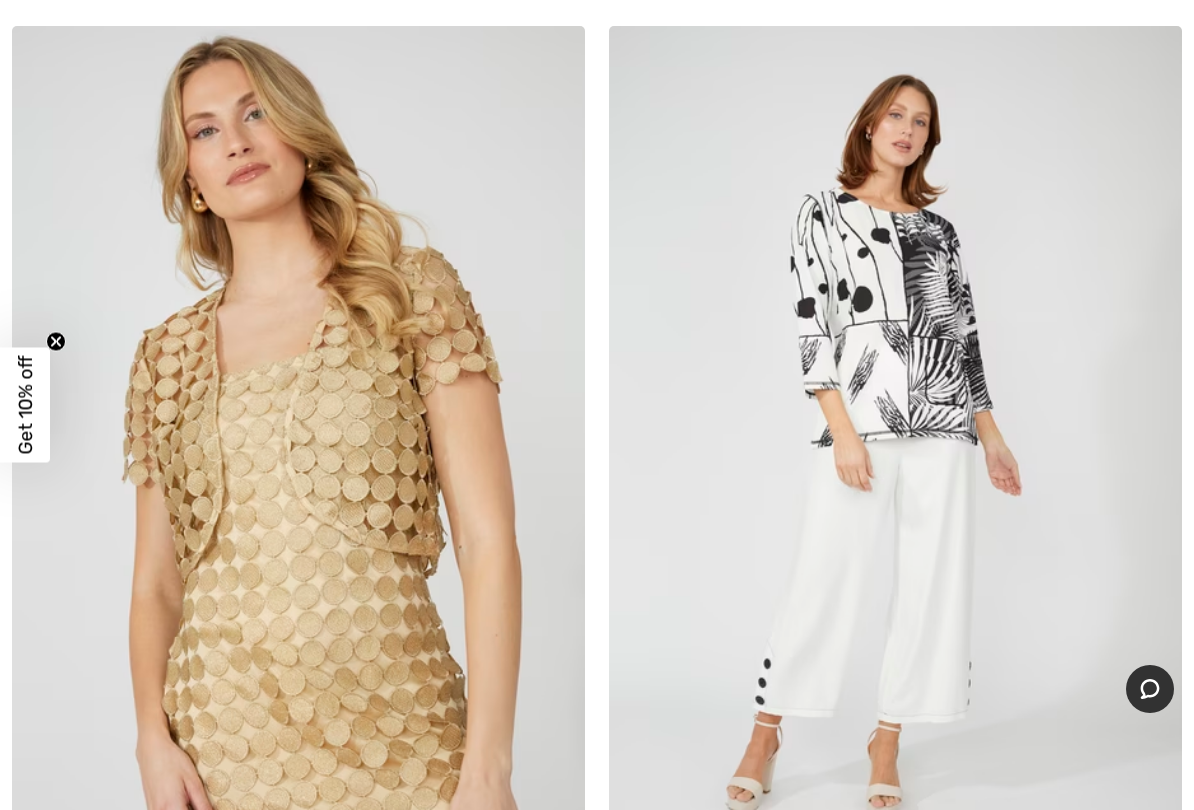 click at bounding box center [298, 456] 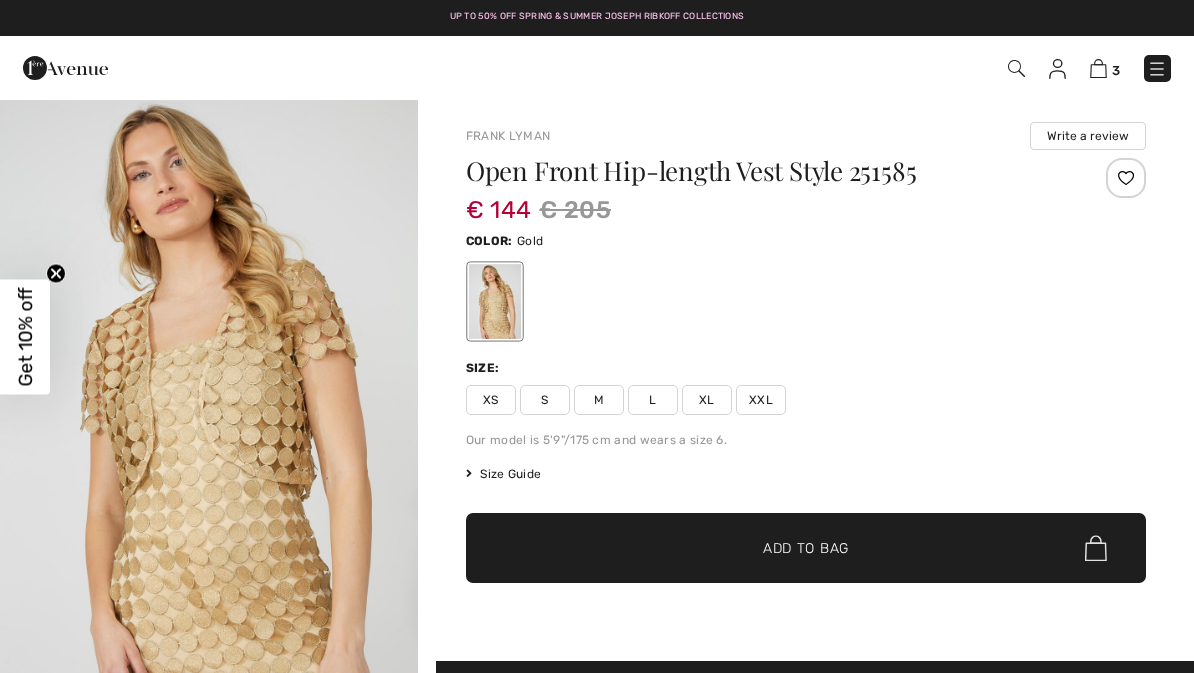 scroll, scrollTop: 0, scrollLeft: 0, axis: both 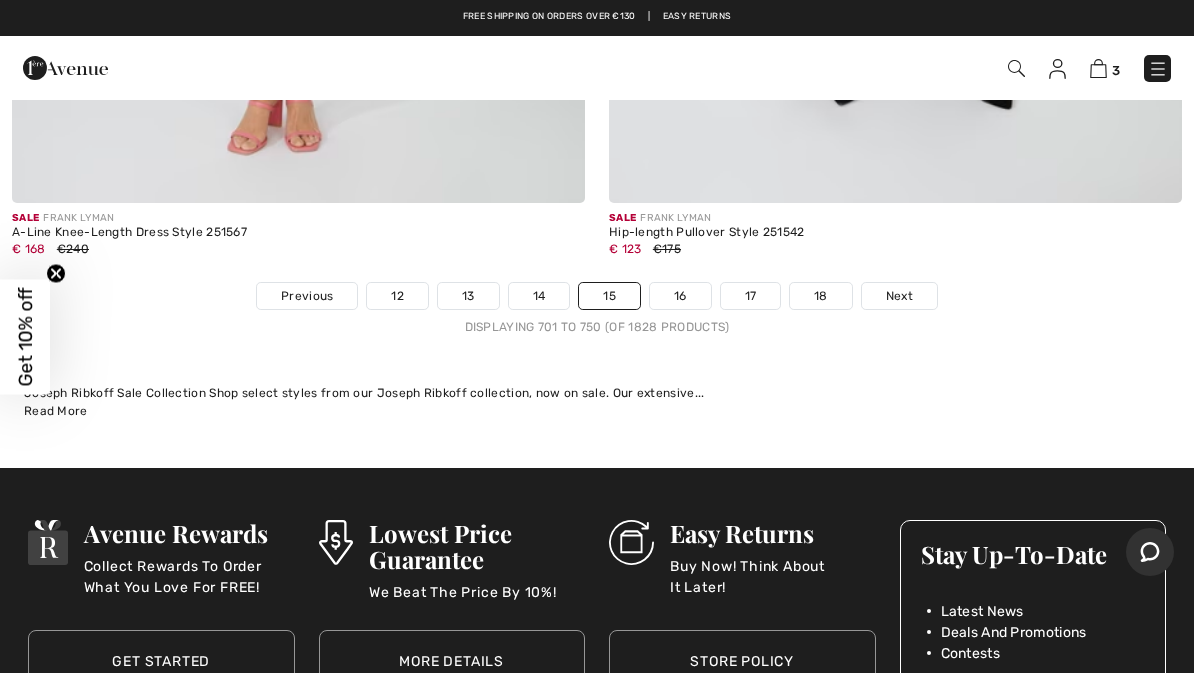 click on "17" at bounding box center (751, 296) 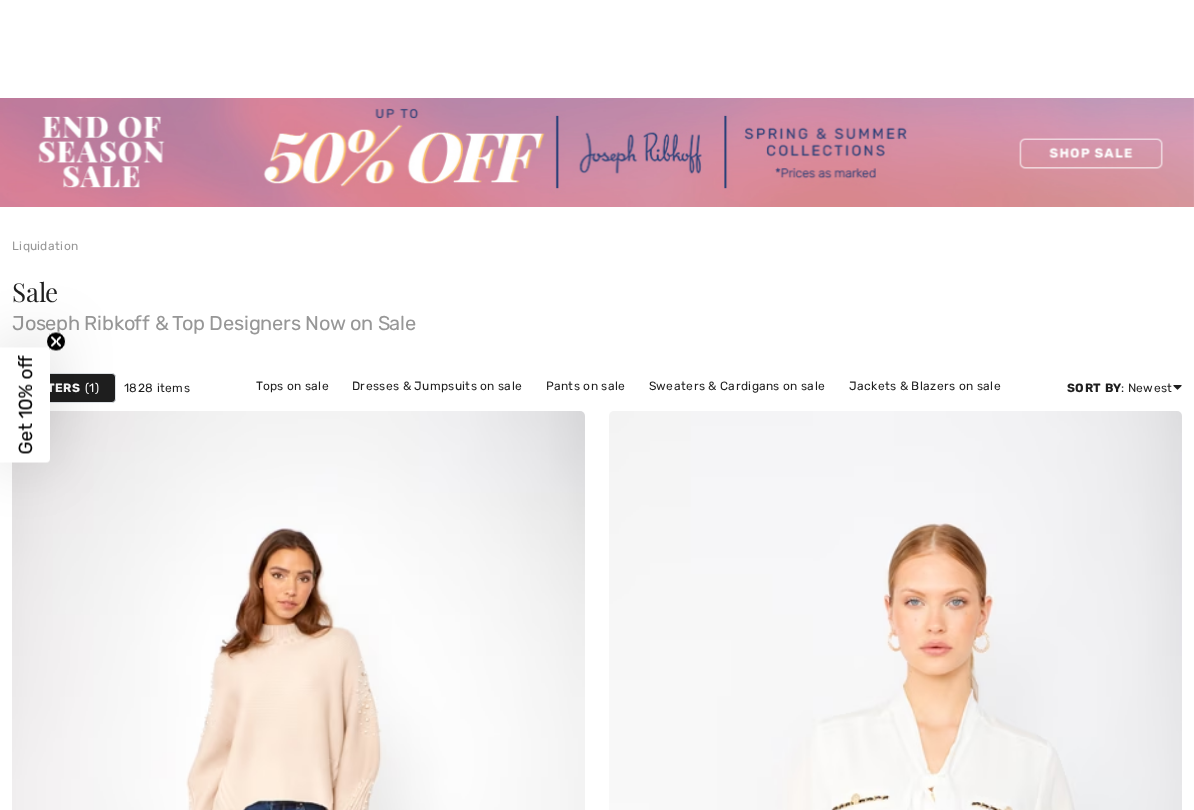 scroll, scrollTop: 543, scrollLeft: 0, axis: vertical 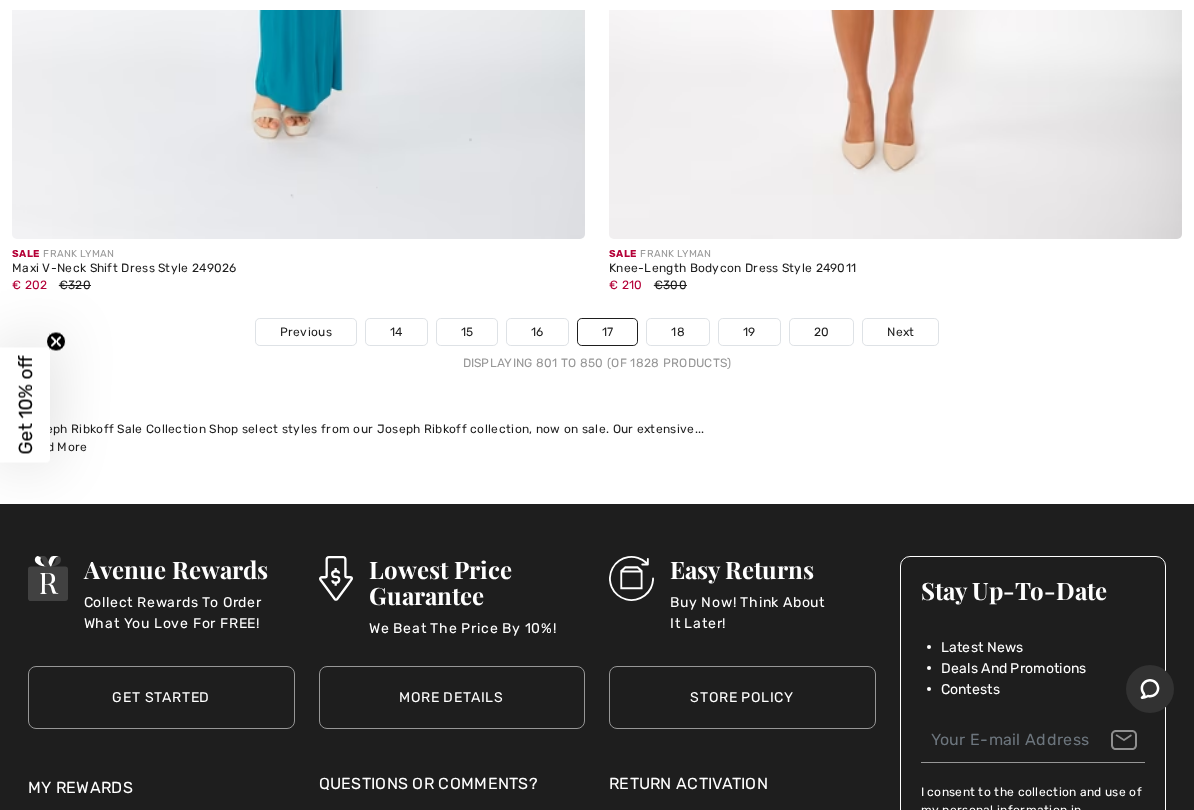 click on "18" at bounding box center (678, 332) 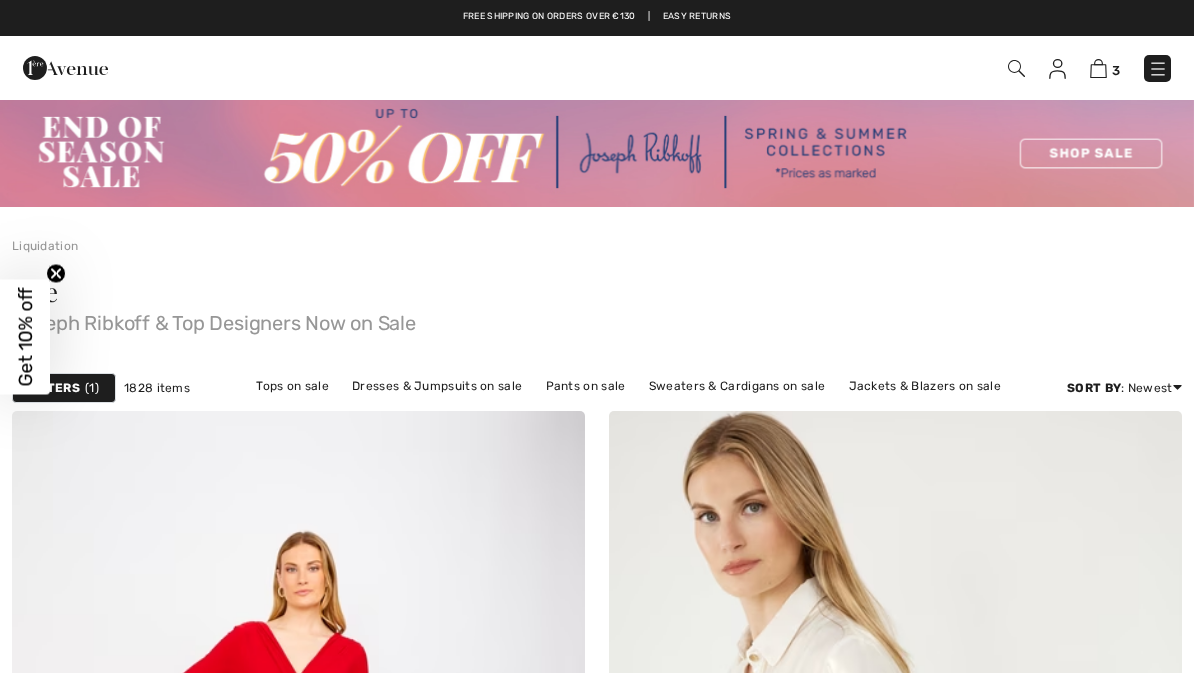 scroll, scrollTop: 0, scrollLeft: 0, axis: both 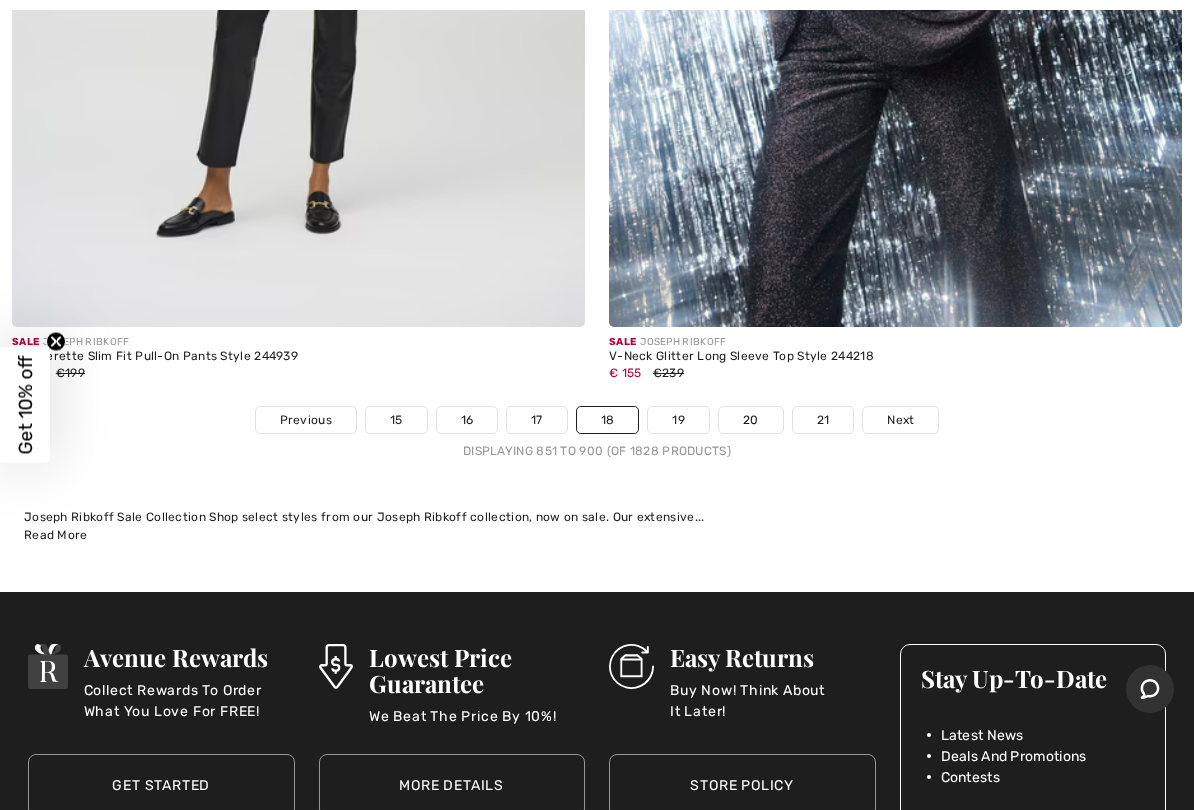 click on "19" at bounding box center [678, 420] 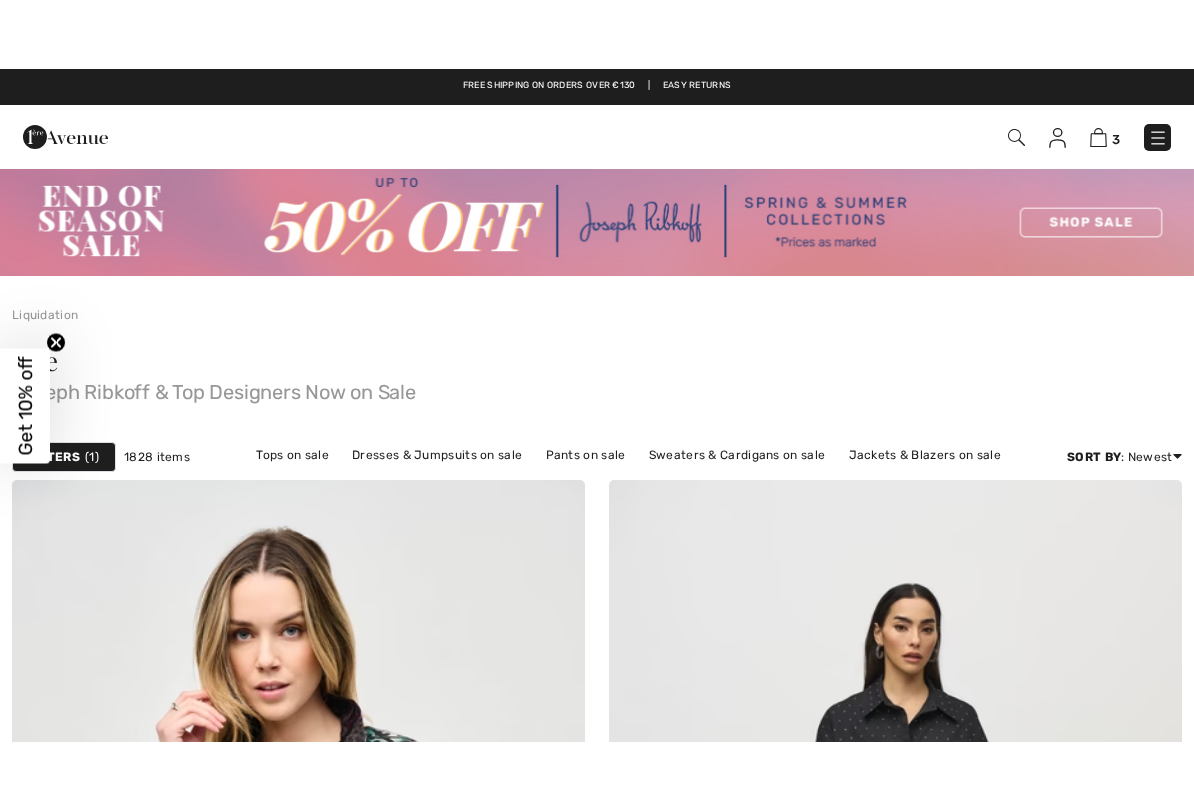 scroll, scrollTop: 254, scrollLeft: 0, axis: vertical 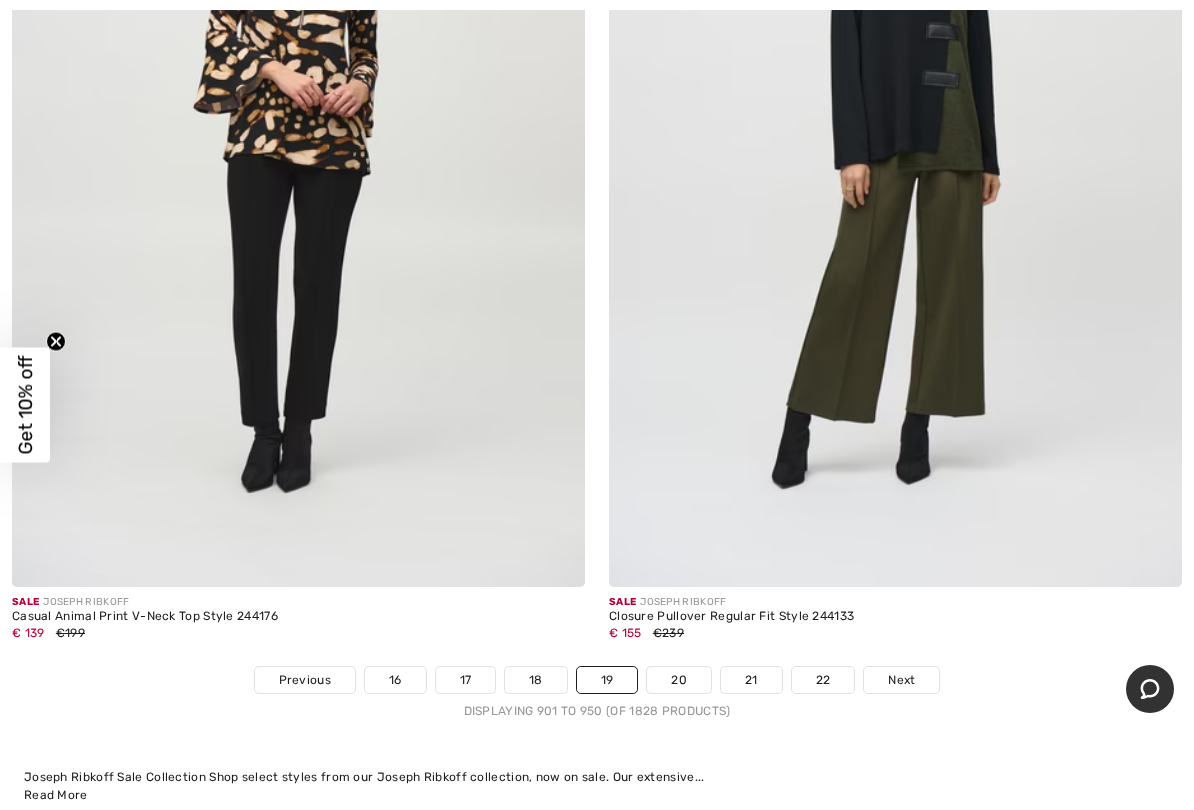 click on "20" at bounding box center [679, 680] 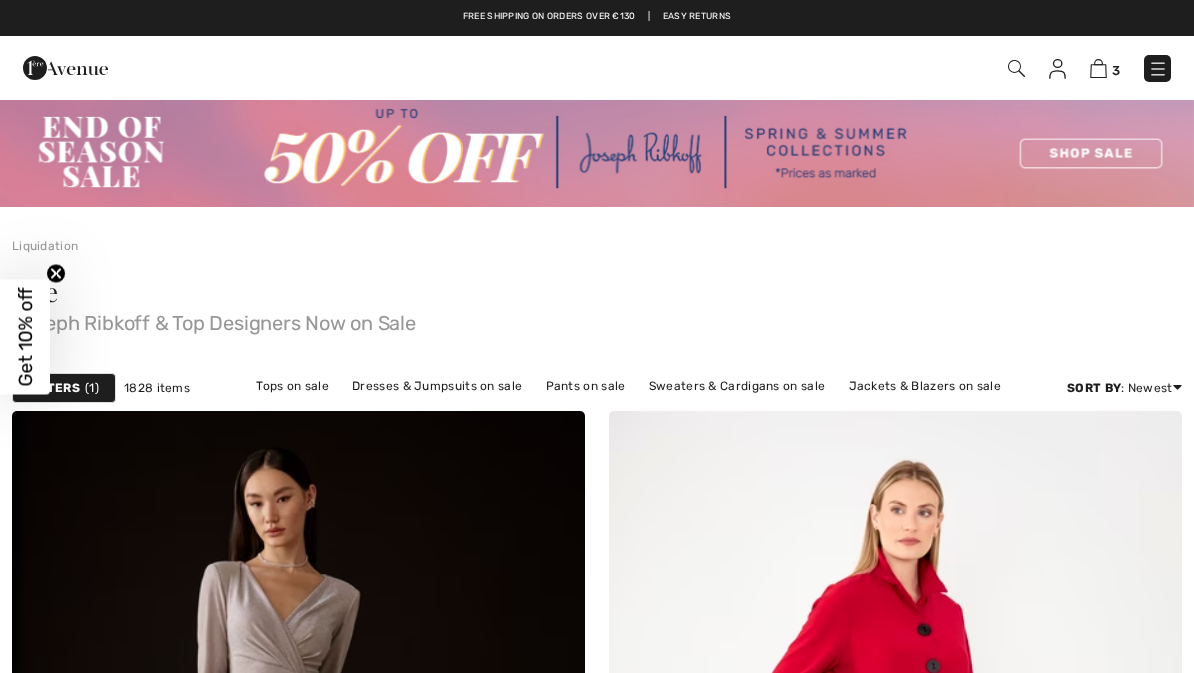 scroll, scrollTop: 0, scrollLeft: 0, axis: both 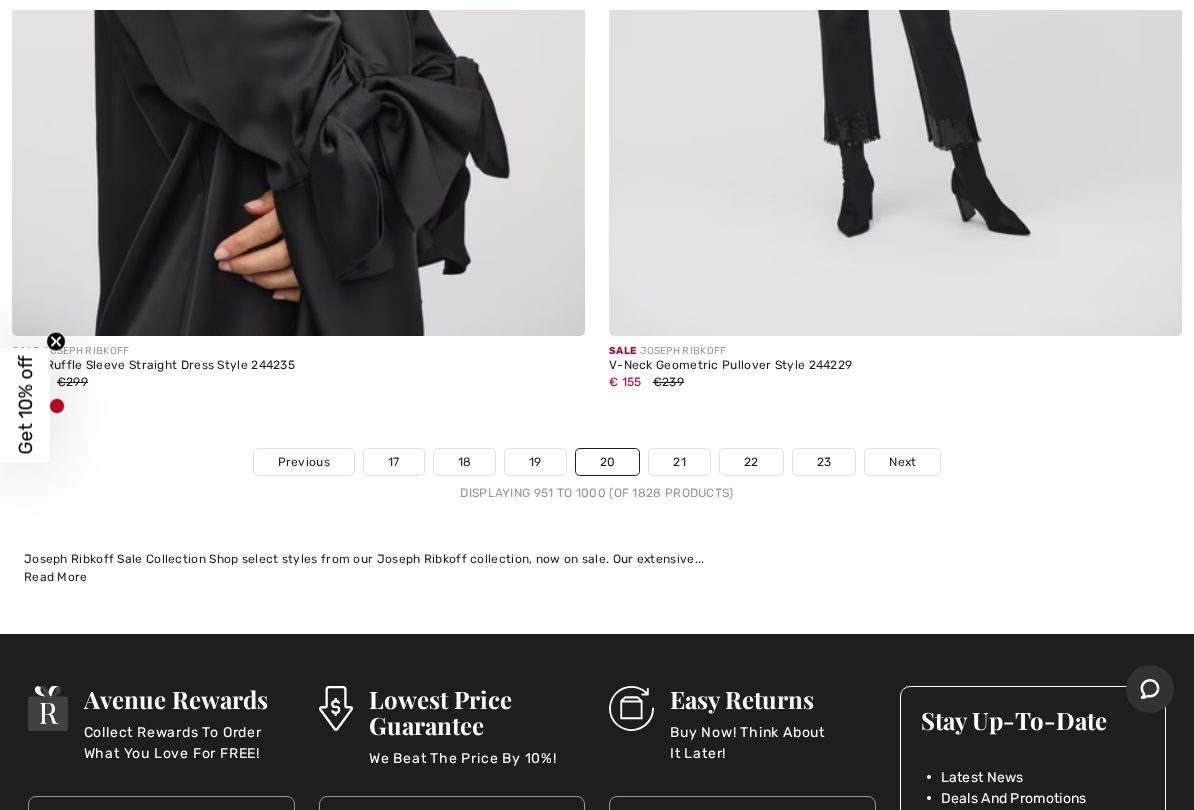 click on "21" at bounding box center [679, 462] 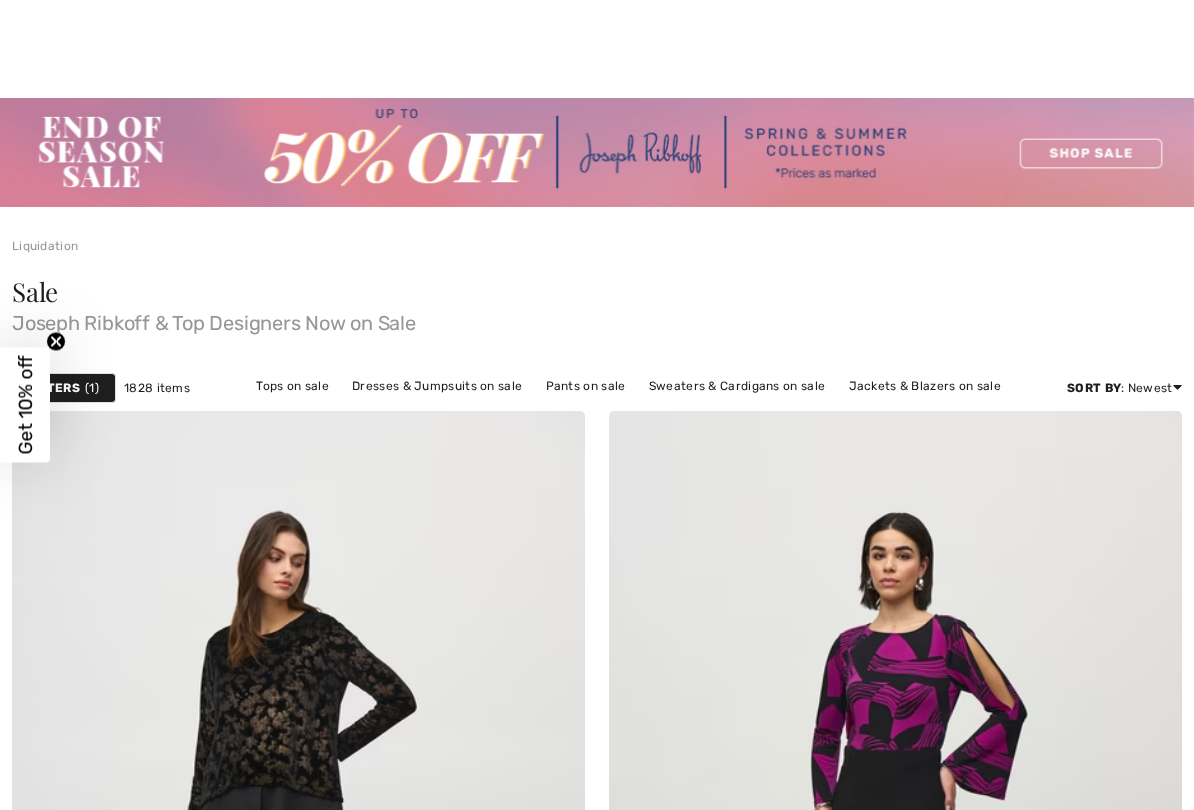 scroll, scrollTop: 466, scrollLeft: 0, axis: vertical 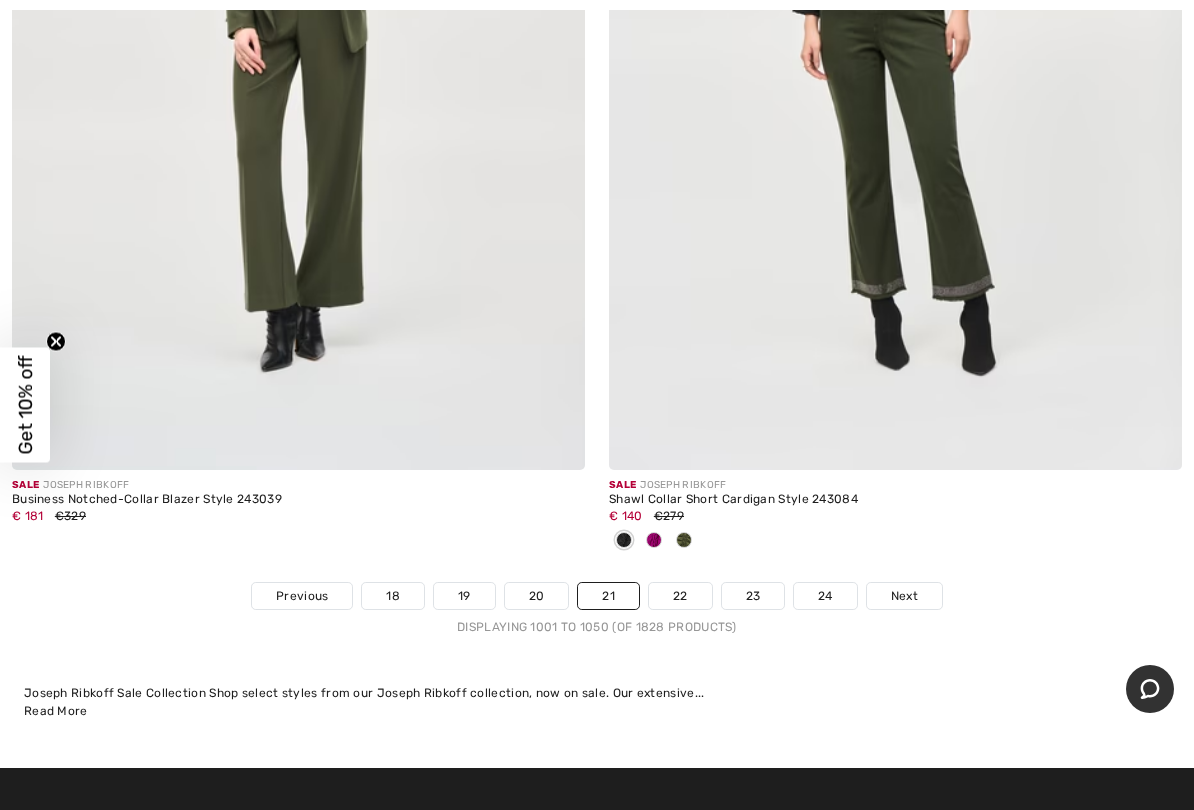 click on "22" at bounding box center [680, 596] 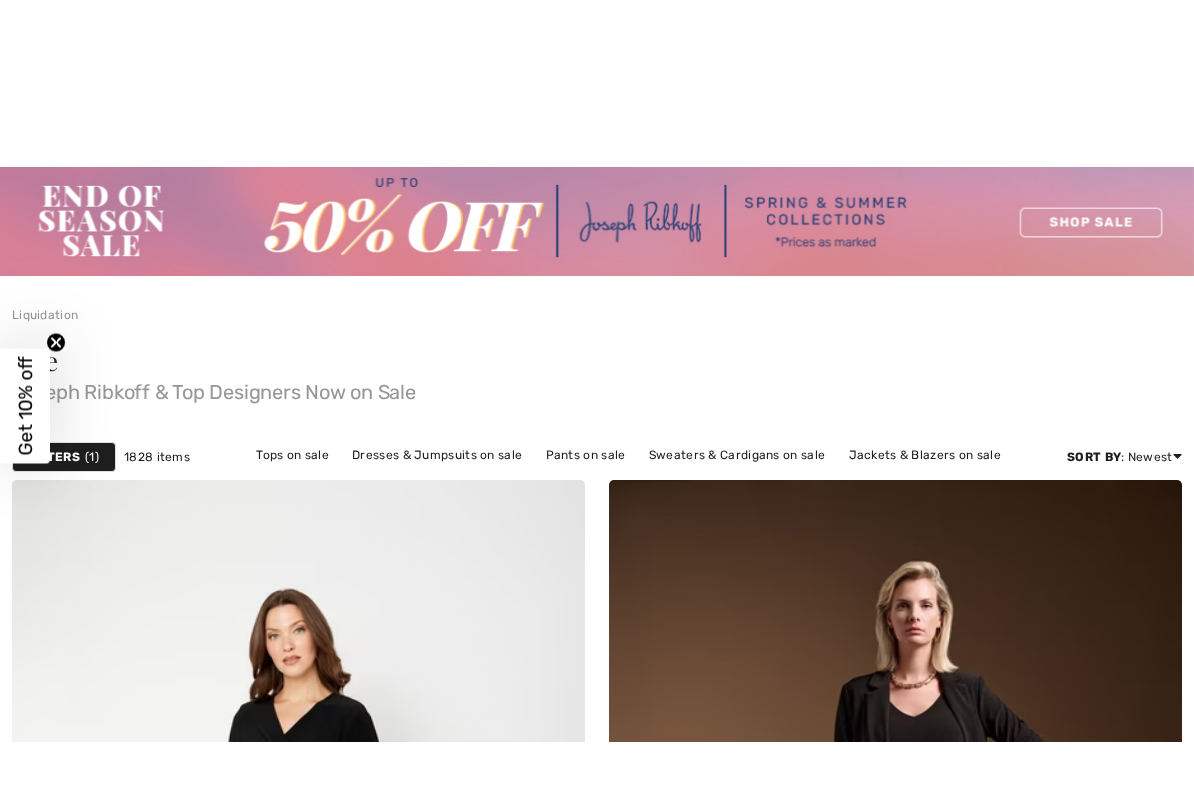 scroll, scrollTop: 265, scrollLeft: 0, axis: vertical 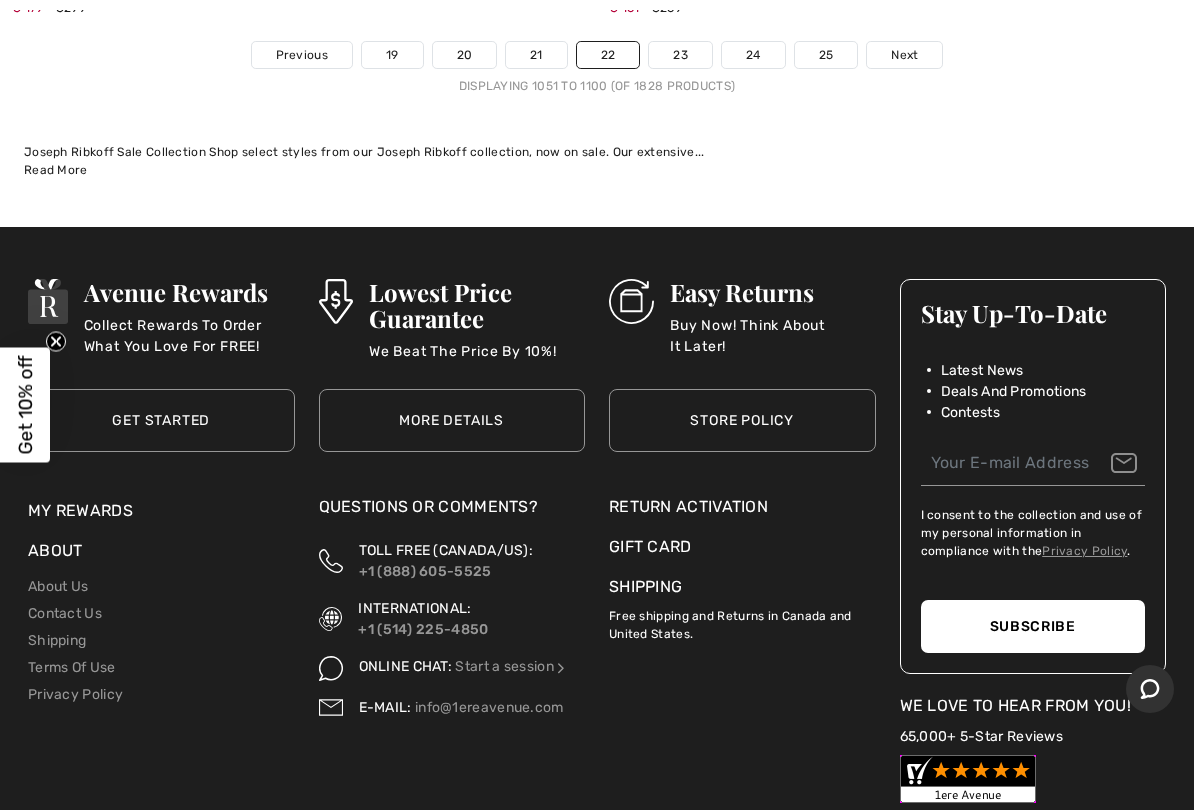 click on "23" at bounding box center [680, 55] 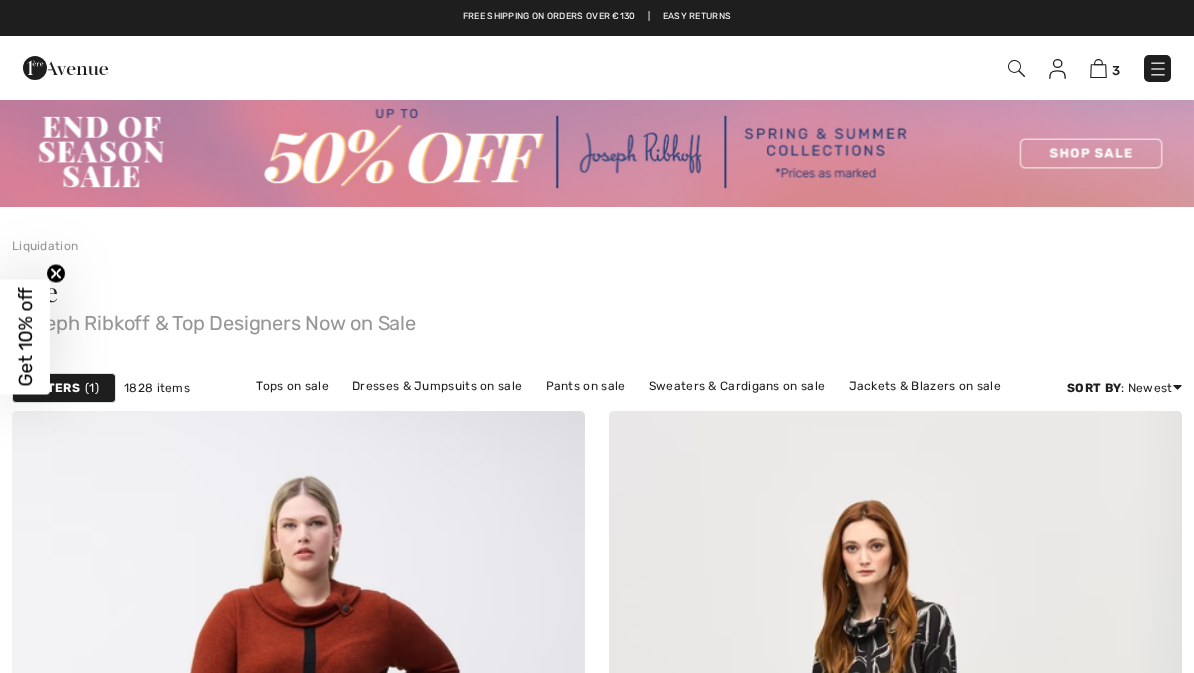 scroll, scrollTop: 0, scrollLeft: 0, axis: both 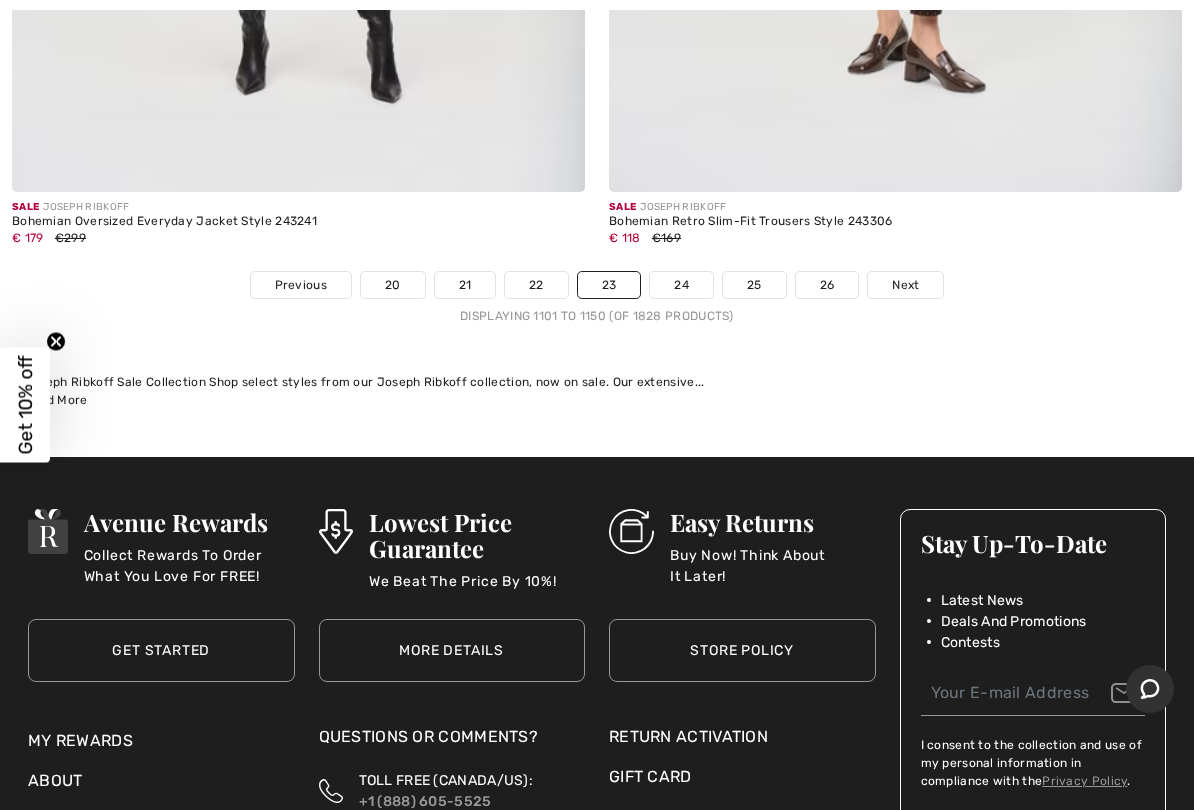 click on "24" at bounding box center (681, 285) 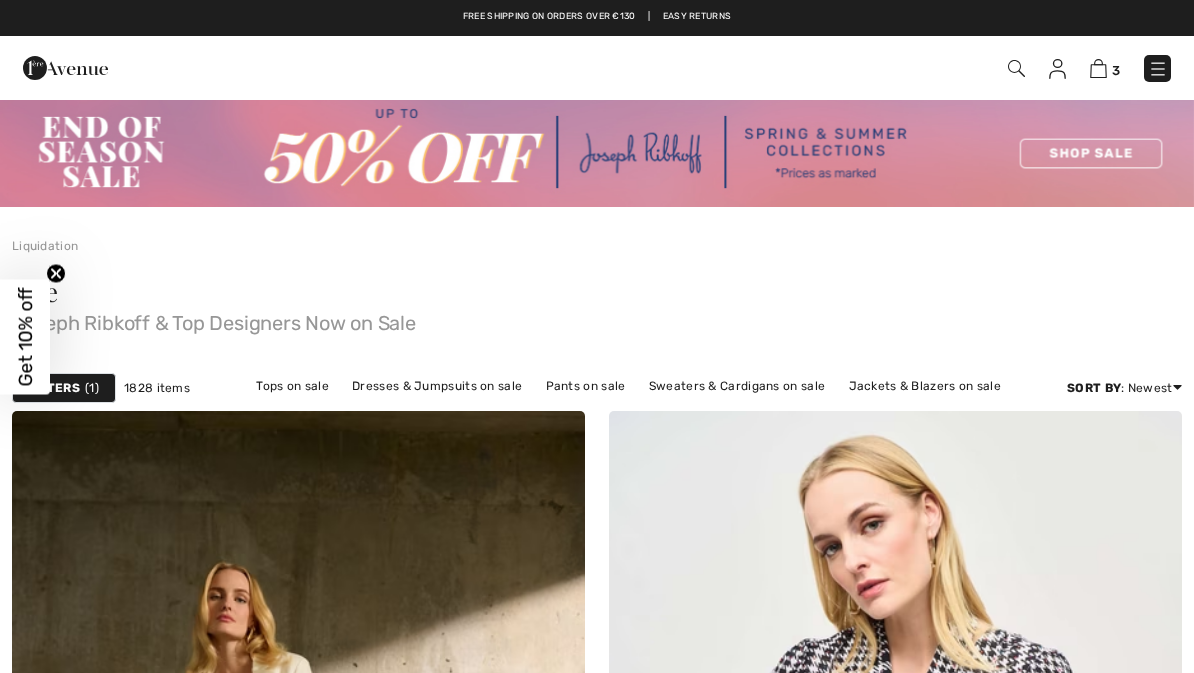 scroll, scrollTop: 0, scrollLeft: 0, axis: both 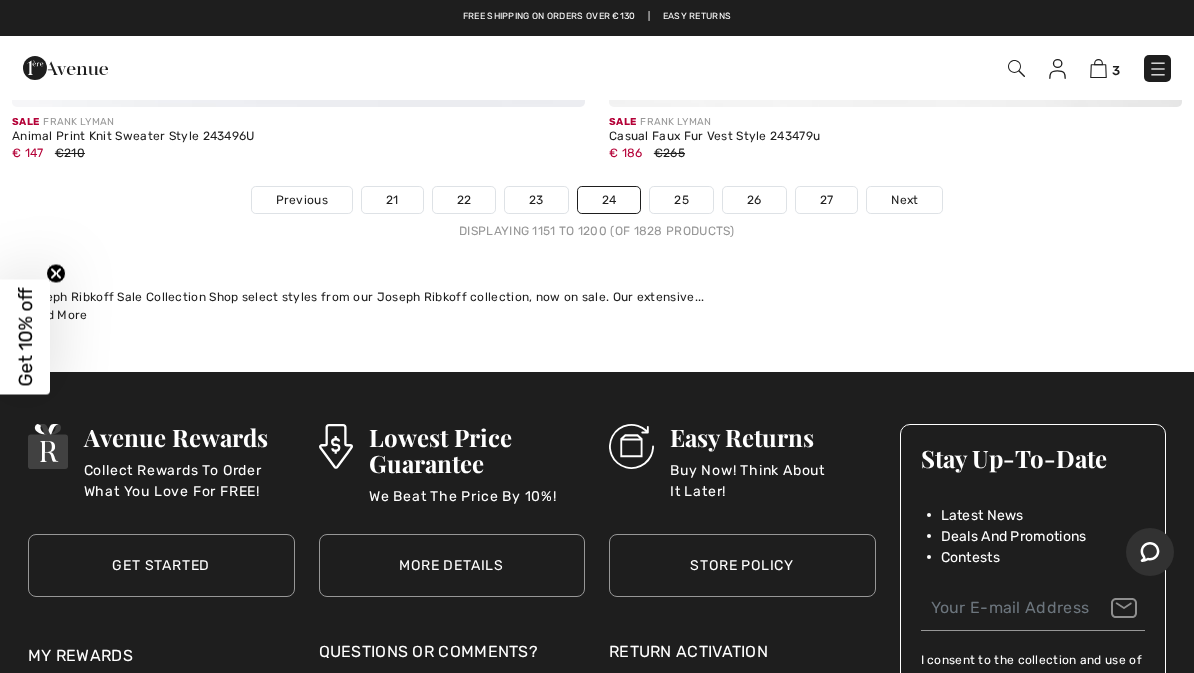 click on "25" at bounding box center [681, 200] 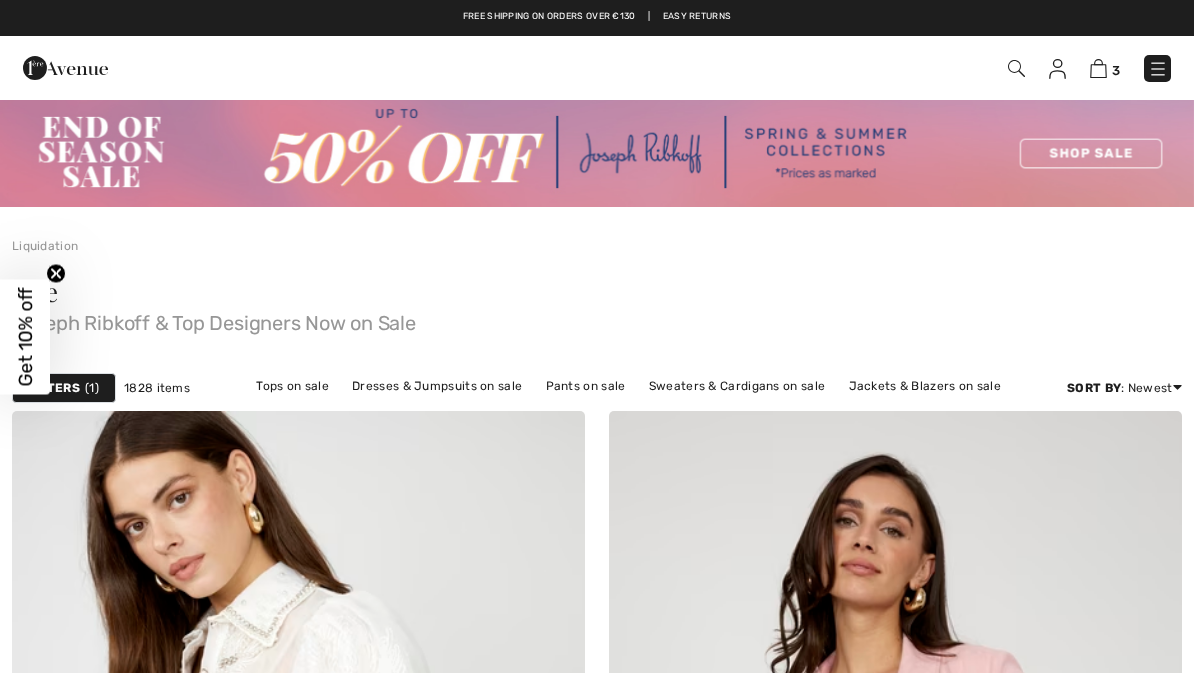 scroll, scrollTop: 0, scrollLeft: 0, axis: both 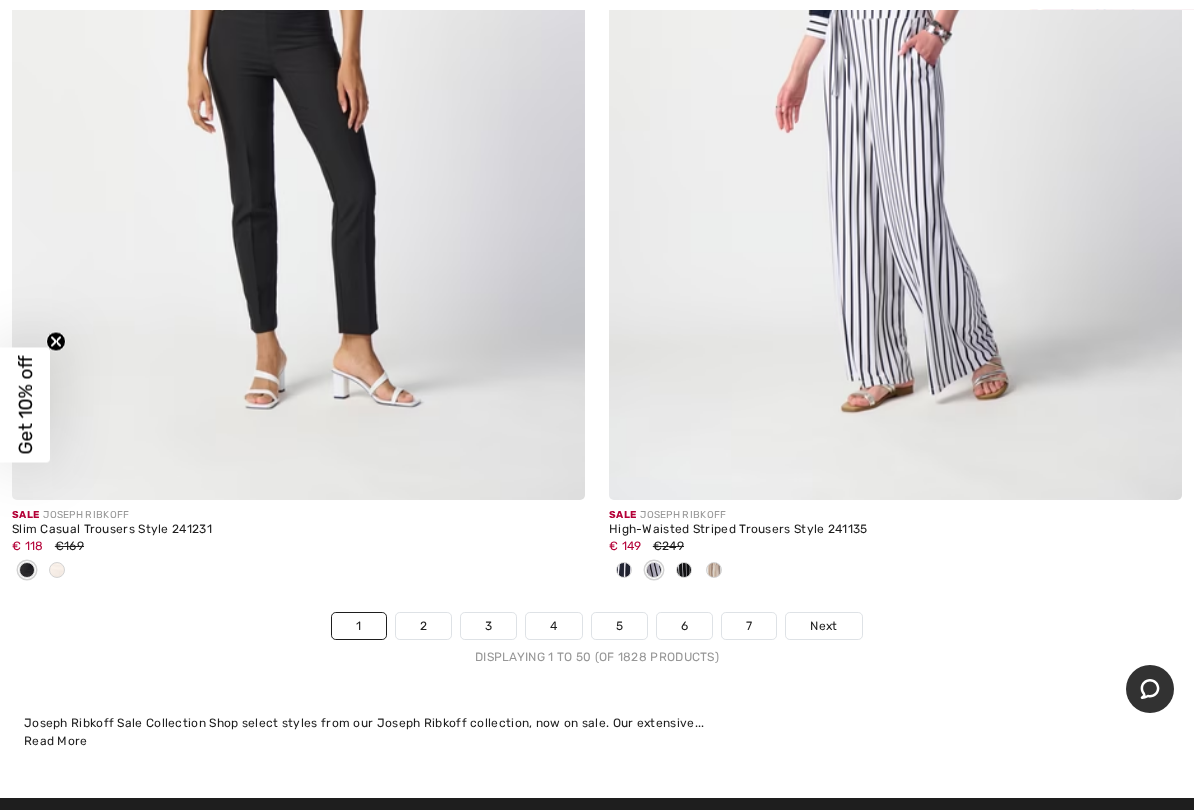 click on "7" at bounding box center [749, 626] 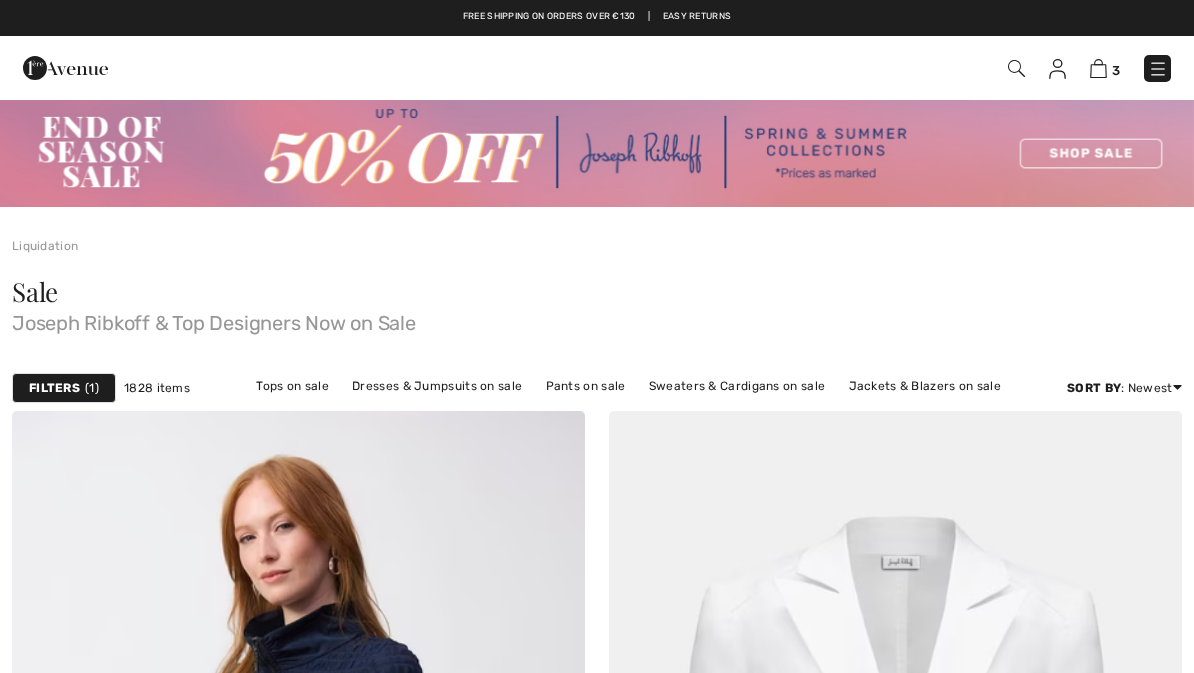 scroll, scrollTop: 0, scrollLeft: 0, axis: both 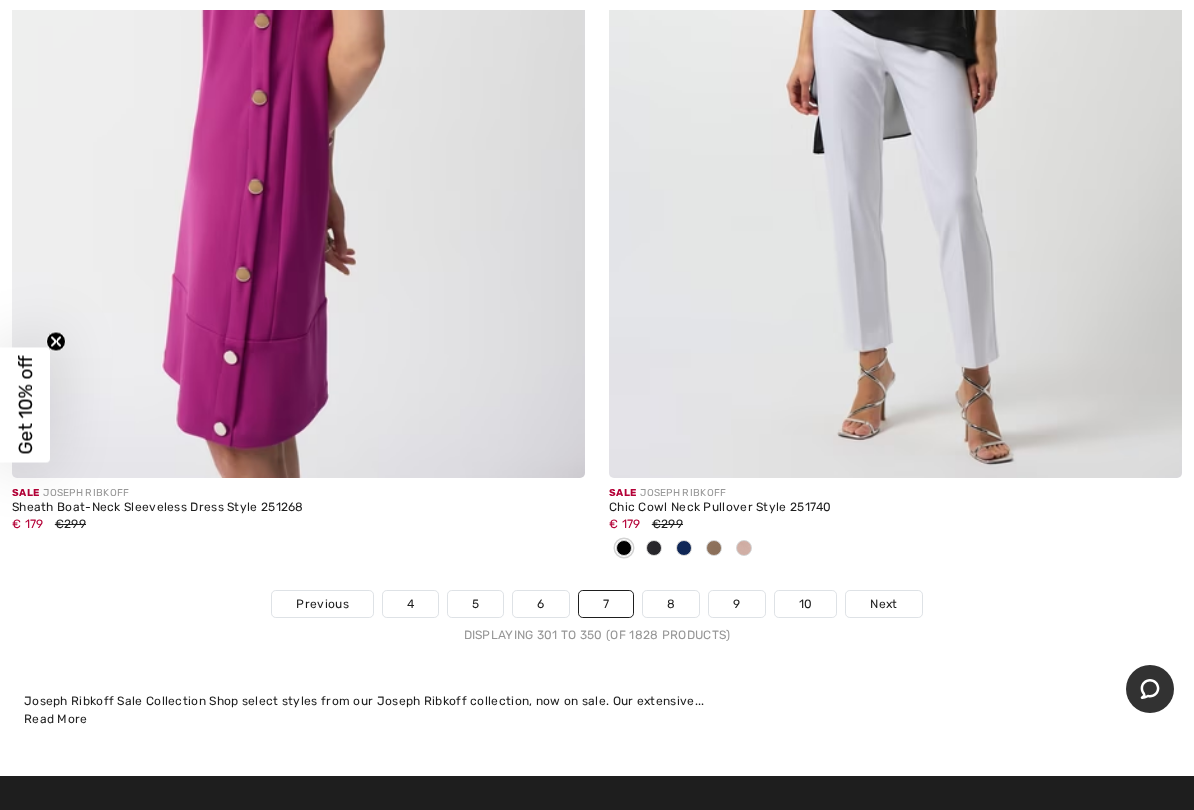click on "10" at bounding box center [806, 604] 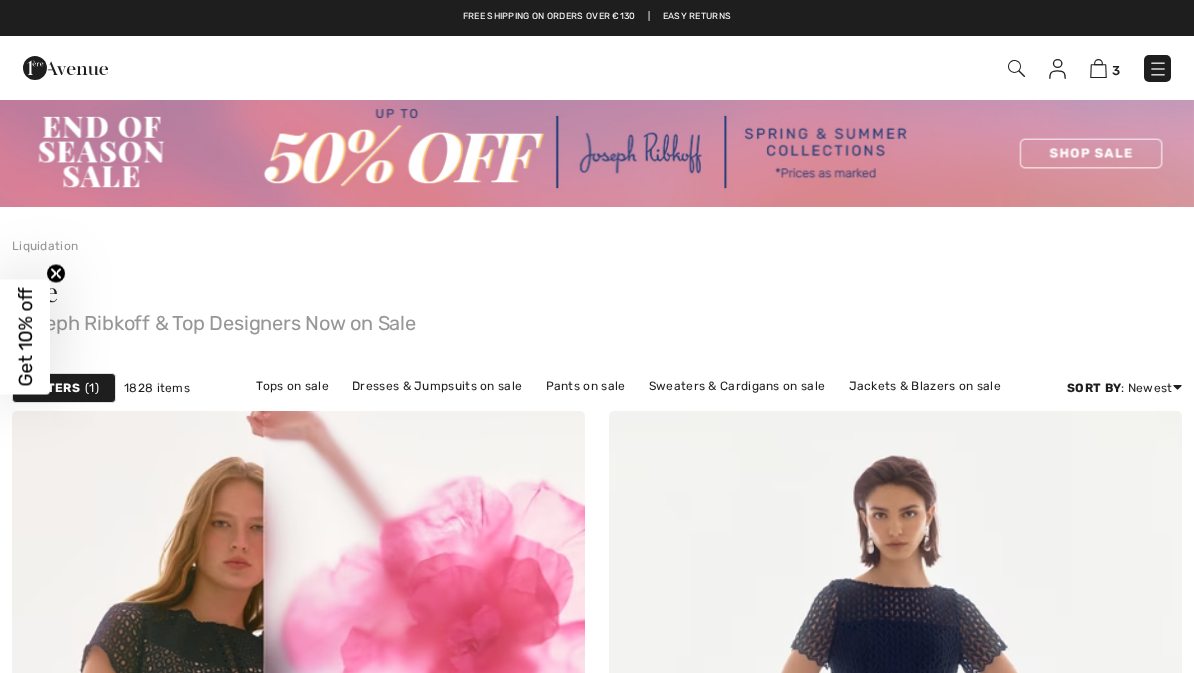 scroll, scrollTop: 0, scrollLeft: 0, axis: both 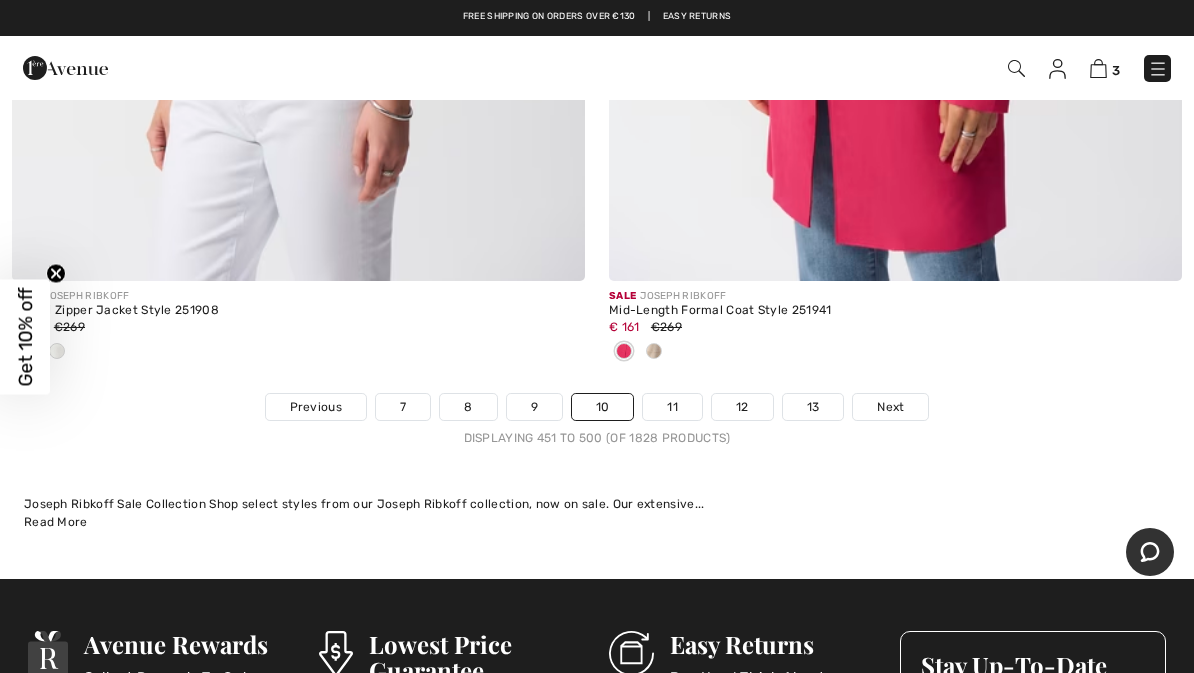 click on "13" at bounding box center [813, 407] 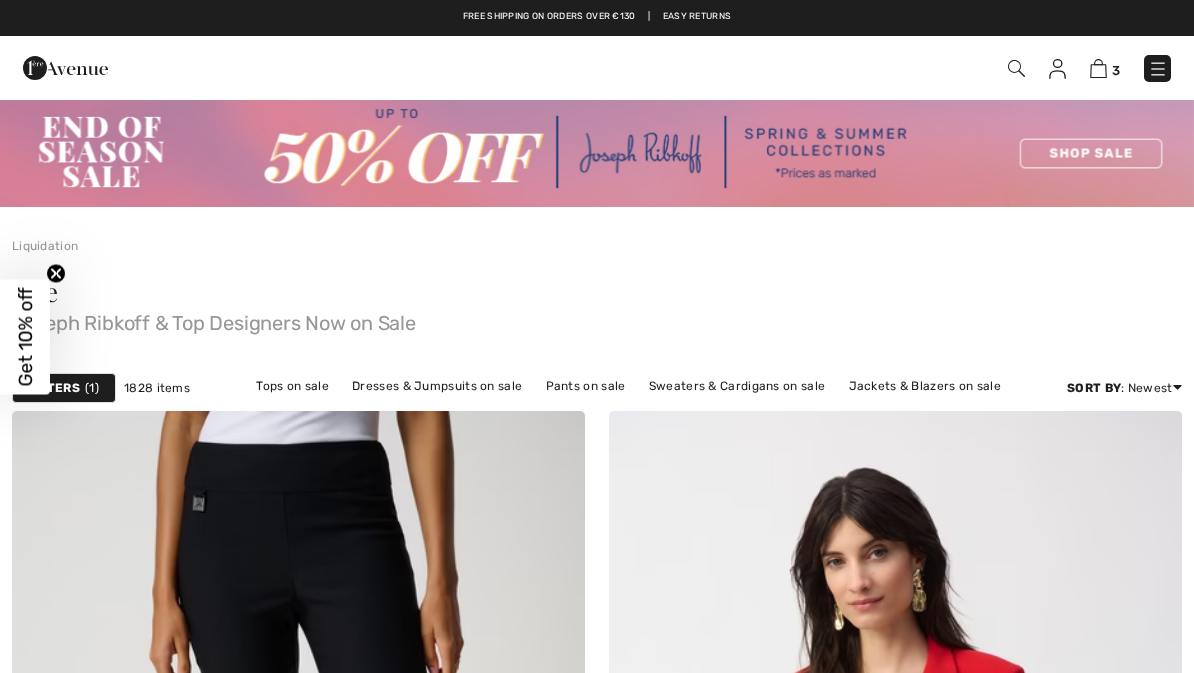 scroll, scrollTop: 0, scrollLeft: 0, axis: both 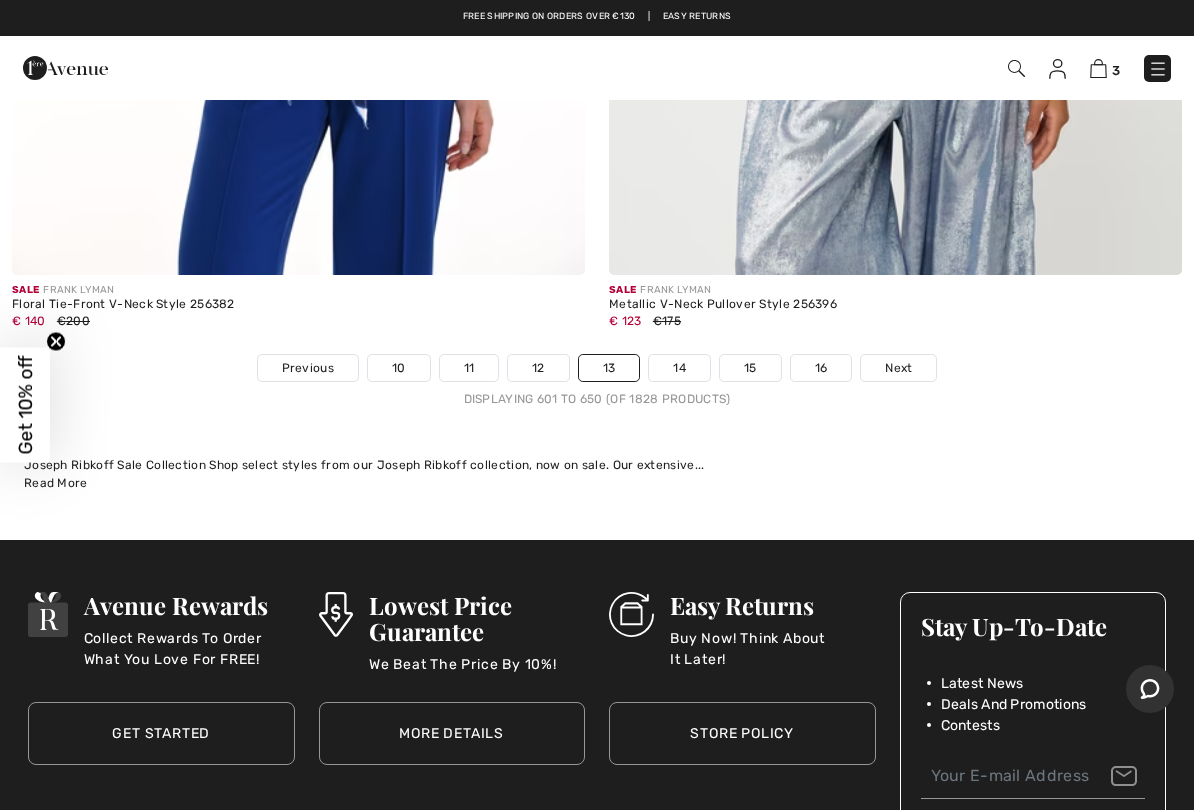 click on "16" at bounding box center [821, 368] 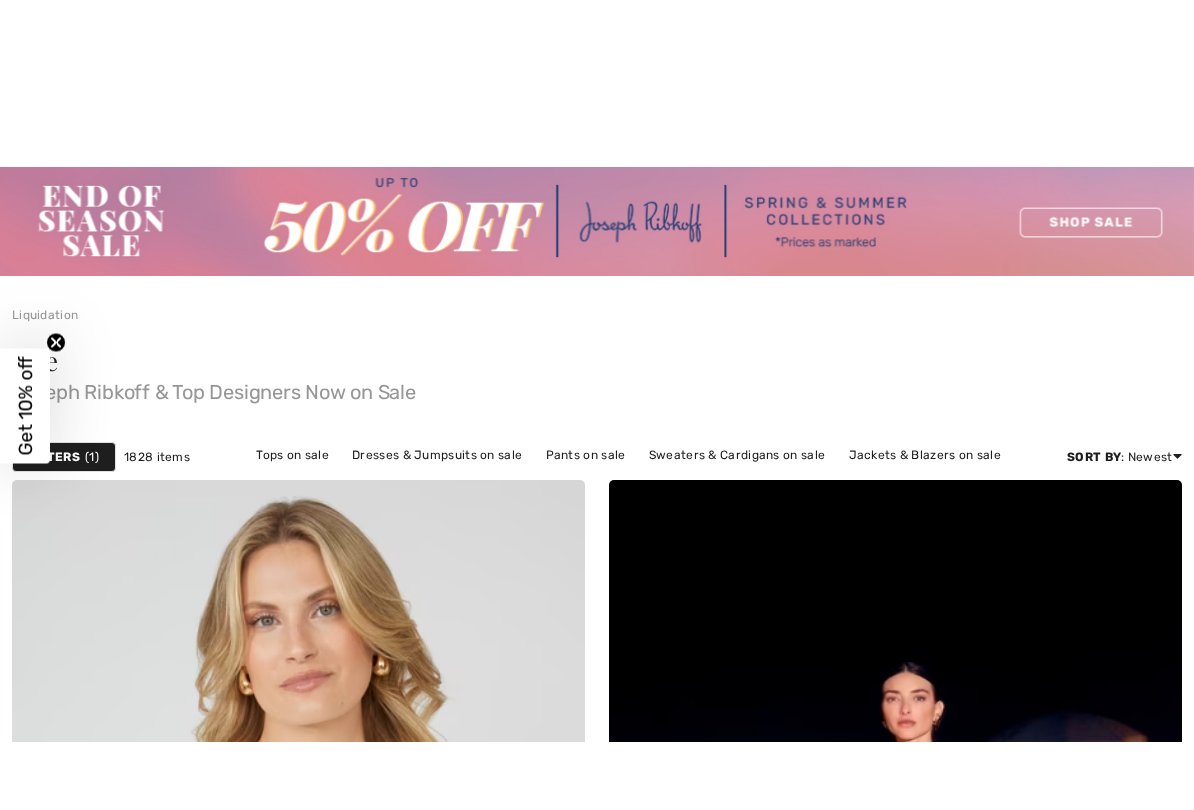 scroll, scrollTop: 465, scrollLeft: 0, axis: vertical 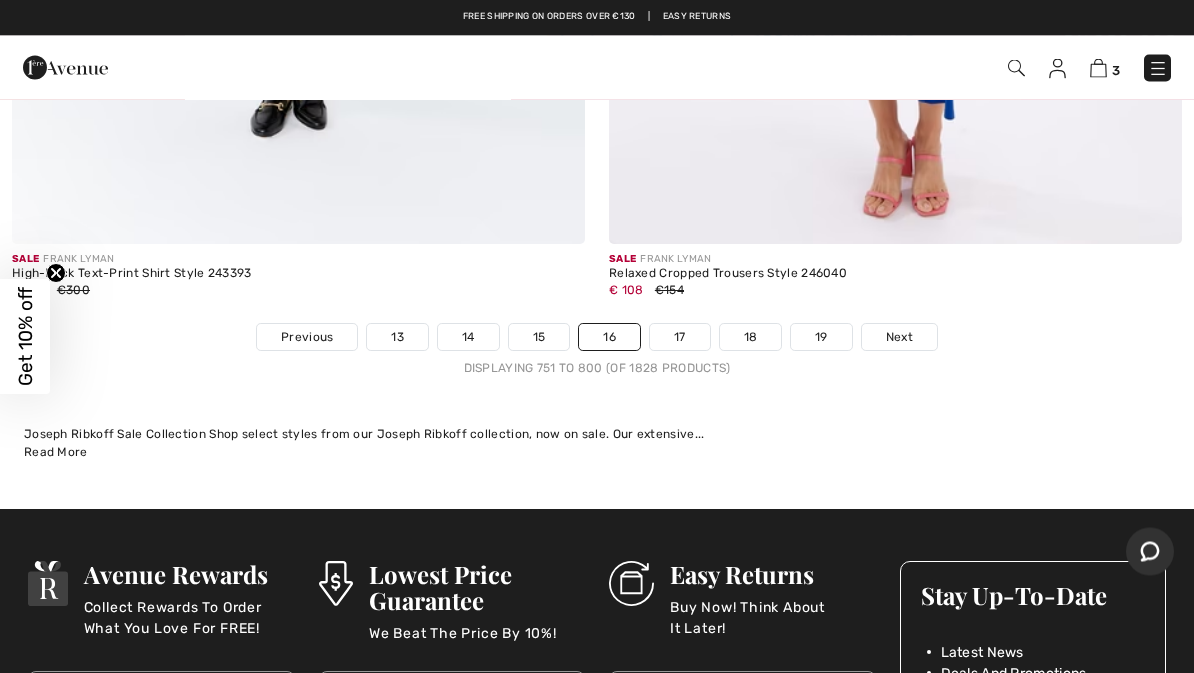 click on "19" at bounding box center [821, 338] 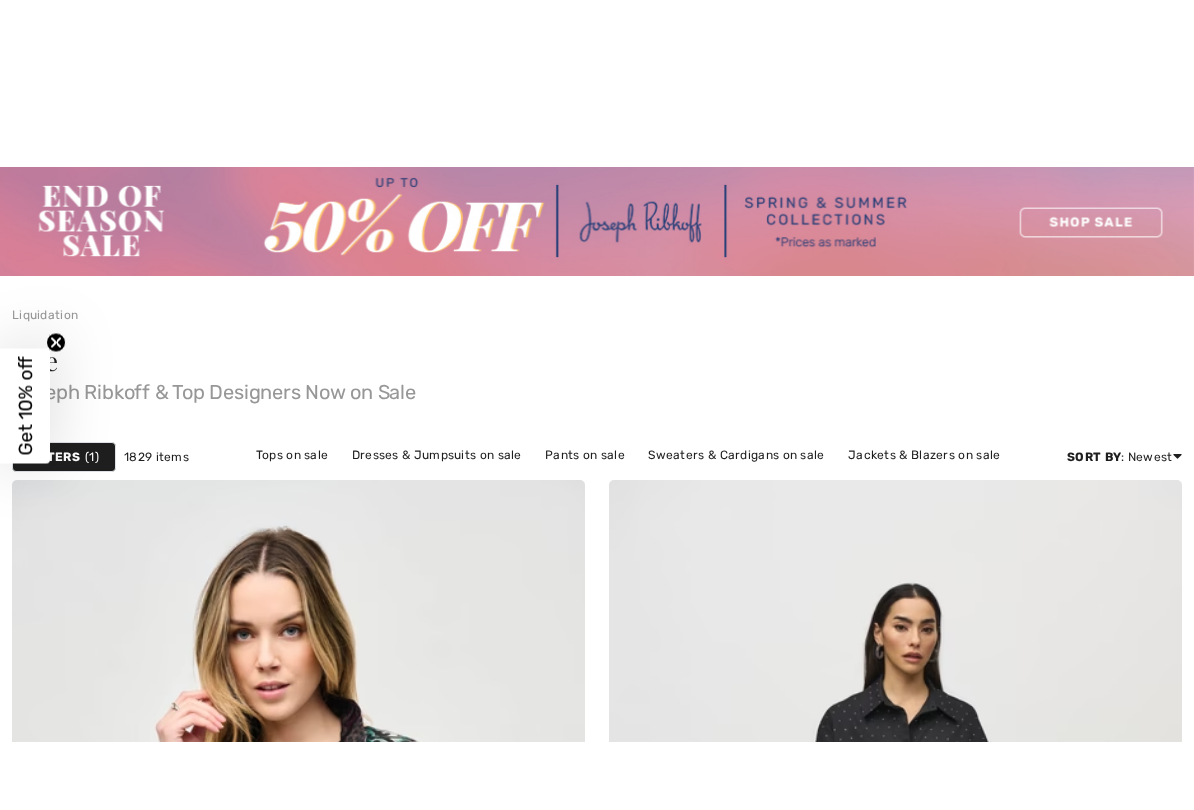 scroll, scrollTop: 388, scrollLeft: 0, axis: vertical 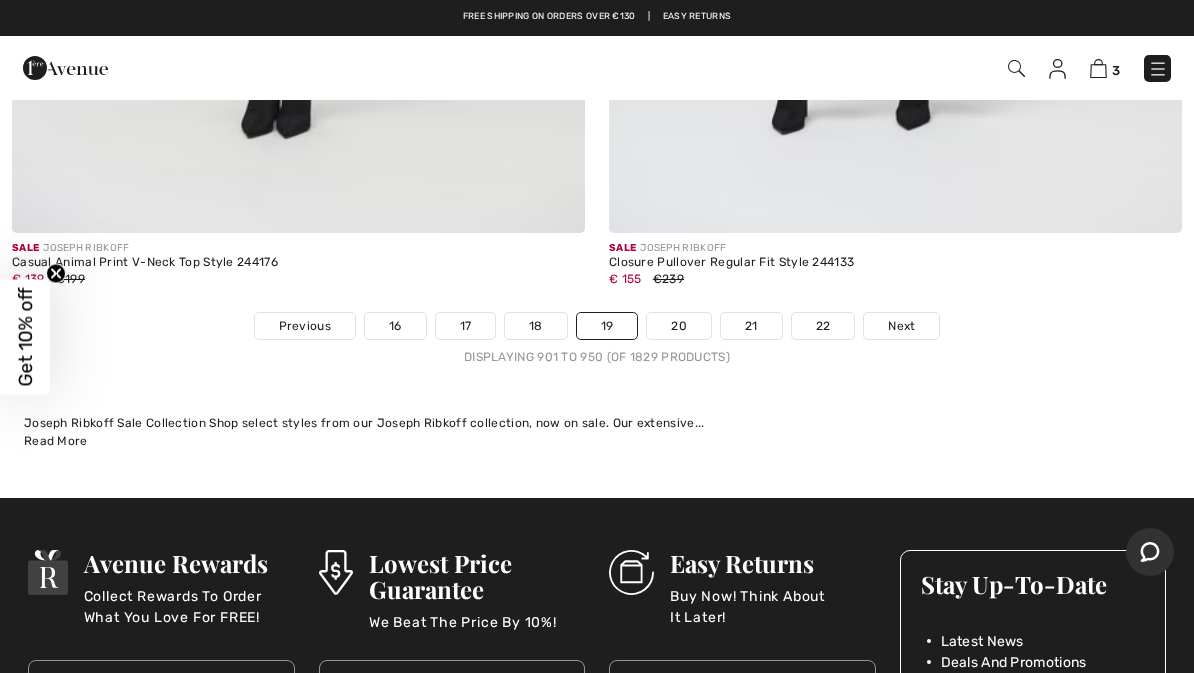 click on "20" at bounding box center [679, 326] 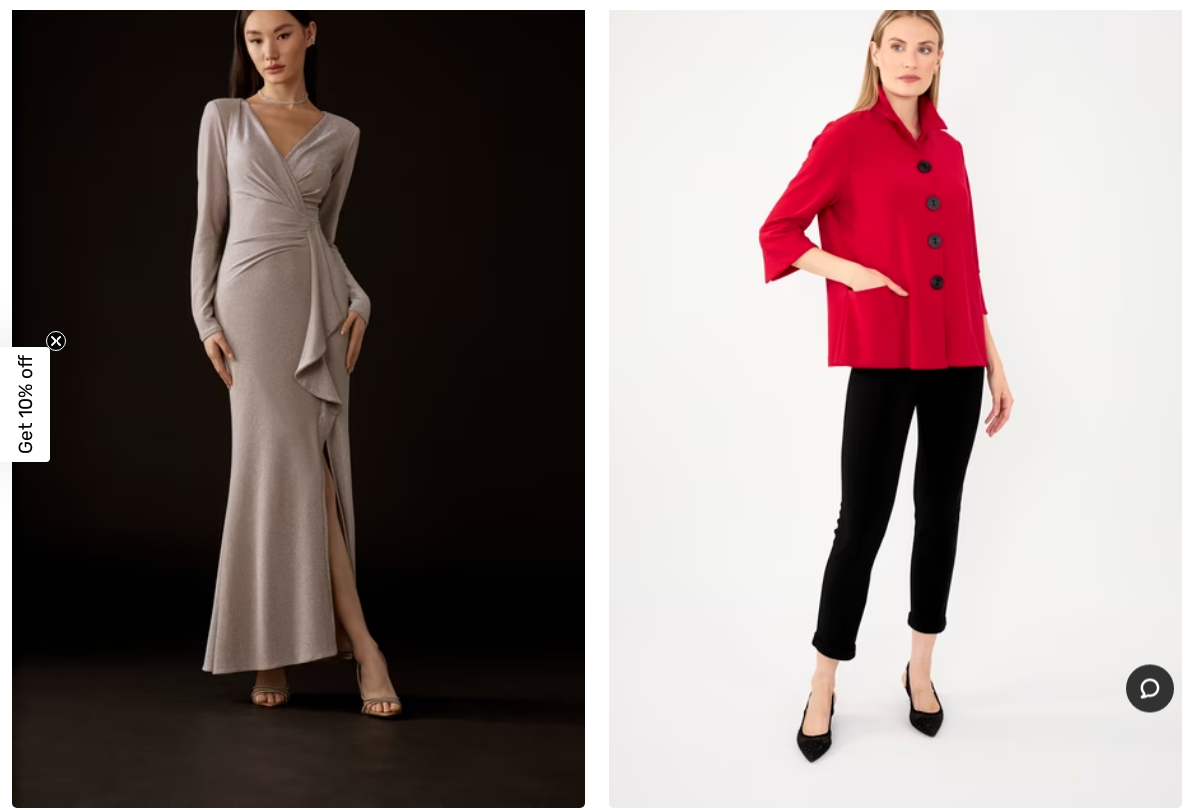 scroll, scrollTop: 0, scrollLeft: 0, axis: both 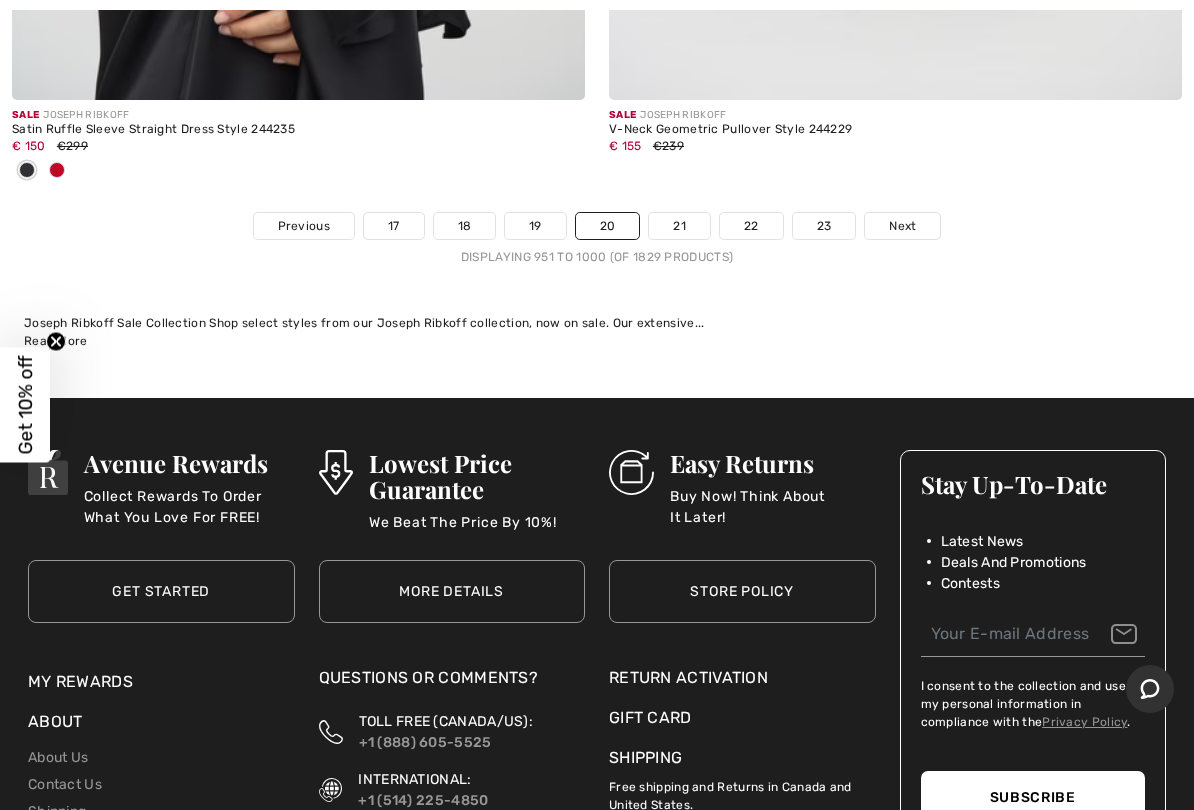 click on "21" at bounding box center (679, 226) 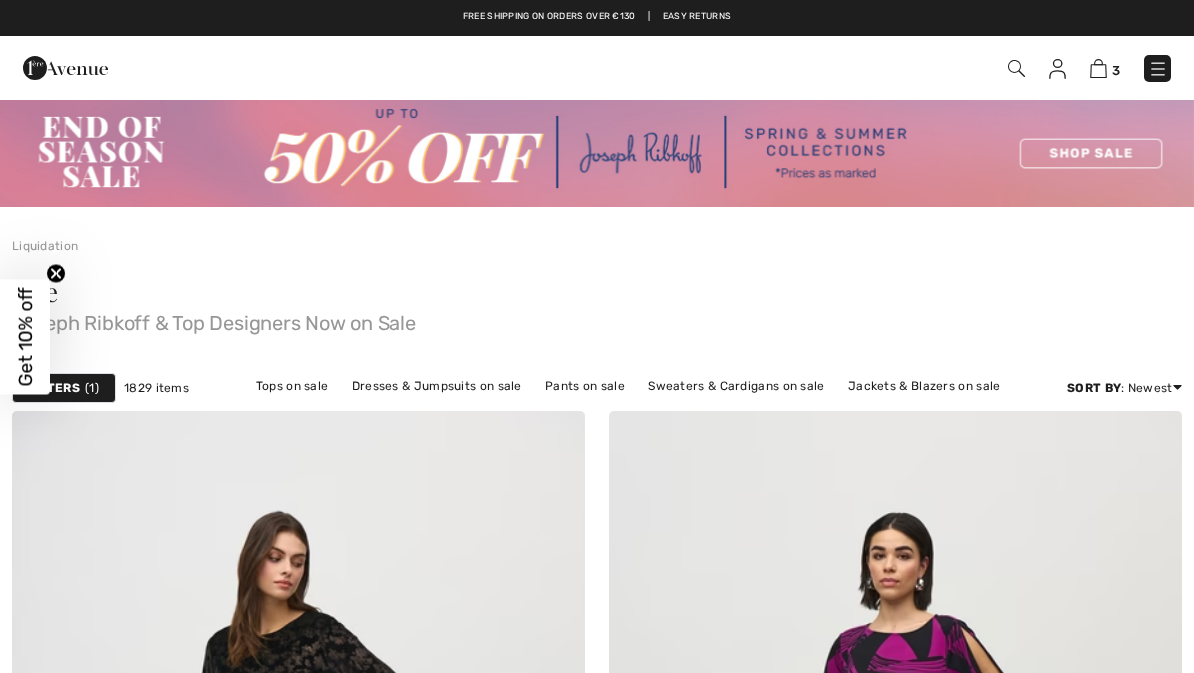 scroll, scrollTop: 0, scrollLeft: 0, axis: both 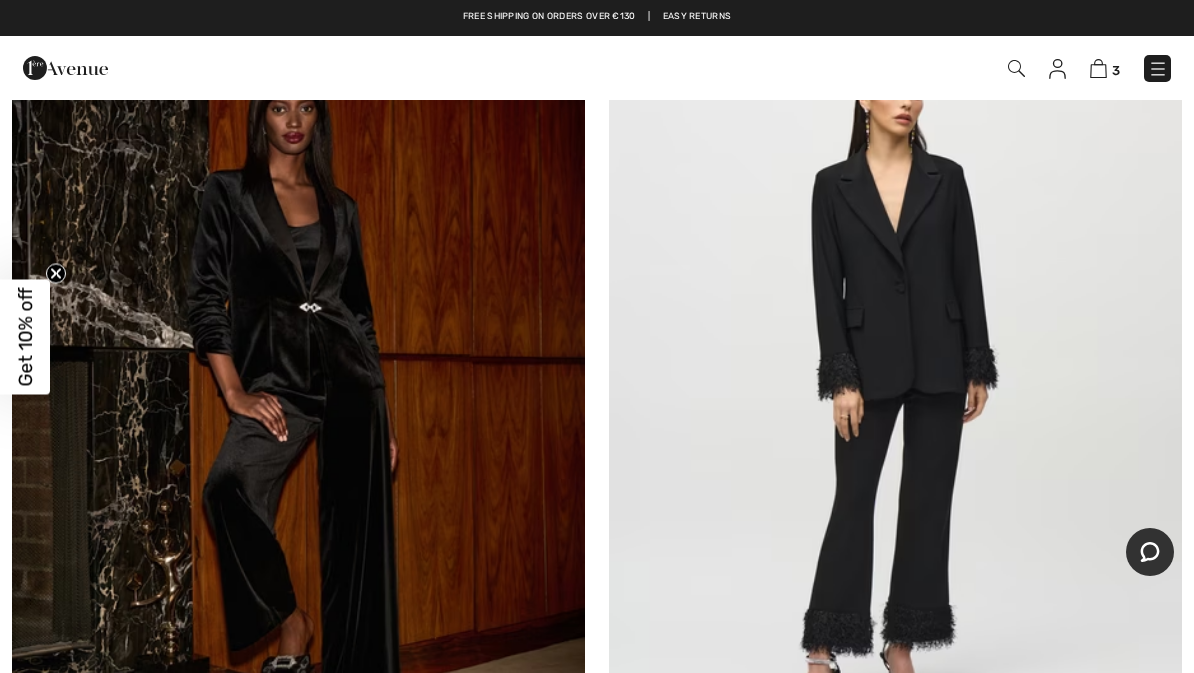 click at bounding box center (895, 379) 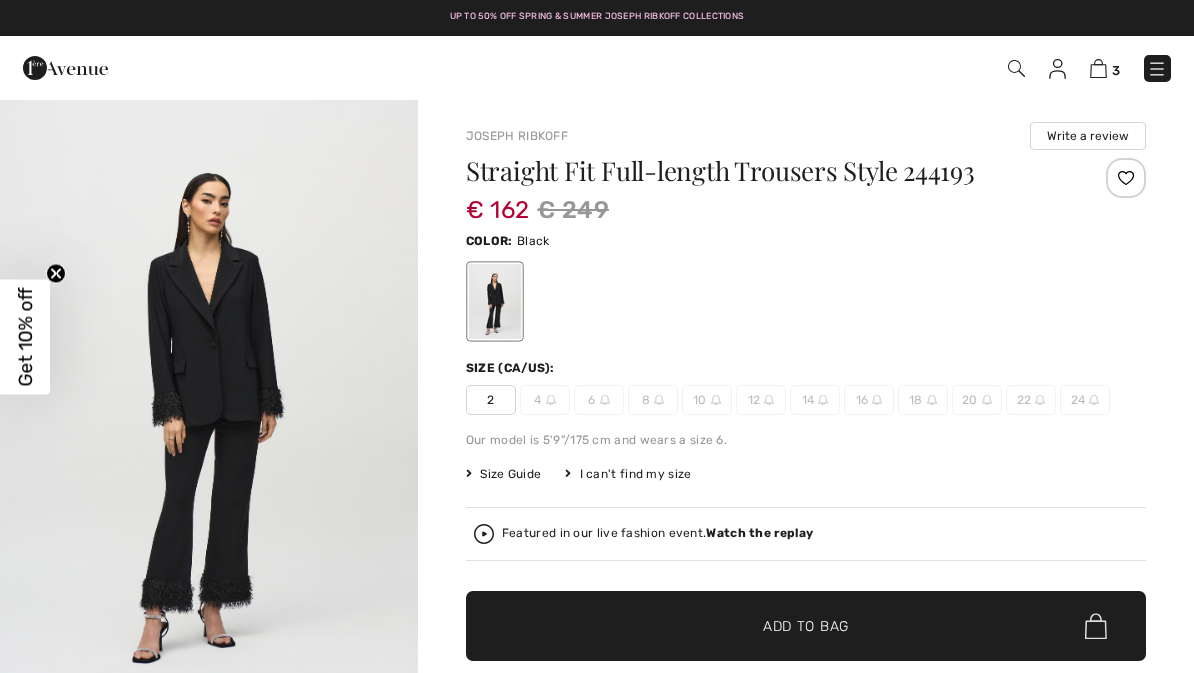 scroll, scrollTop: 0, scrollLeft: 0, axis: both 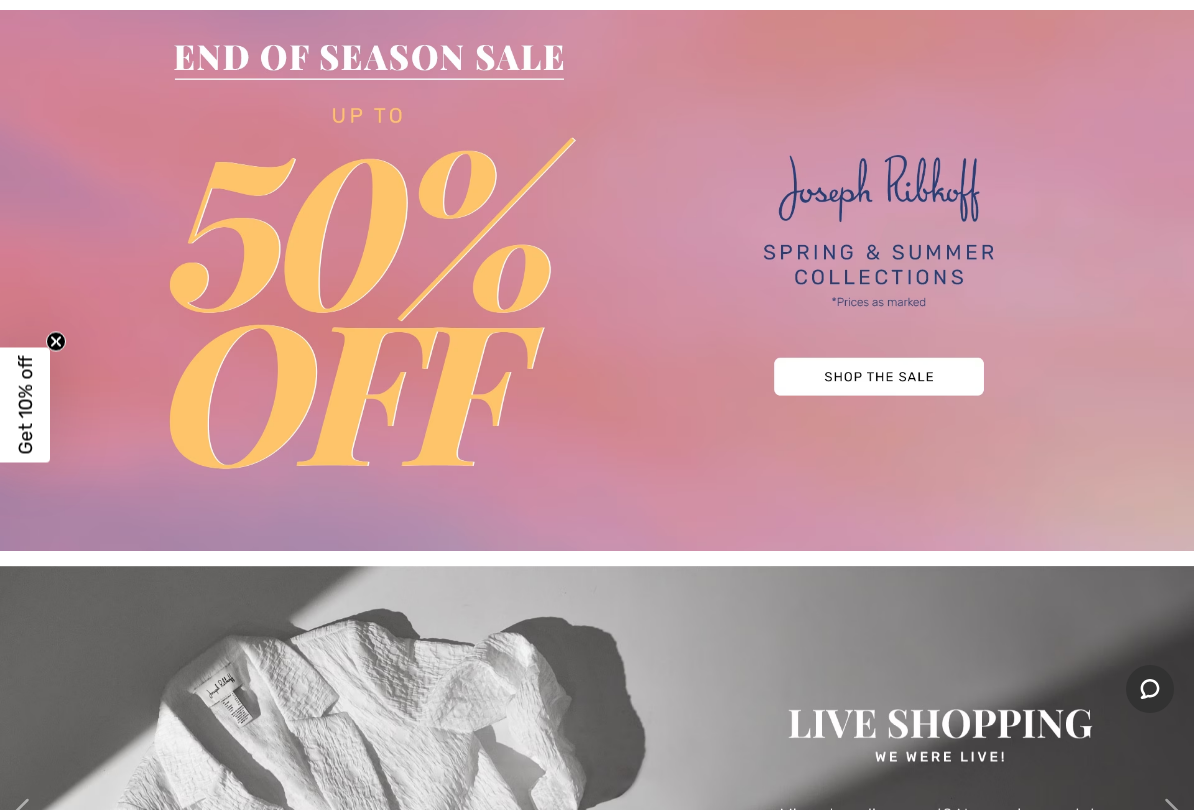 click at bounding box center (597, 265) 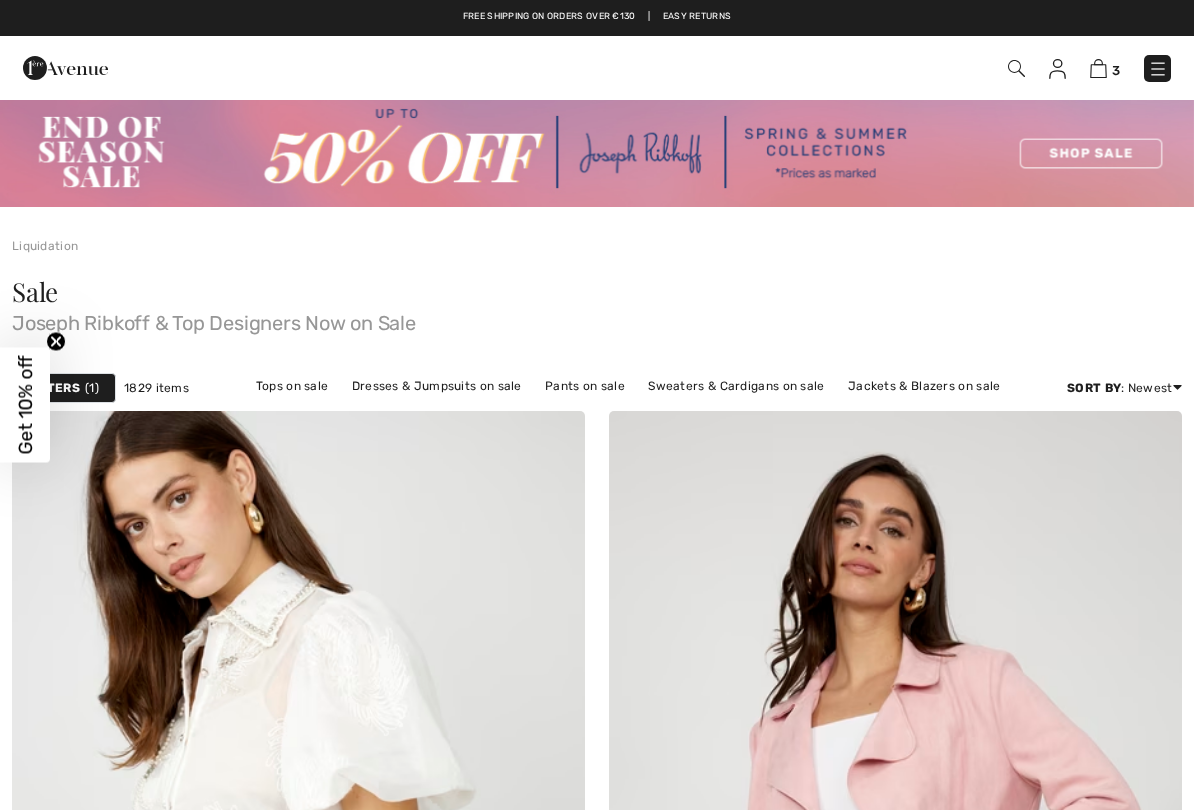 scroll, scrollTop: 0, scrollLeft: 0, axis: both 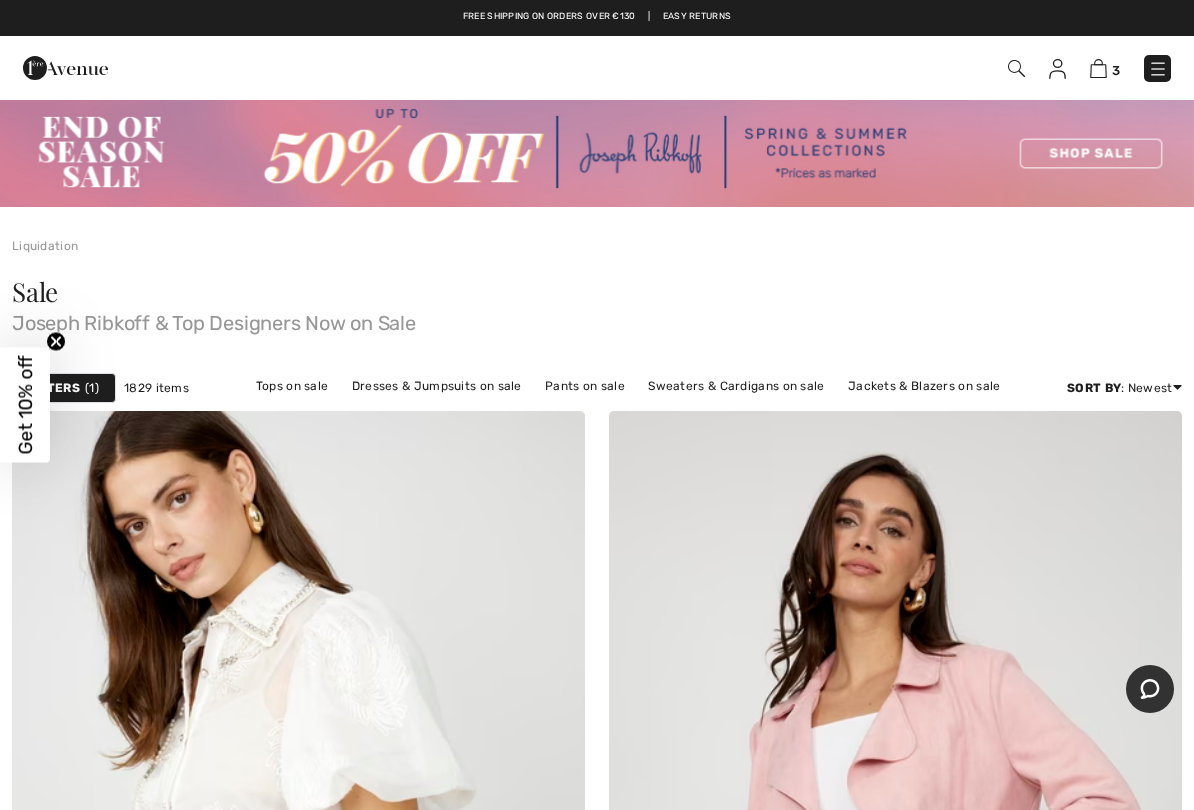checkbox on "true" 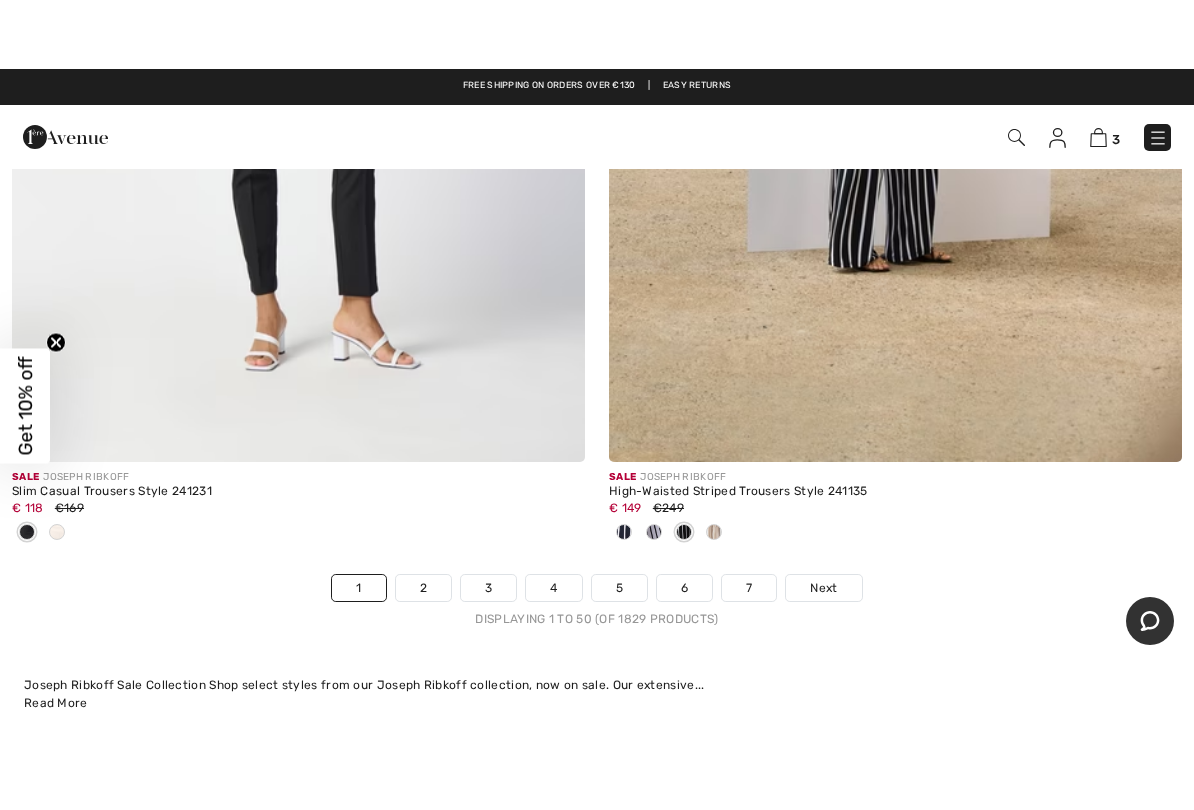 scroll, scrollTop: 24639, scrollLeft: 0, axis: vertical 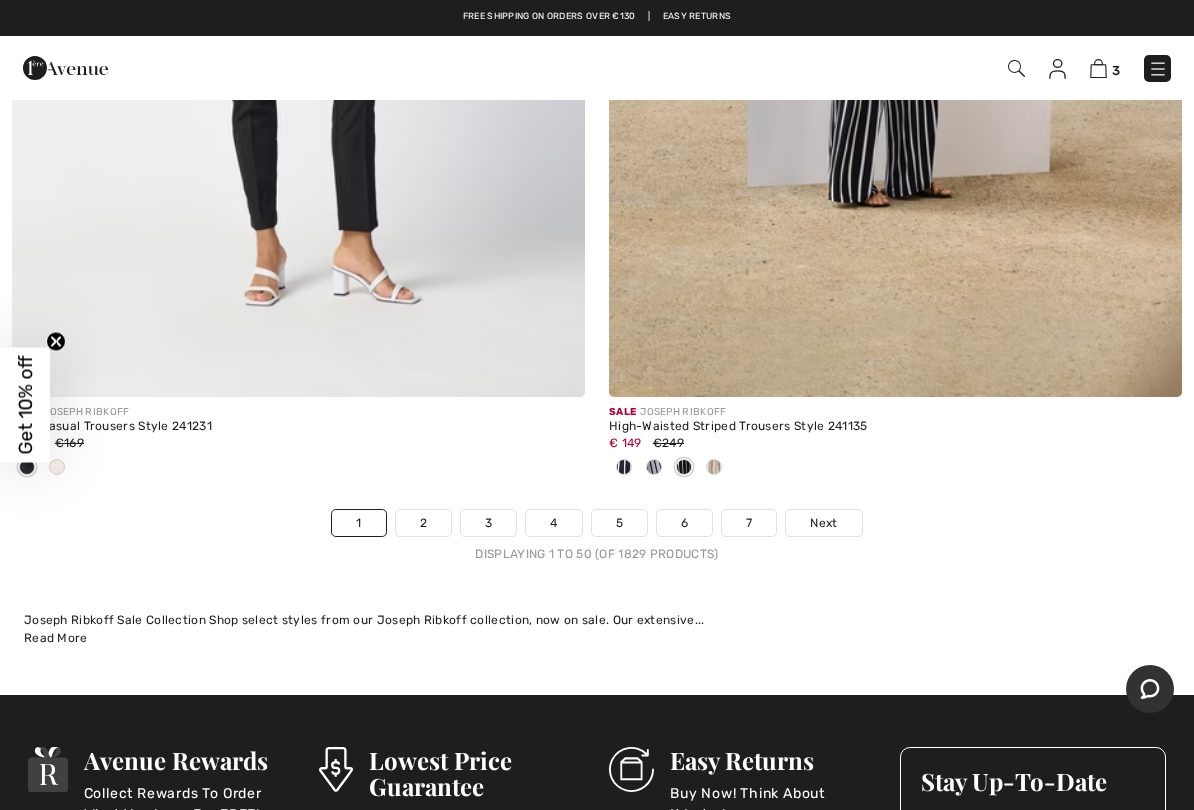 click on "7" at bounding box center (749, 523) 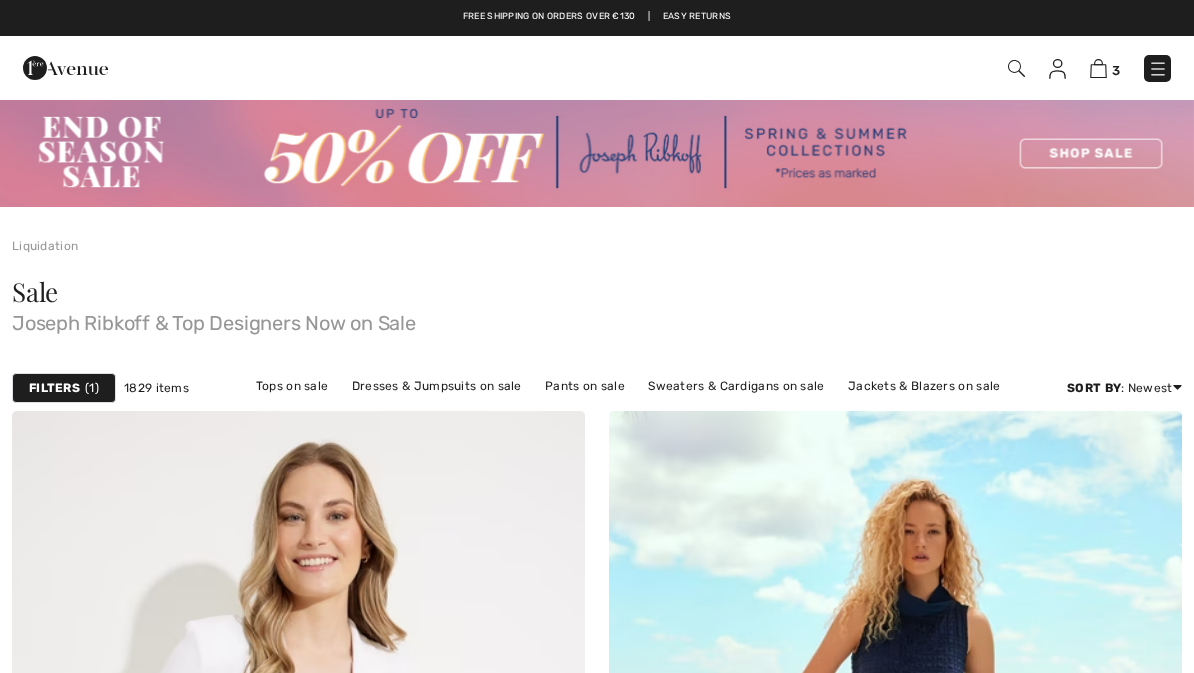 scroll, scrollTop: 0, scrollLeft: 0, axis: both 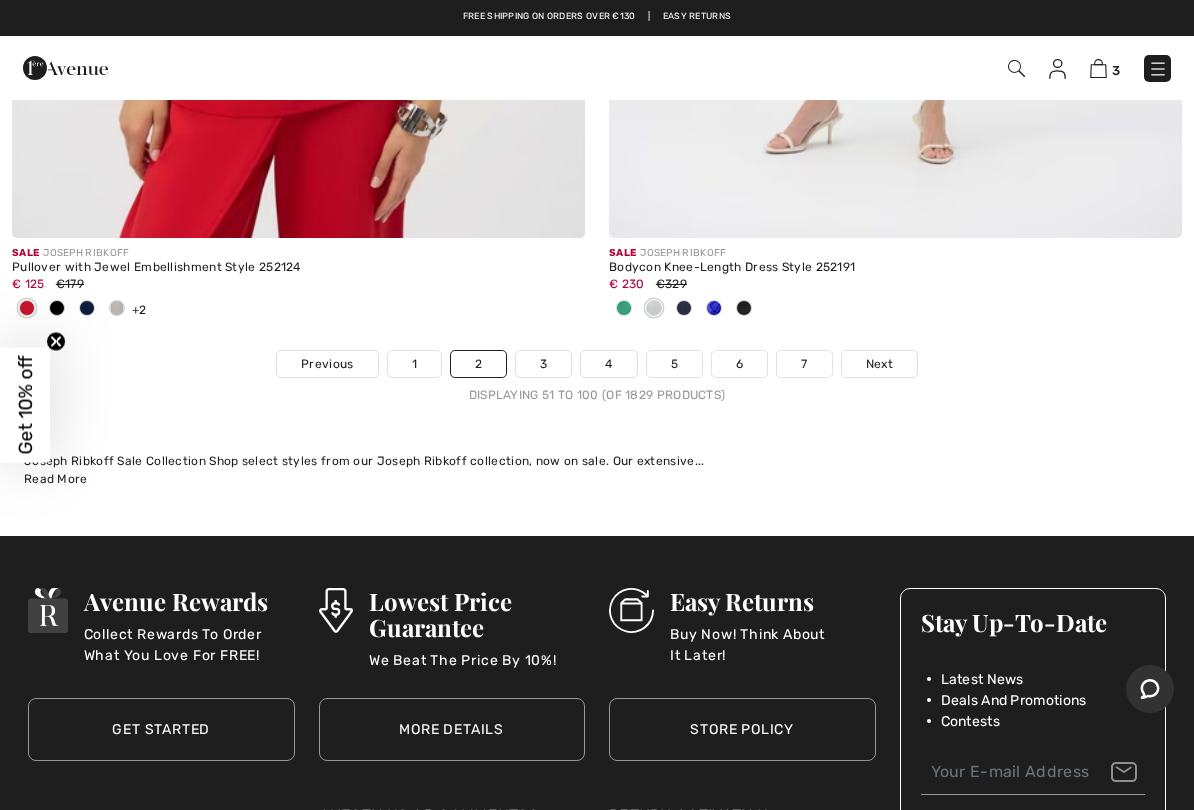 click on "7" at bounding box center (804, 364) 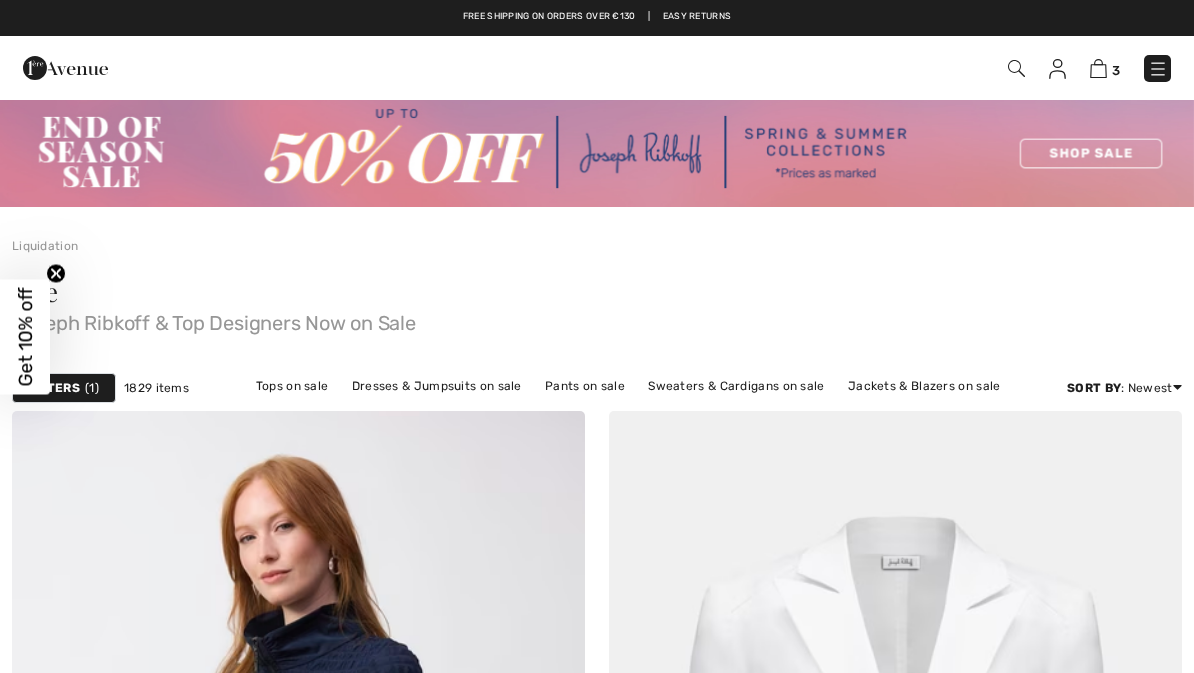 scroll, scrollTop: 0, scrollLeft: 0, axis: both 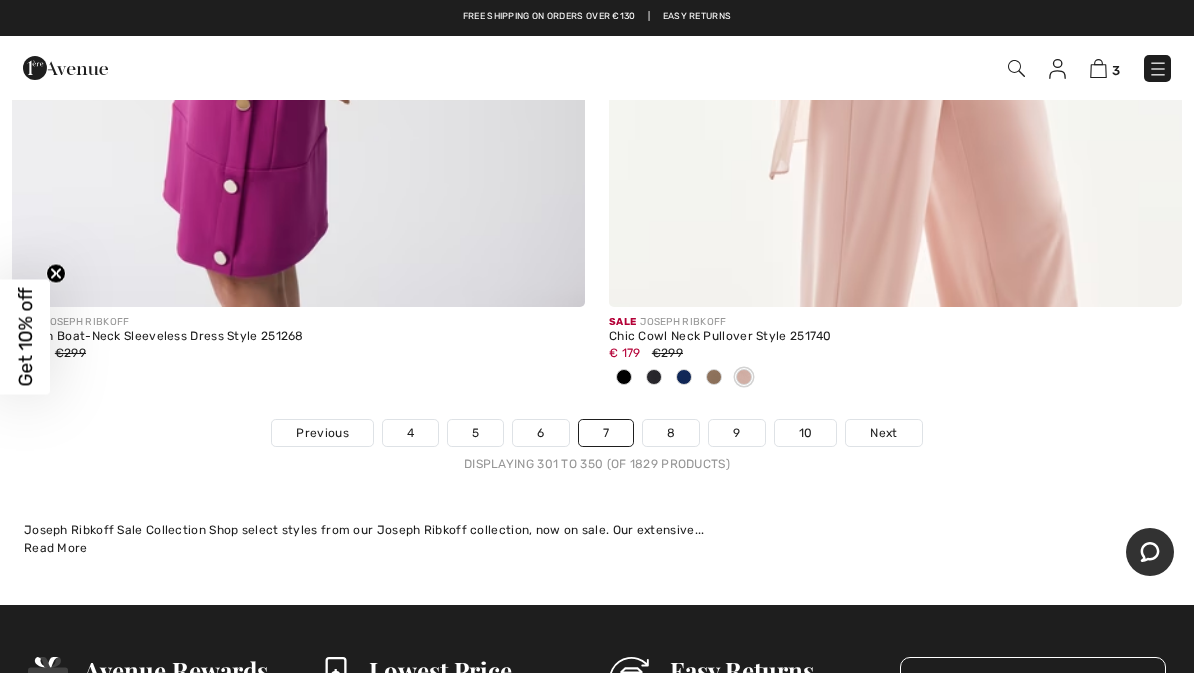 click on "10" at bounding box center (806, 433) 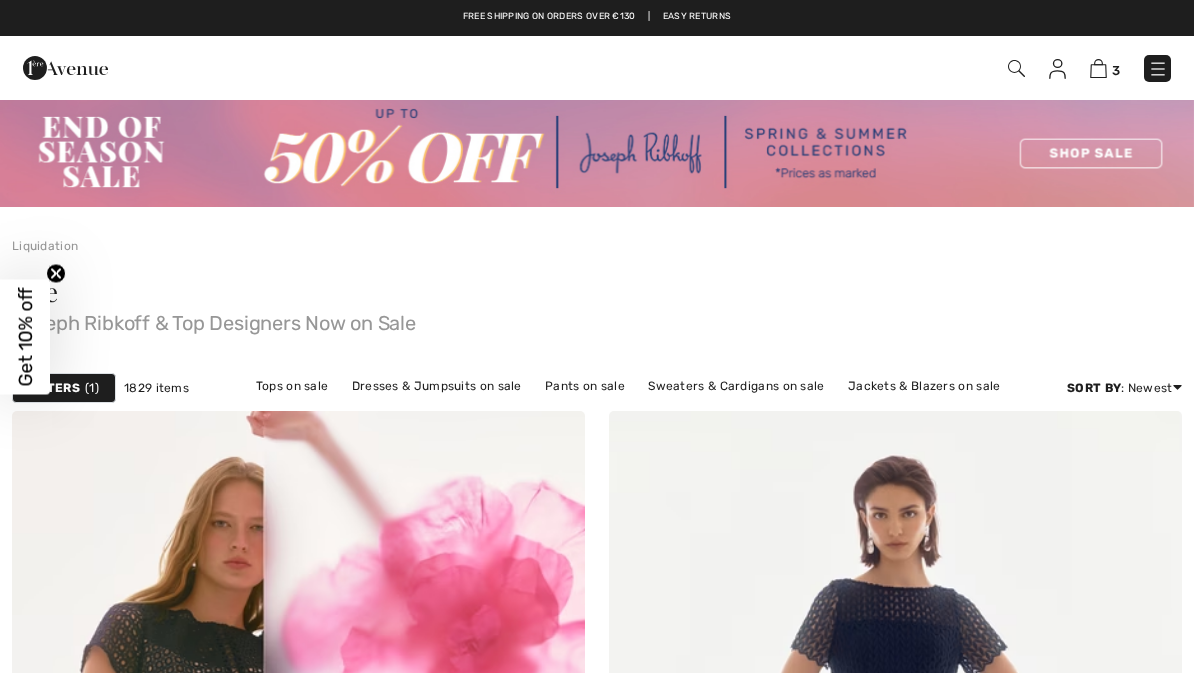 scroll, scrollTop: 0, scrollLeft: 0, axis: both 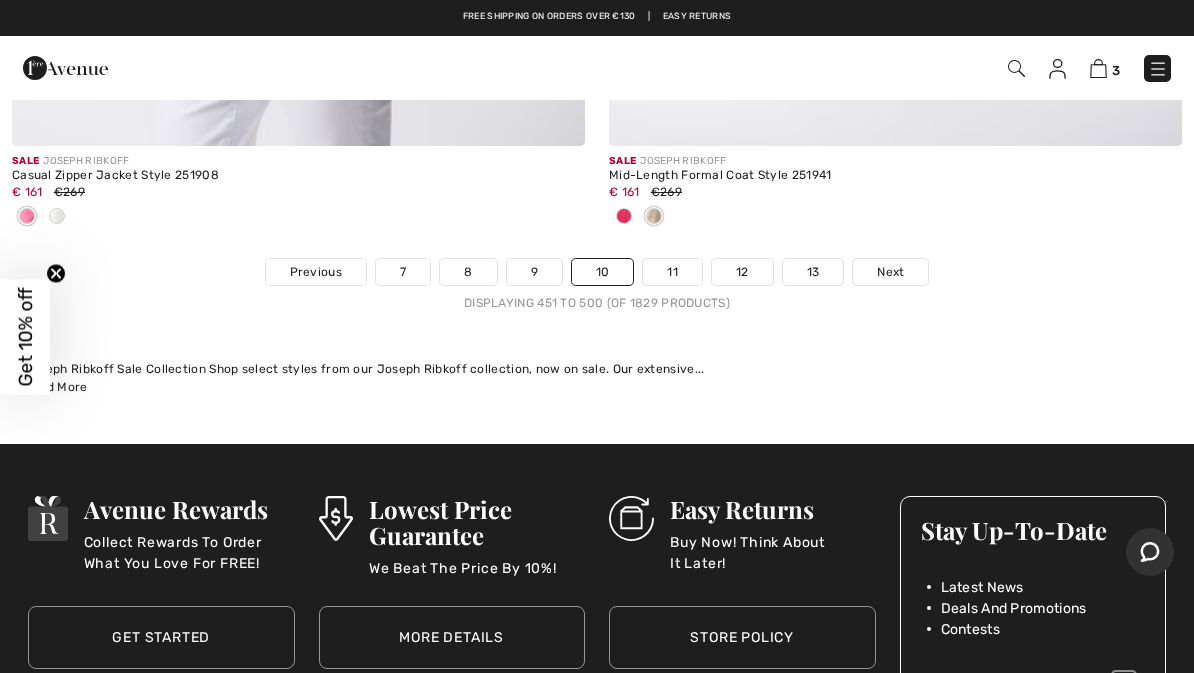 click on "Next" at bounding box center (890, 272) 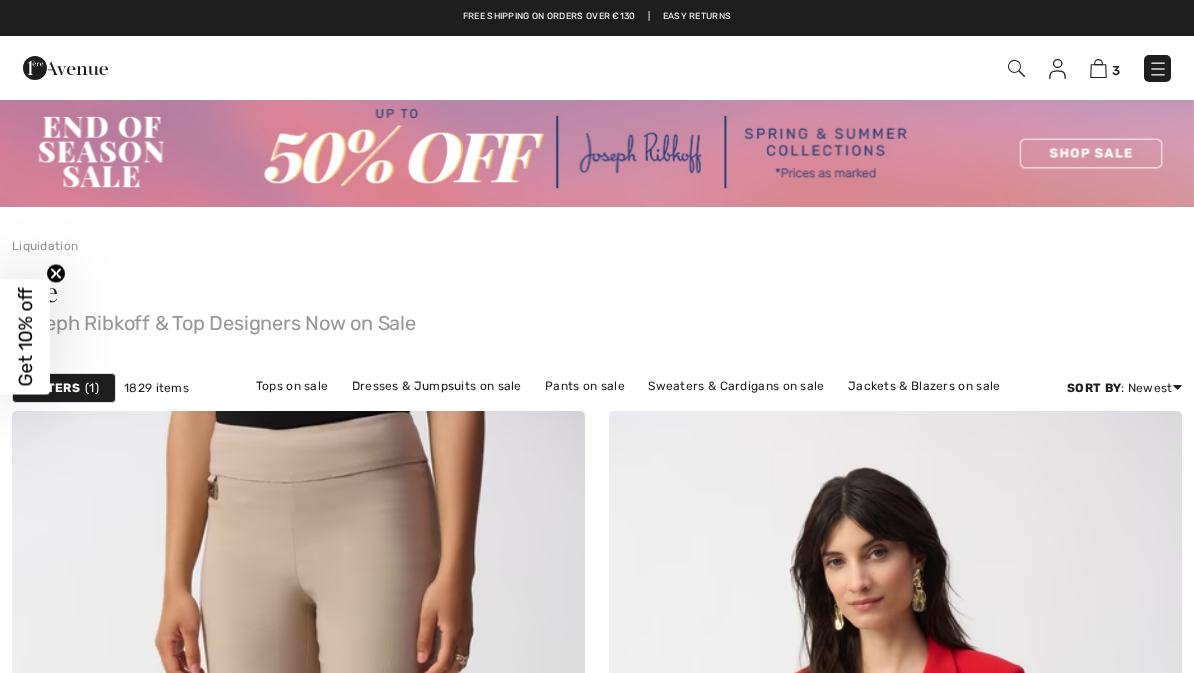 scroll, scrollTop: 0, scrollLeft: 0, axis: both 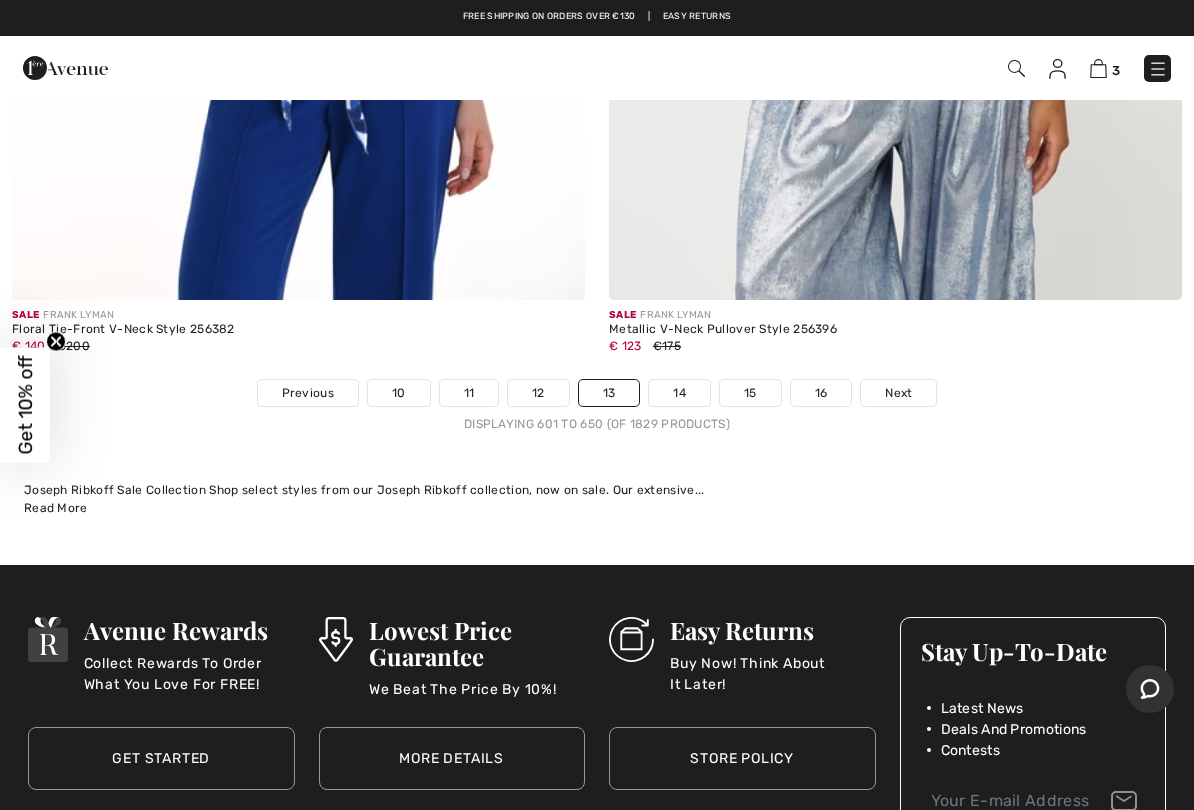 click on "16" at bounding box center (821, 393) 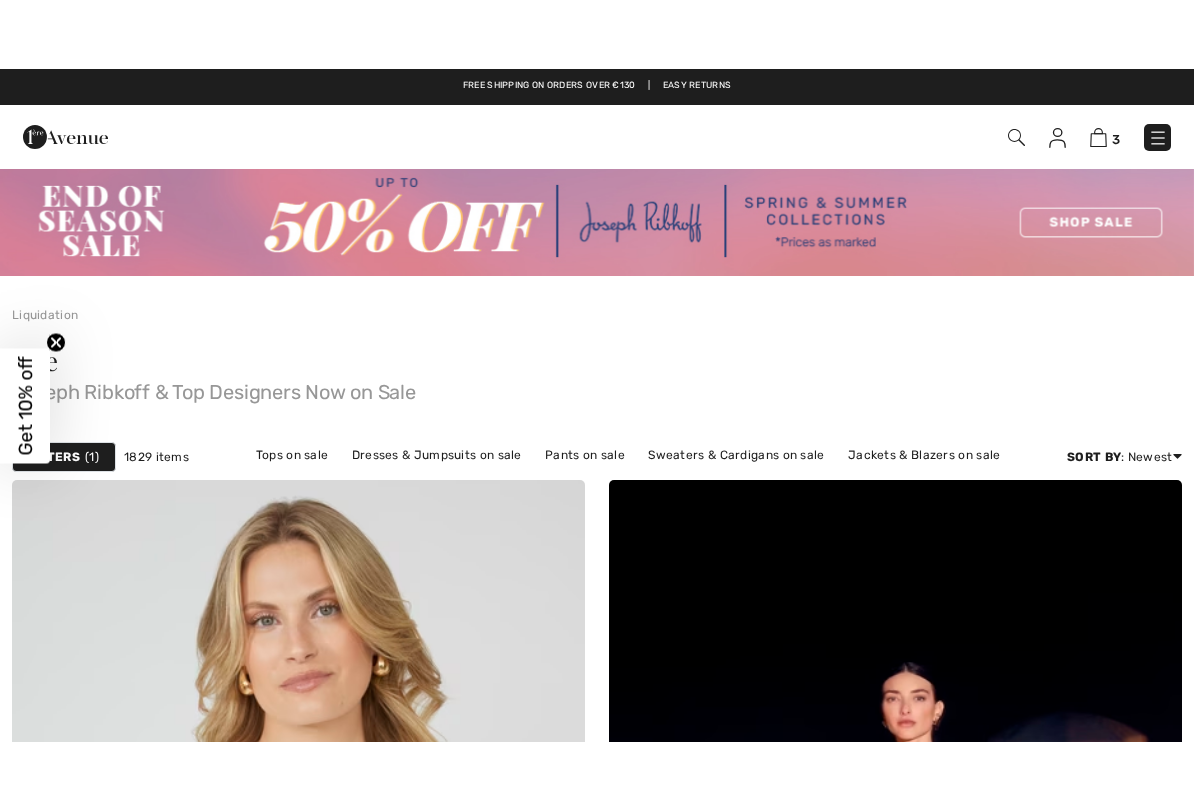 scroll, scrollTop: 608, scrollLeft: 0, axis: vertical 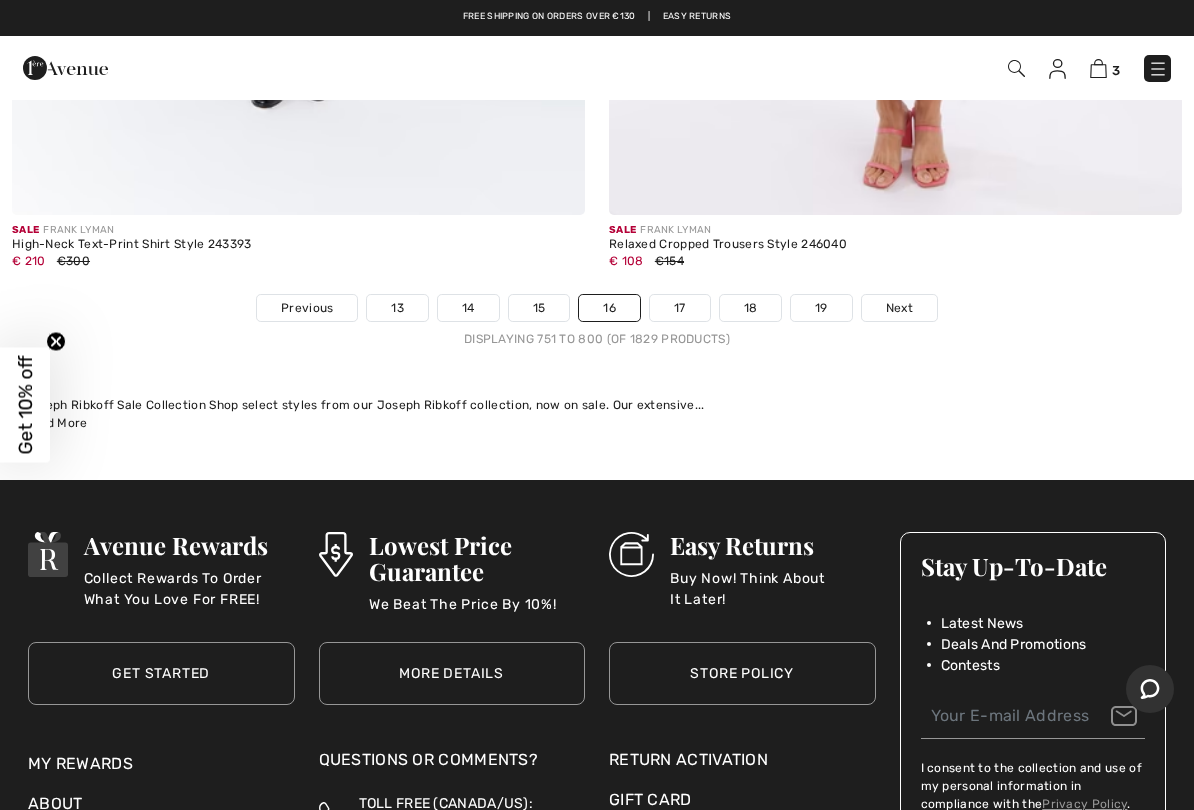 click on "19" at bounding box center [821, 308] 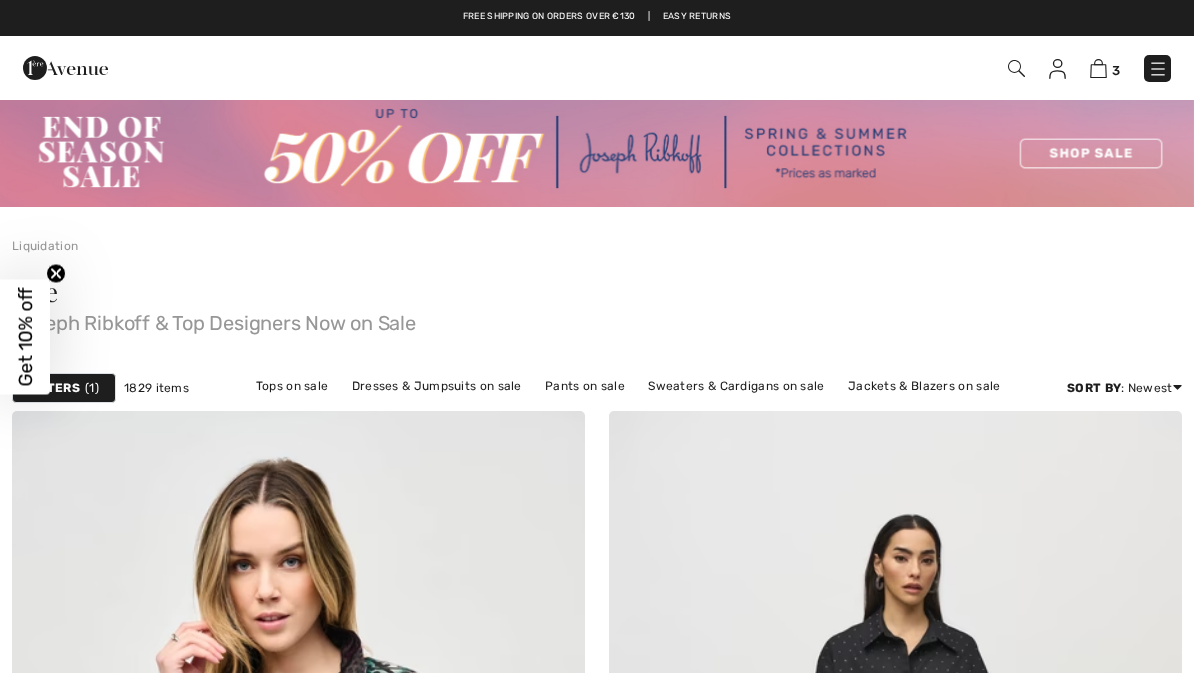 scroll, scrollTop: 0, scrollLeft: 0, axis: both 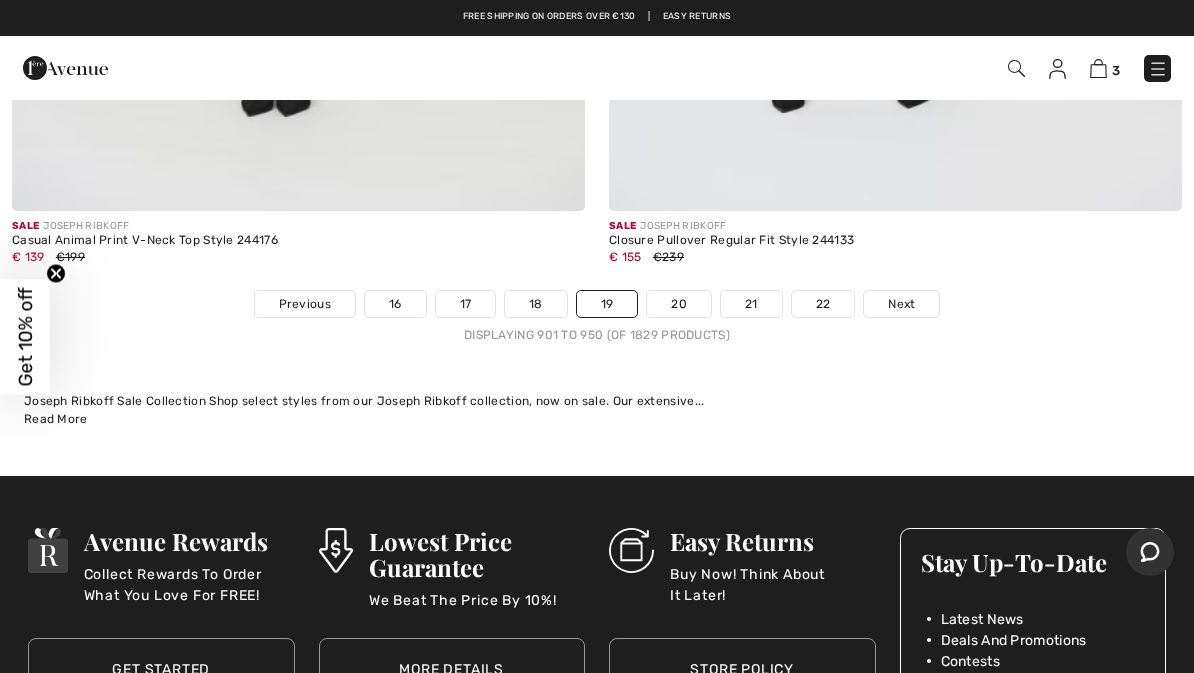 click on "22" at bounding box center [823, 304] 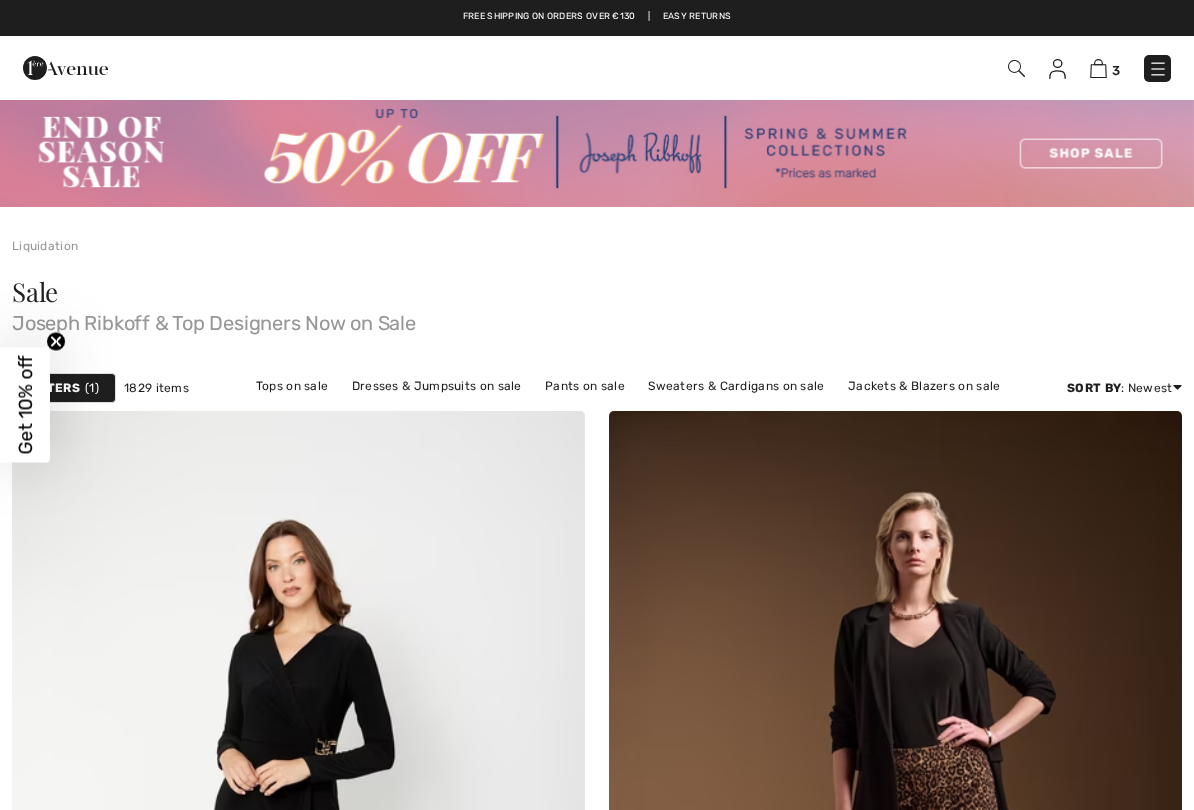 scroll, scrollTop: 0, scrollLeft: 0, axis: both 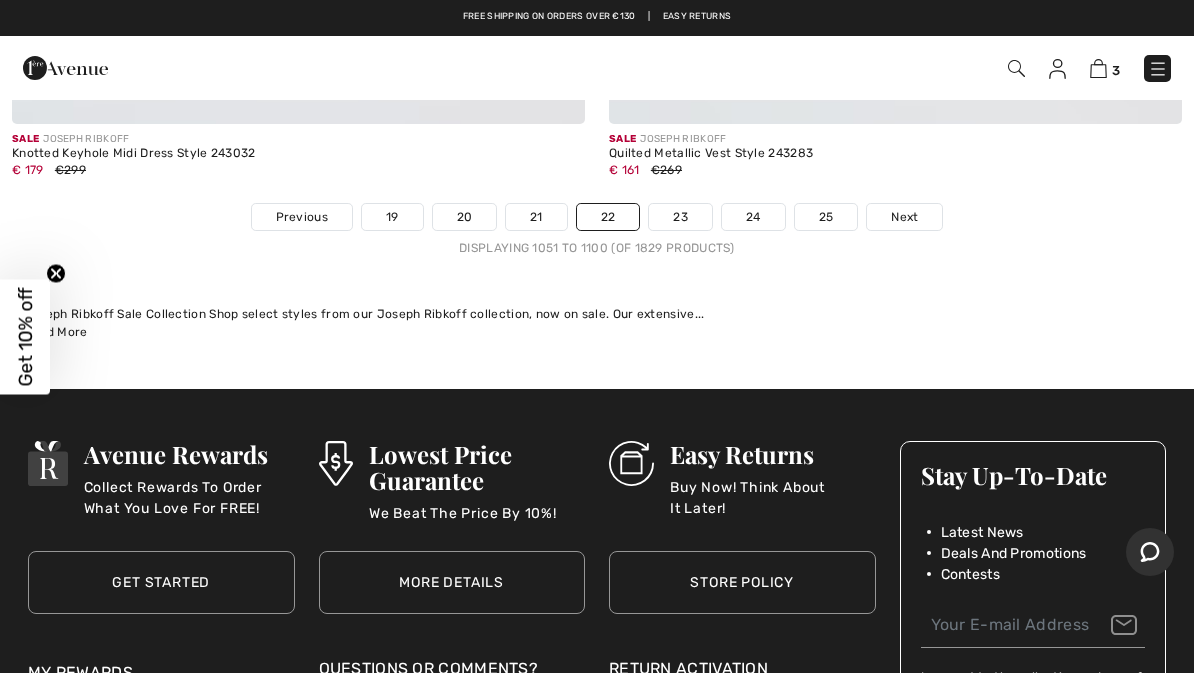 click on "23" at bounding box center [680, 217] 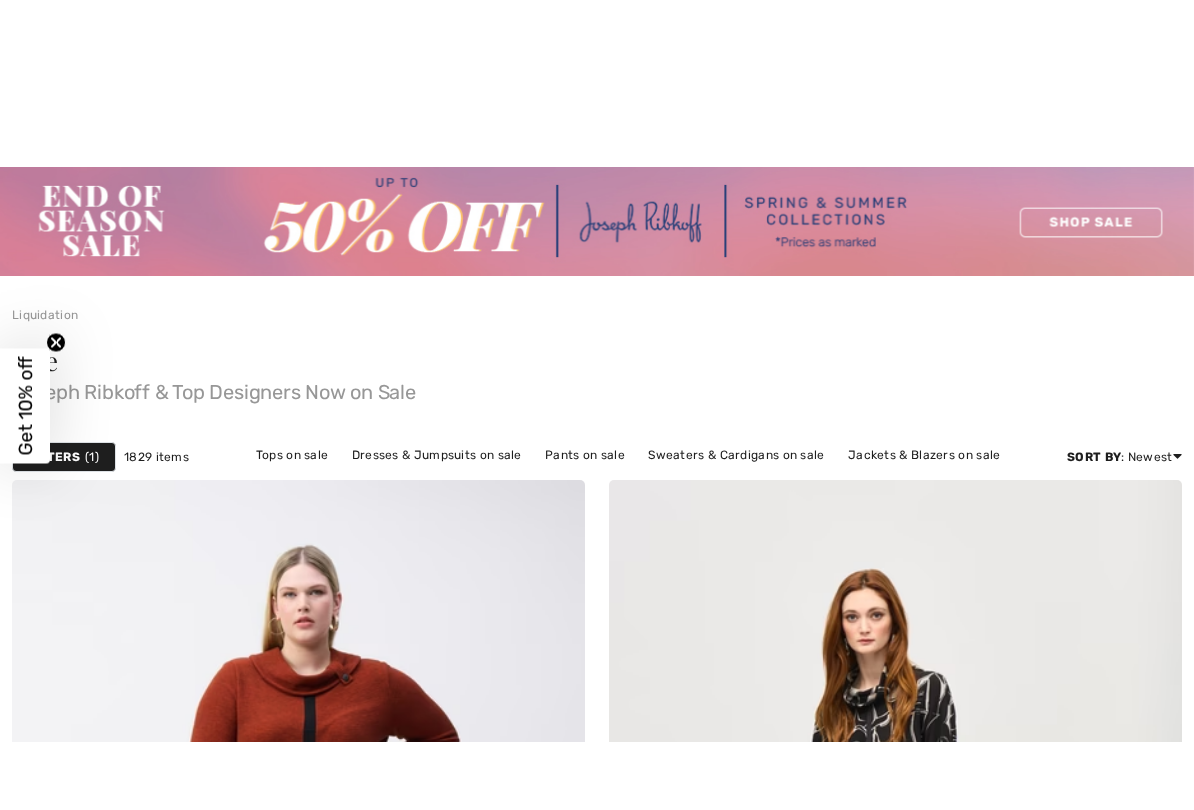 scroll, scrollTop: 248, scrollLeft: 0, axis: vertical 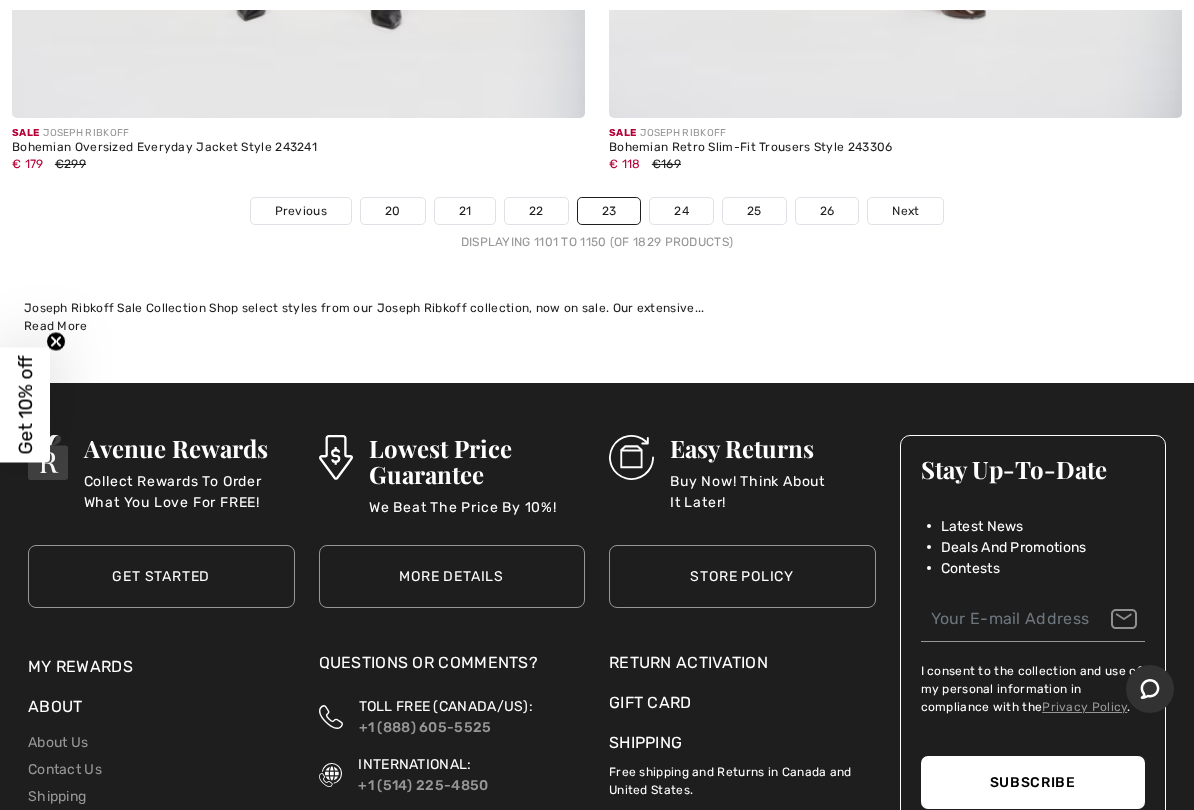 click on "24" at bounding box center [681, 211] 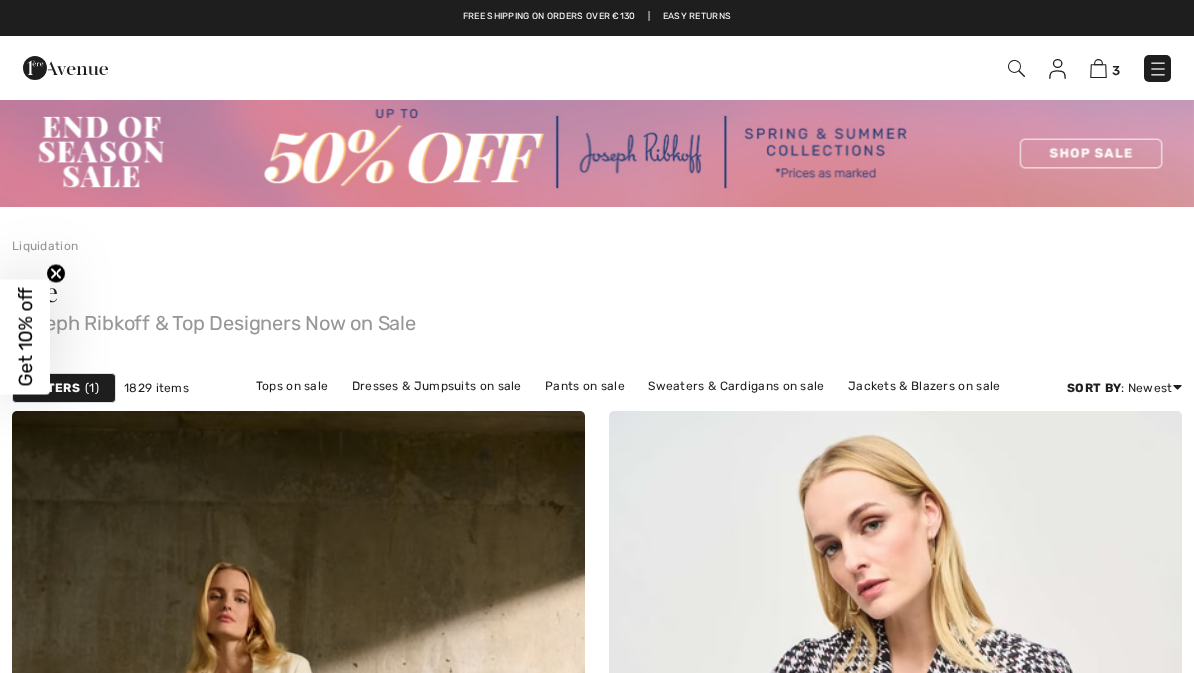 scroll, scrollTop: 0, scrollLeft: 0, axis: both 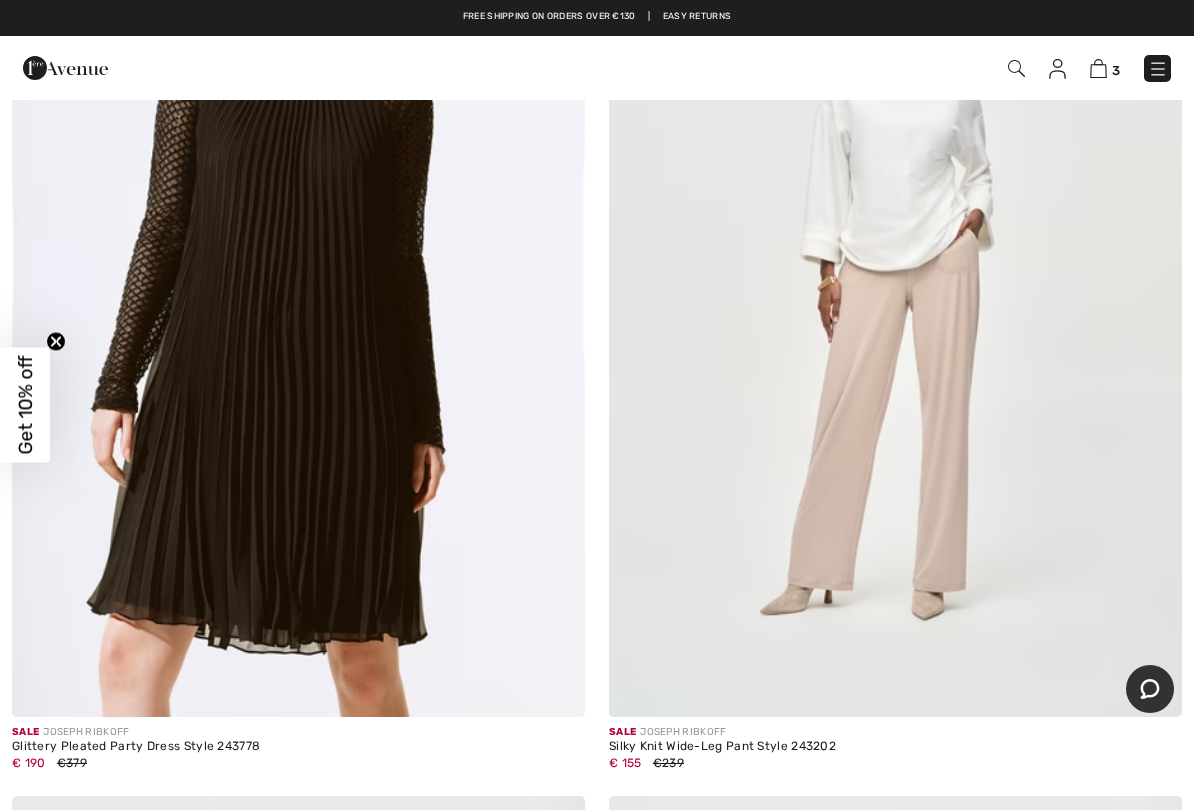 click at bounding box center [895, 288] 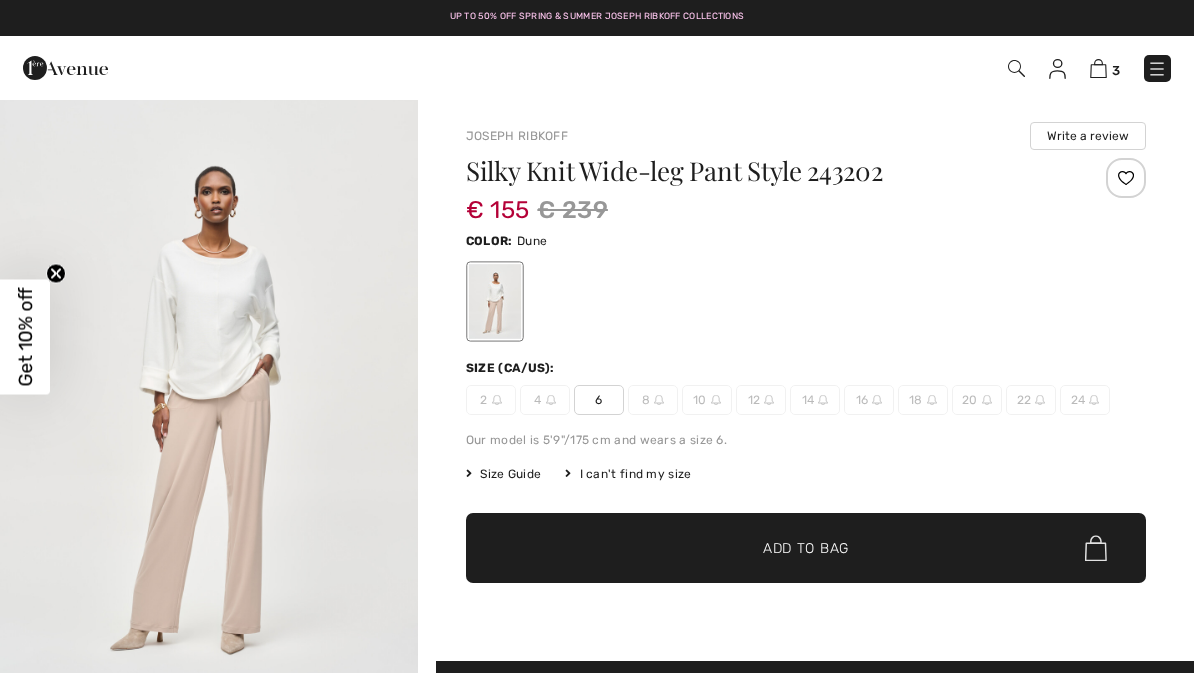 scroll, scrollTop: 0, scrollLeft: 0, axis: both 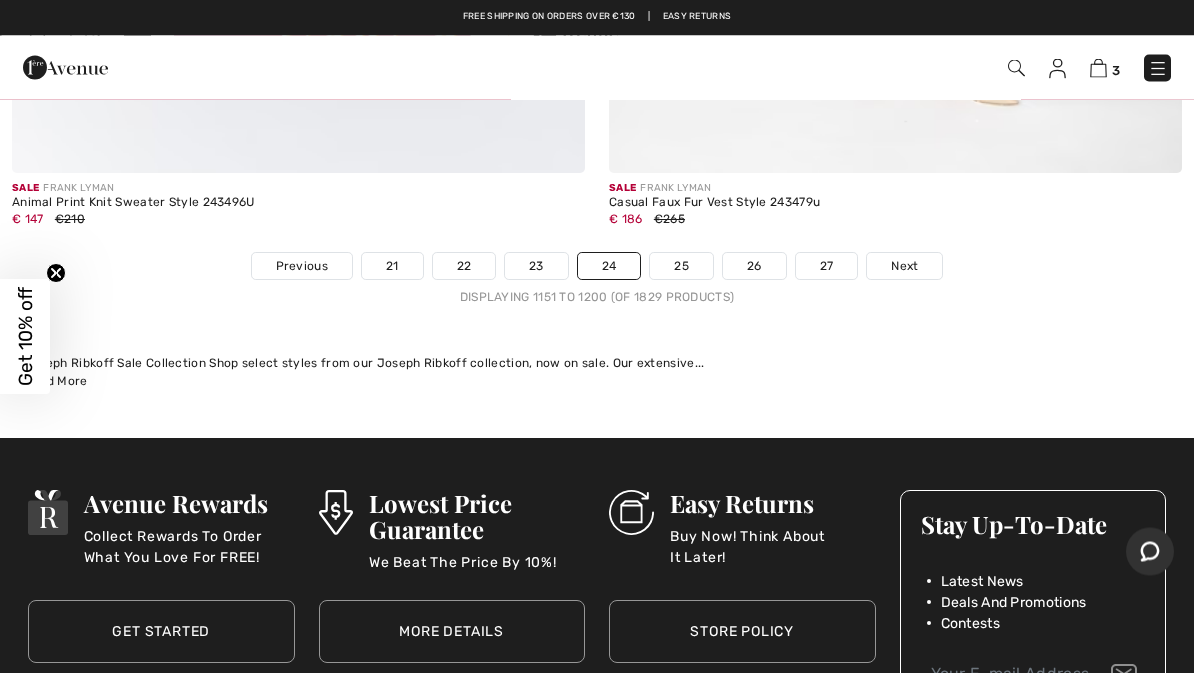 click on "25" at bounding box center (681, 267) 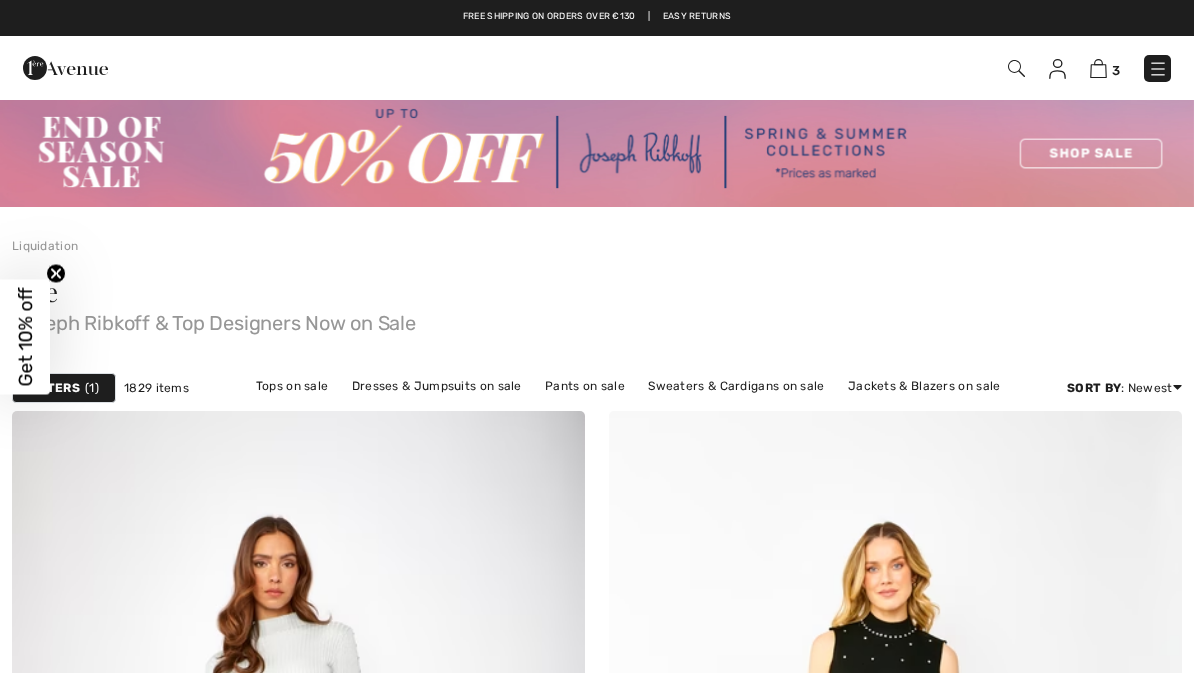 scroll, scrollTop: 0, scrollLeft: 0, axis: both 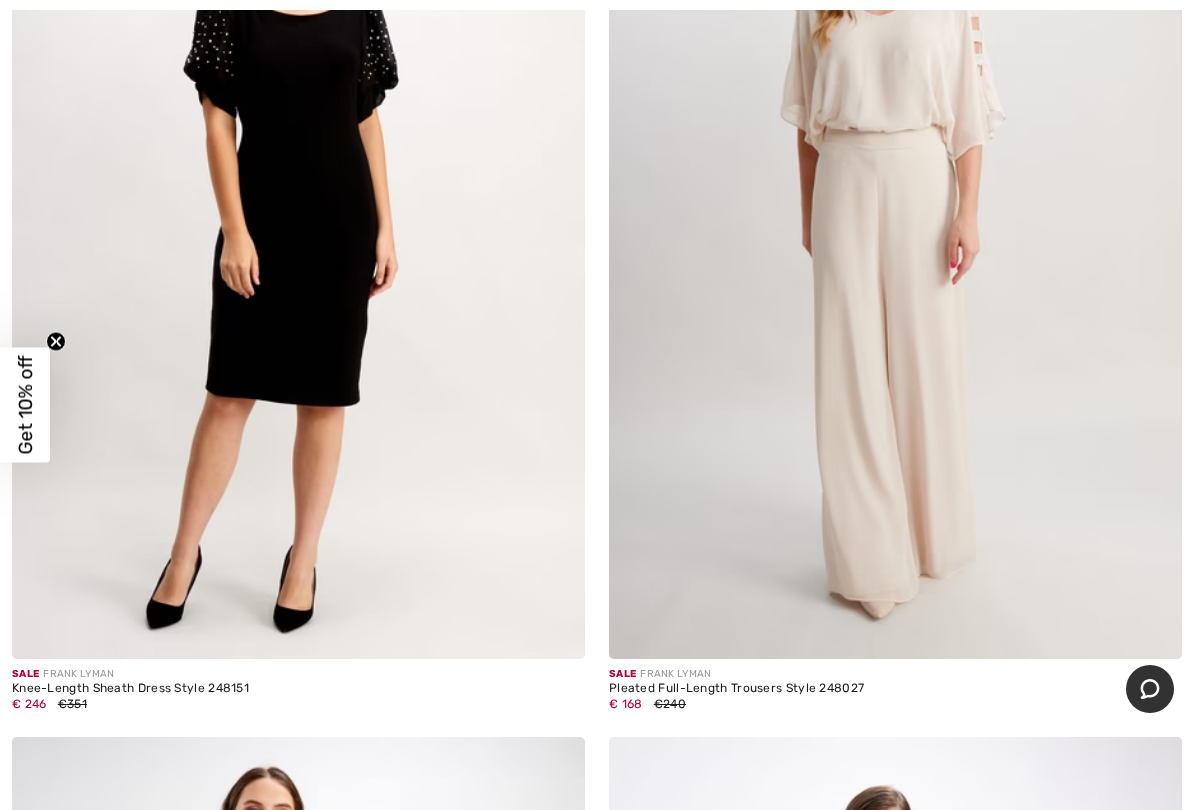 click at bounding box center [895, 229] 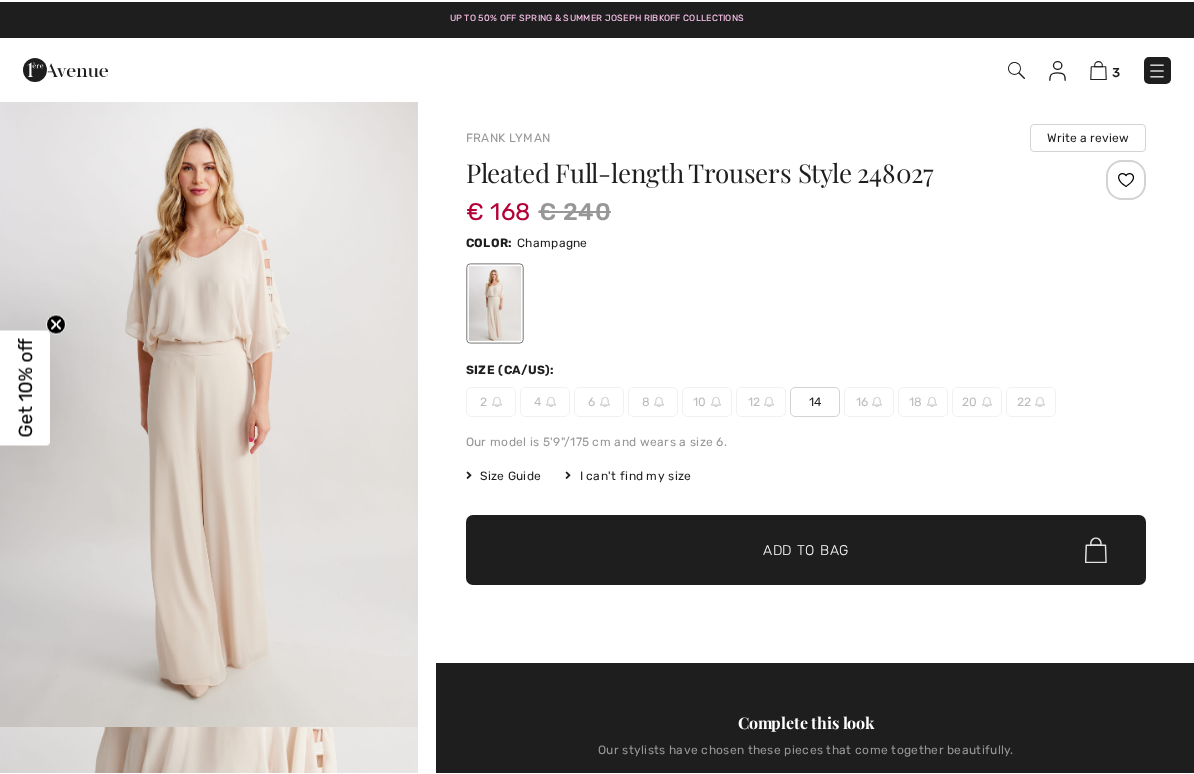 scroll, scrollTop: 0, scrollLeft: 0, axis: both 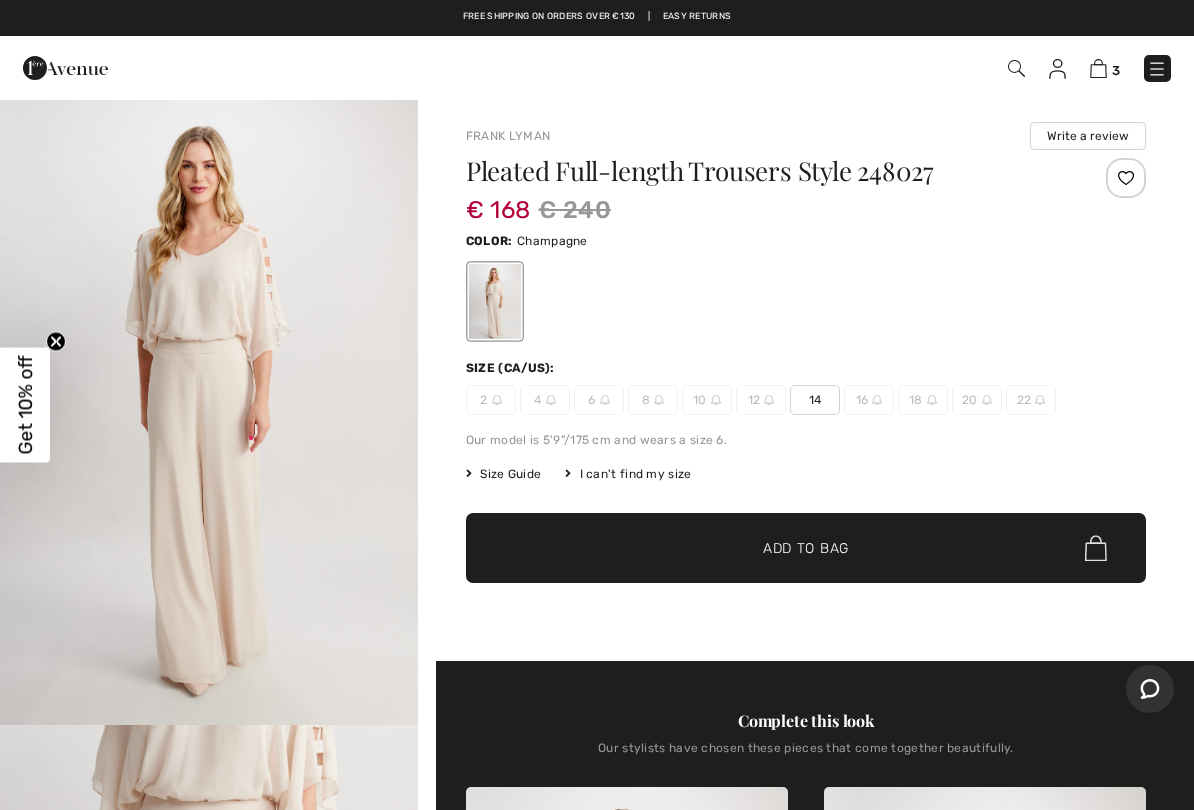 click on "Size (CA/US):" at bounding box center (806, 368) 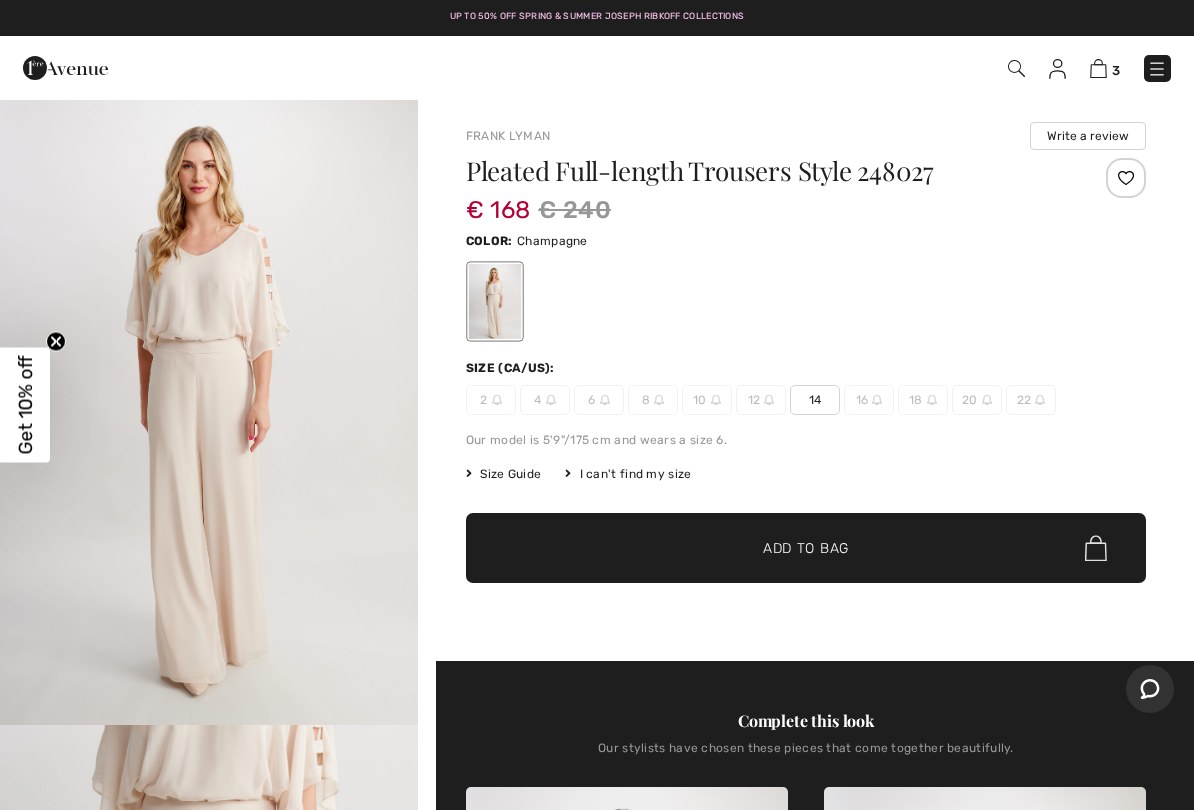 click at bounding box center (209, 411) 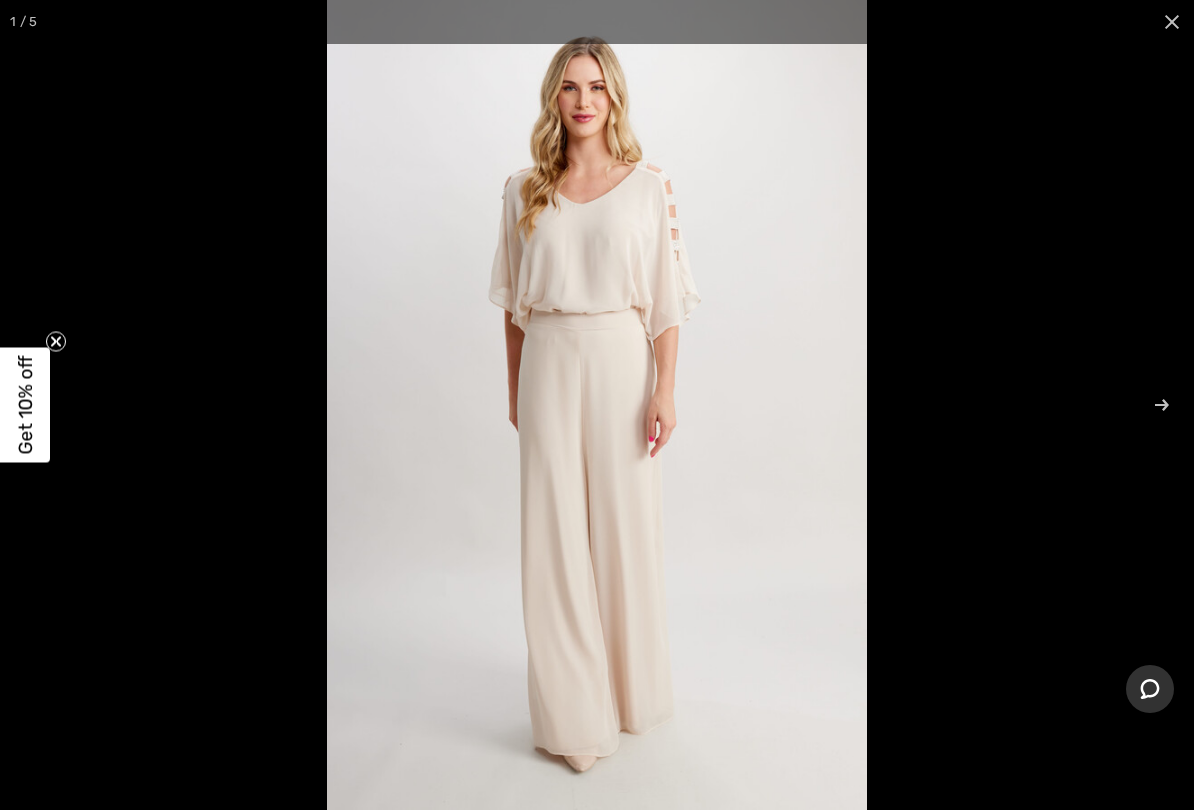 click 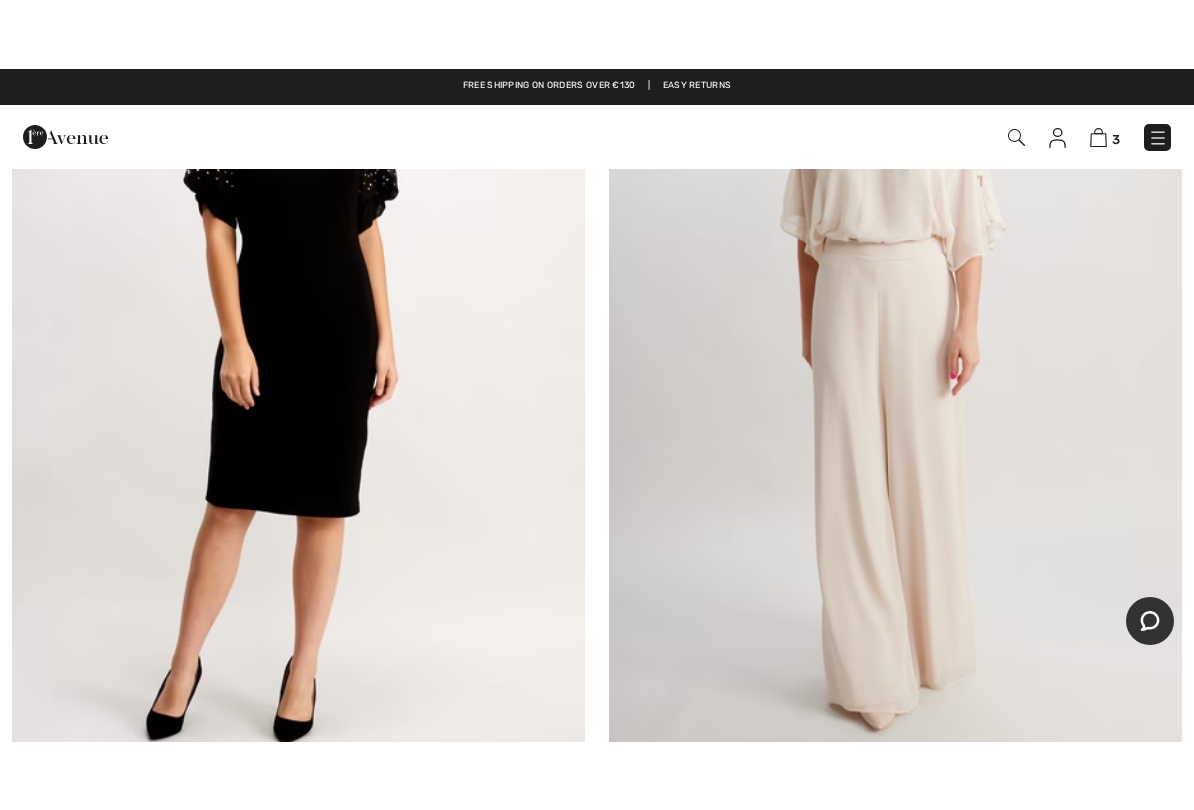 scroll, scrollTop: 0, scrollLeft: 0, axis: both 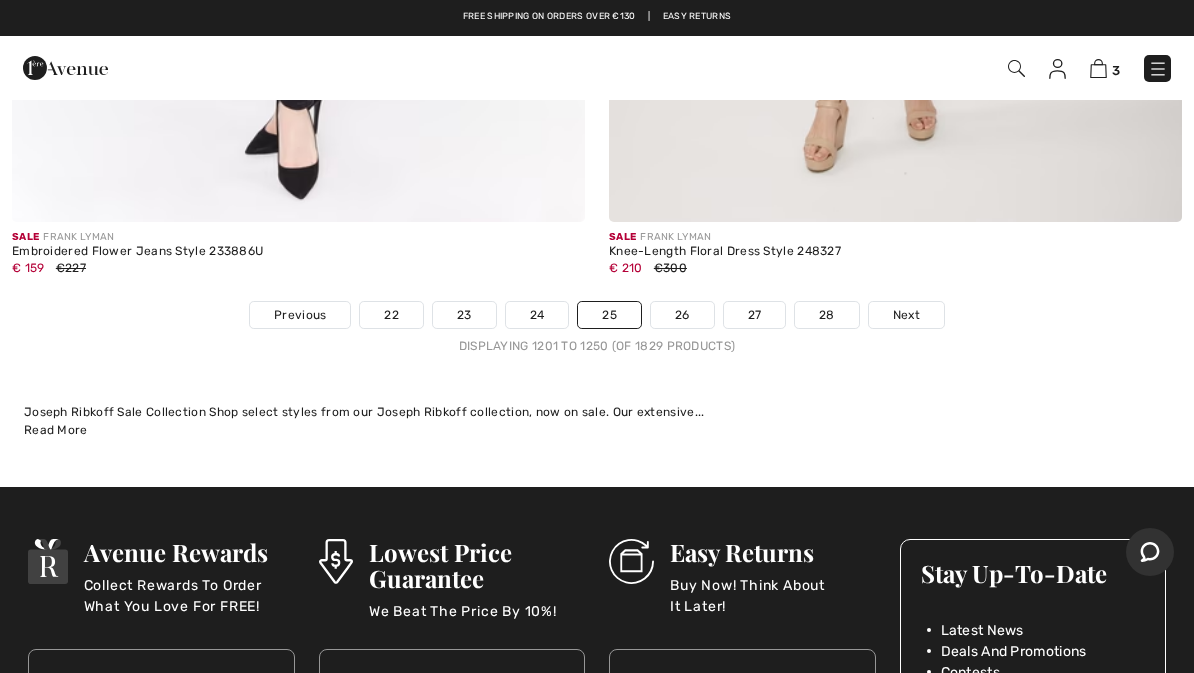 click on "26" at bounding box center (682, 315) 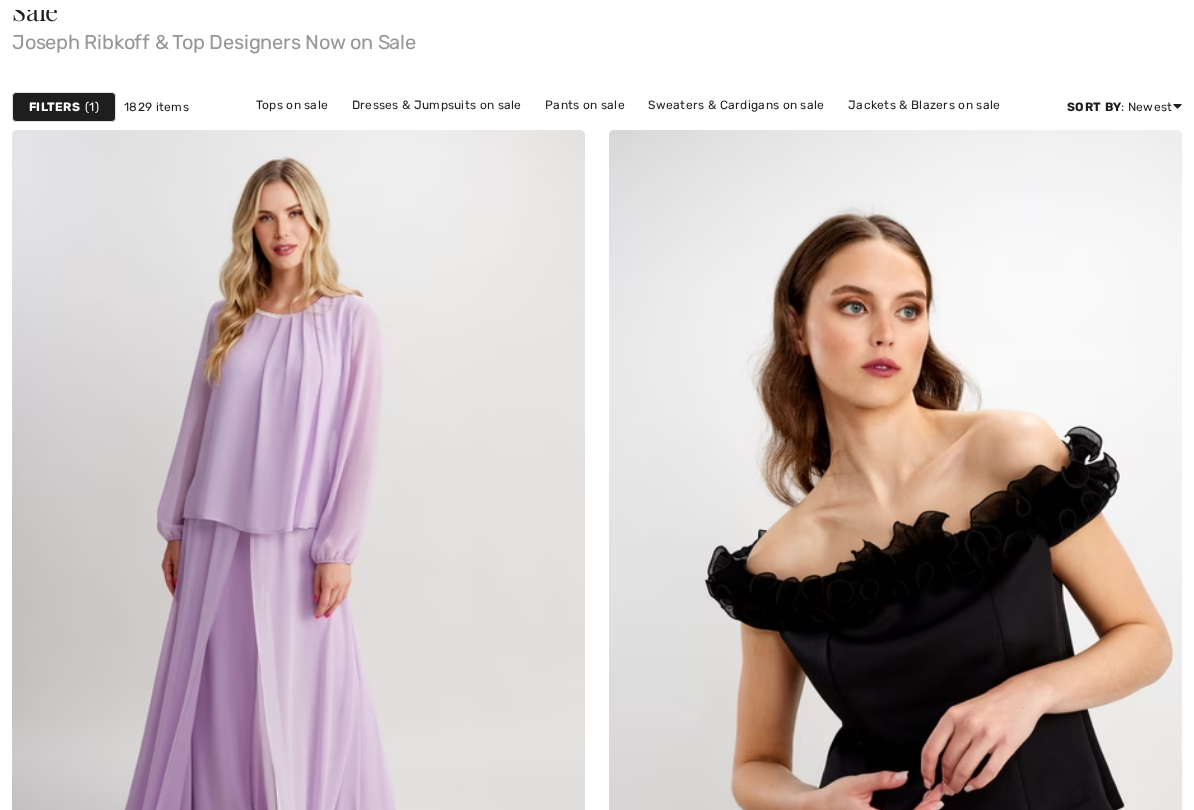 scroll, scrollTop: 0, scrollLeft: 0, axis: both 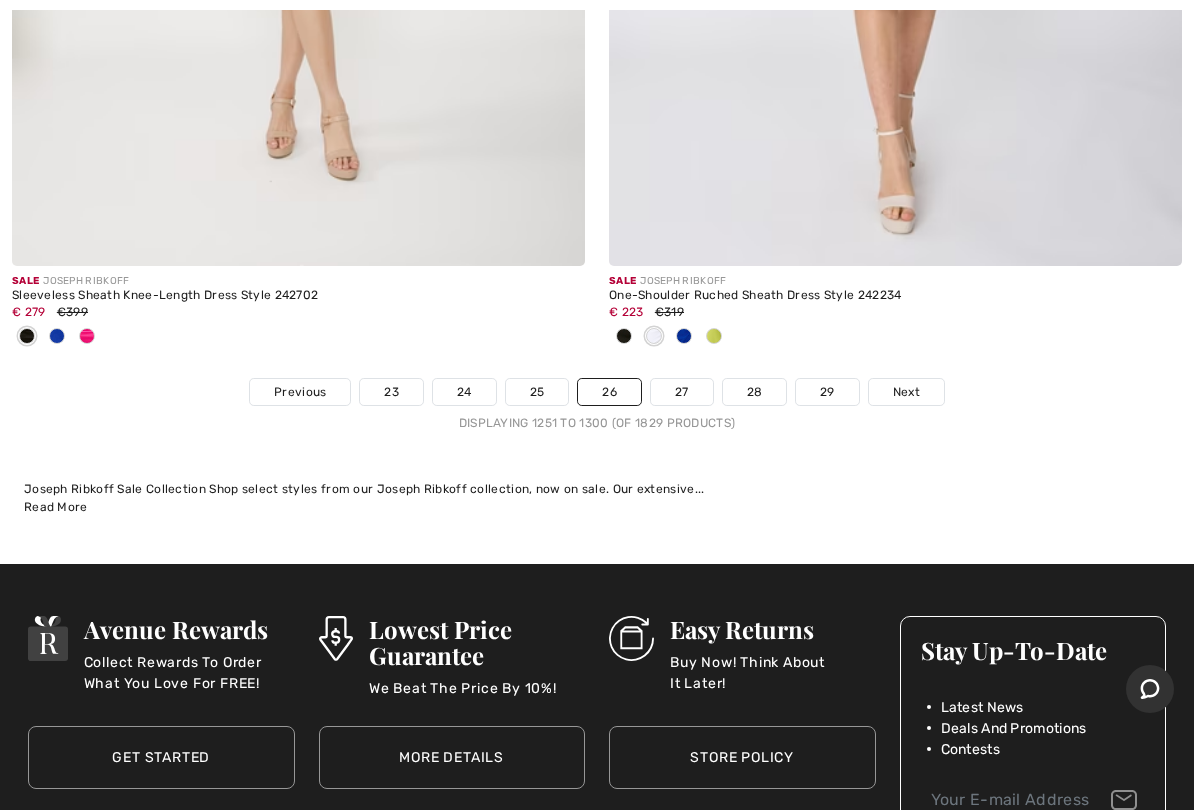click on "27" at bounding box center (682, 392) 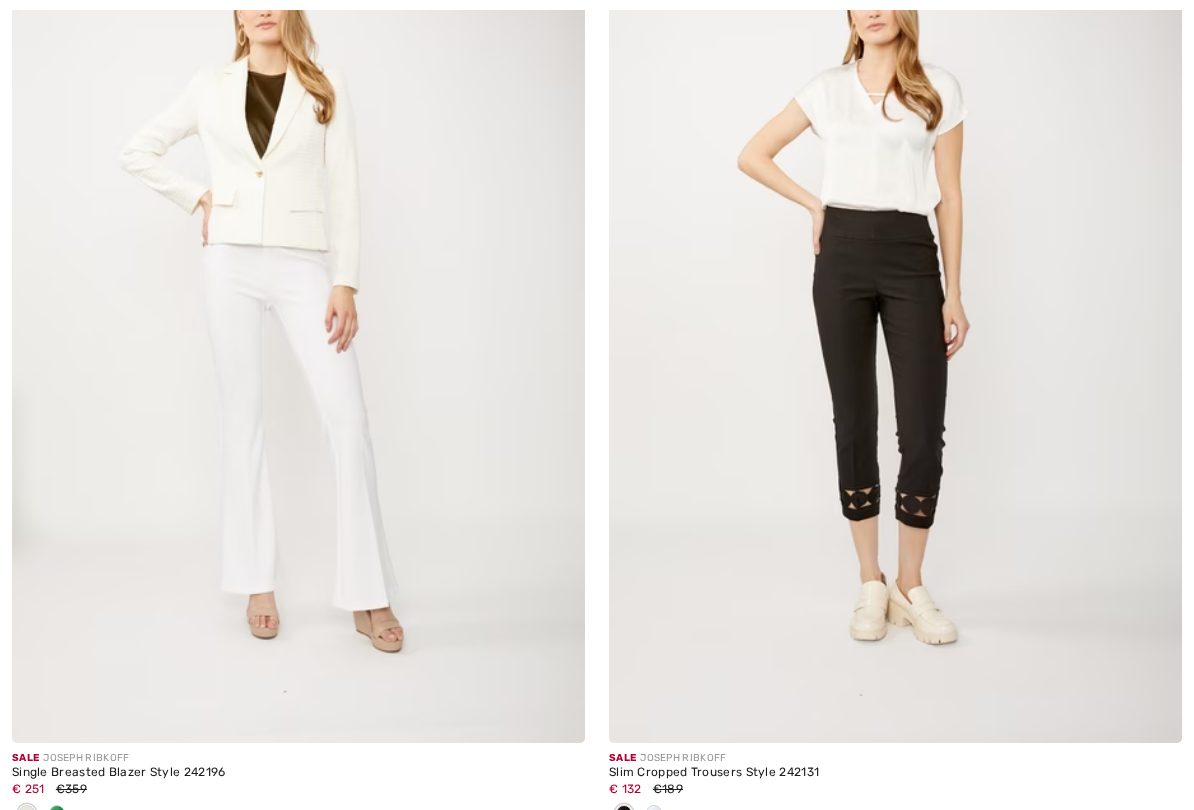 scroll, scrollTop: 0, scrollLeft: 0, axis: both 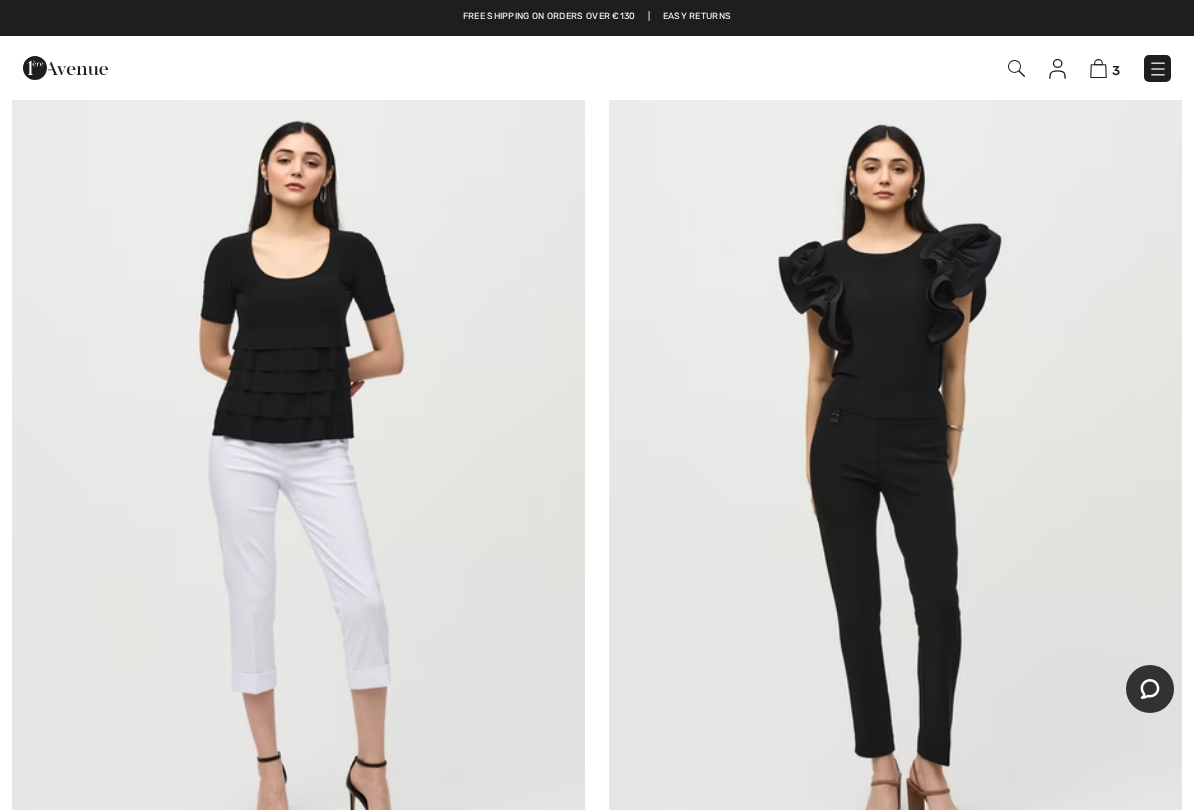 click at bounding box center (895, 479) 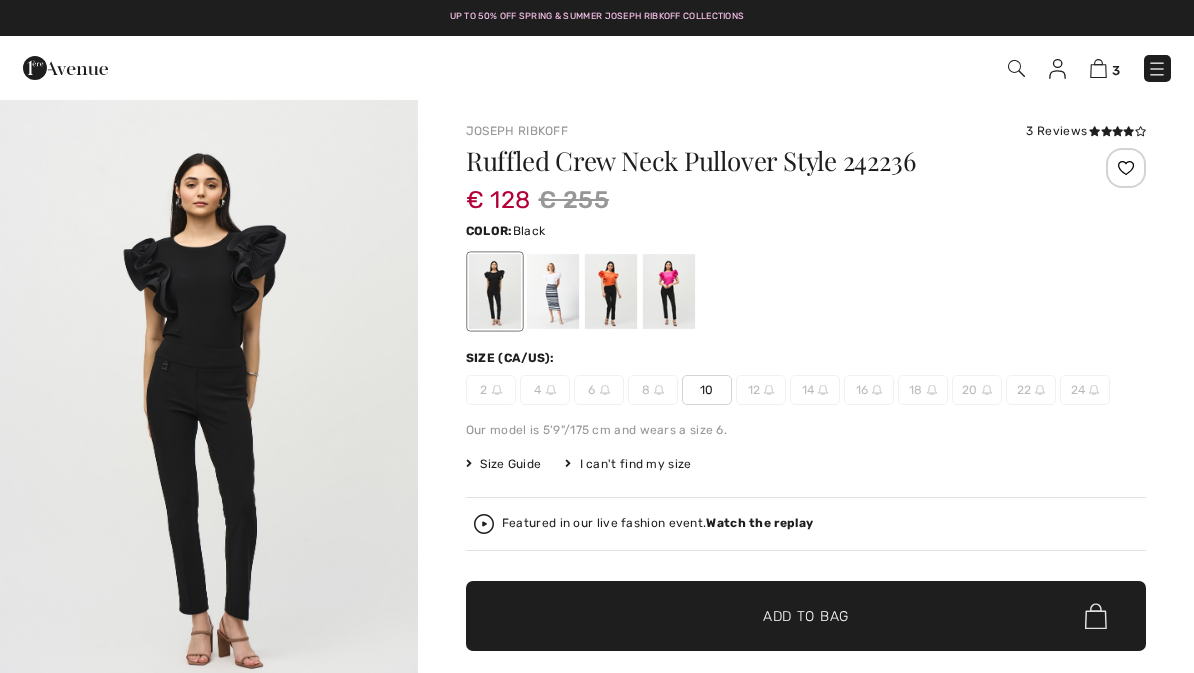 scroll, scrollTop: 0, scrollLeft: 0, axis: both 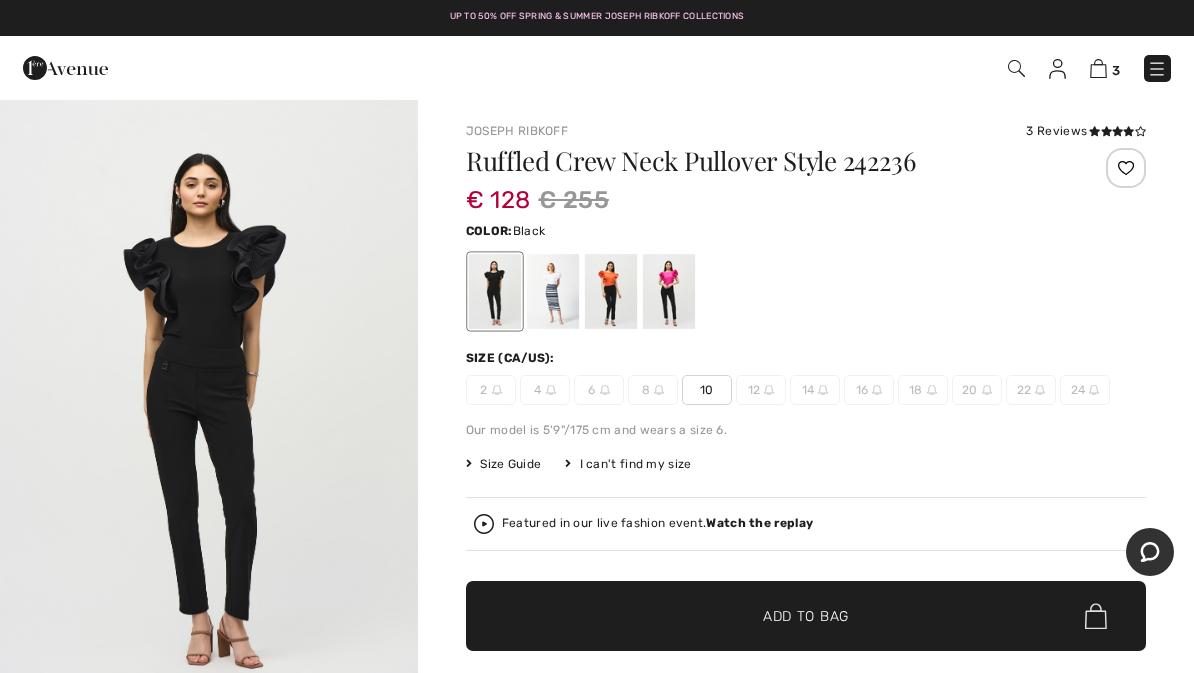 click at bounding box center (553, 291) 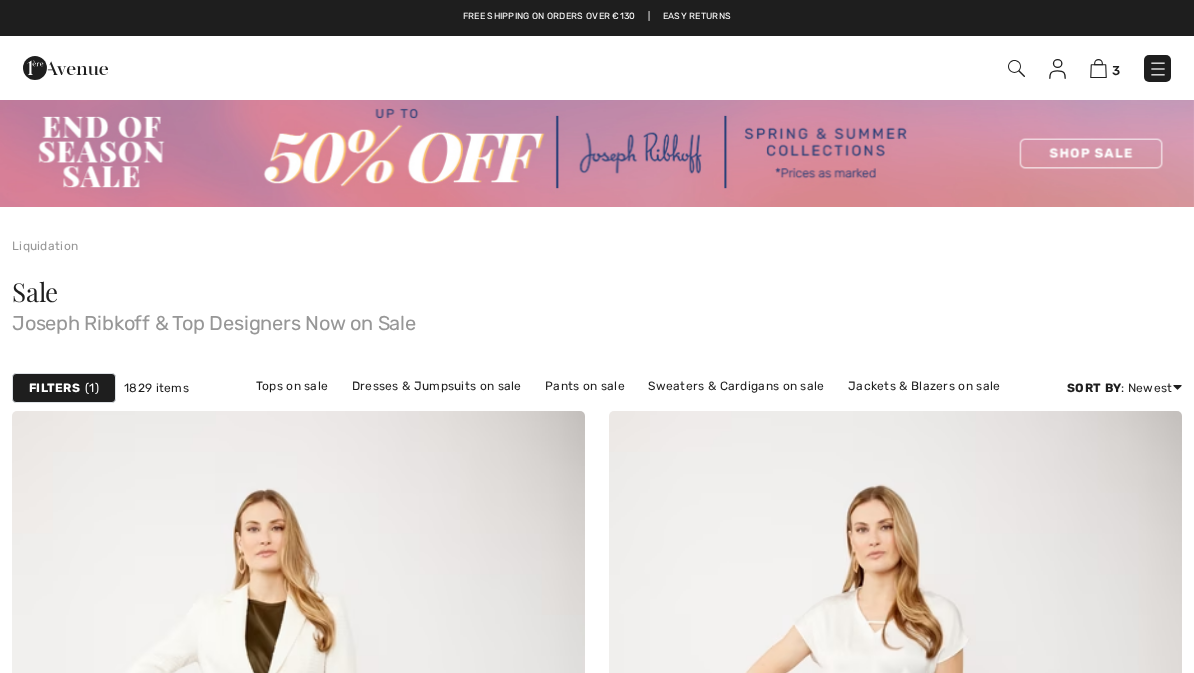 scroll, scrollTop: 4304, scrollLeft: 0, axis: vertical 